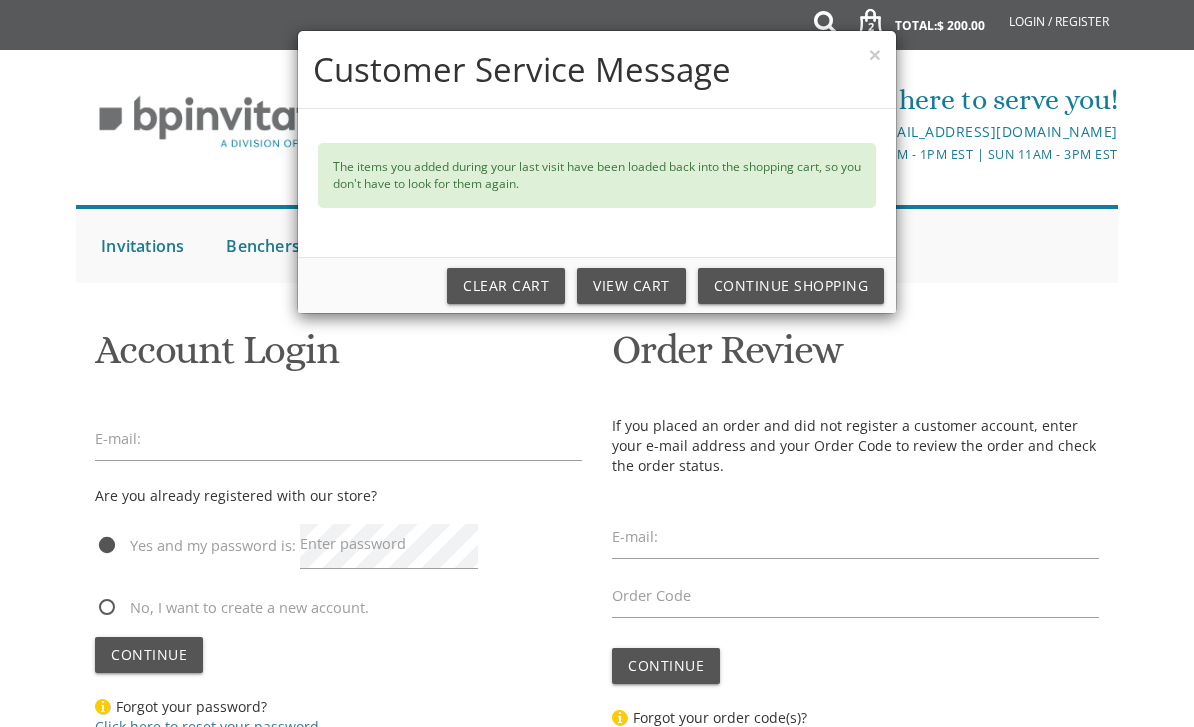 scroll, scrollTop: 0, scrollLeft: 0, axis: both 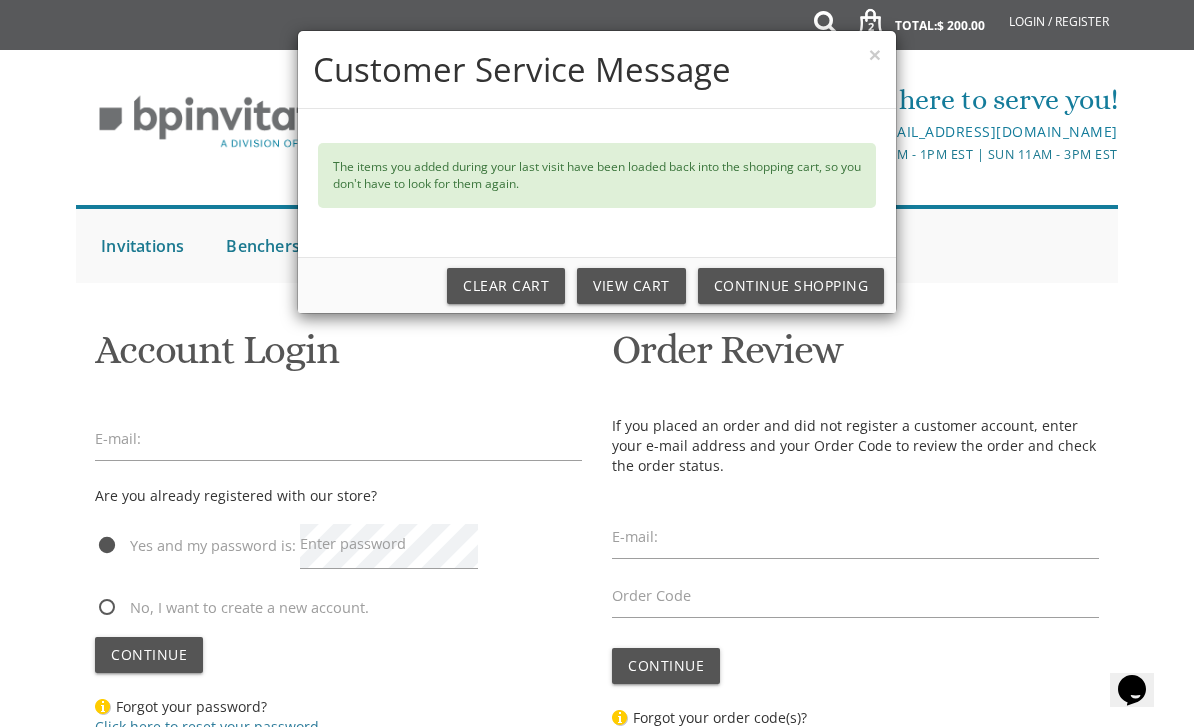 click on "×" at bounding box center (875, 54) 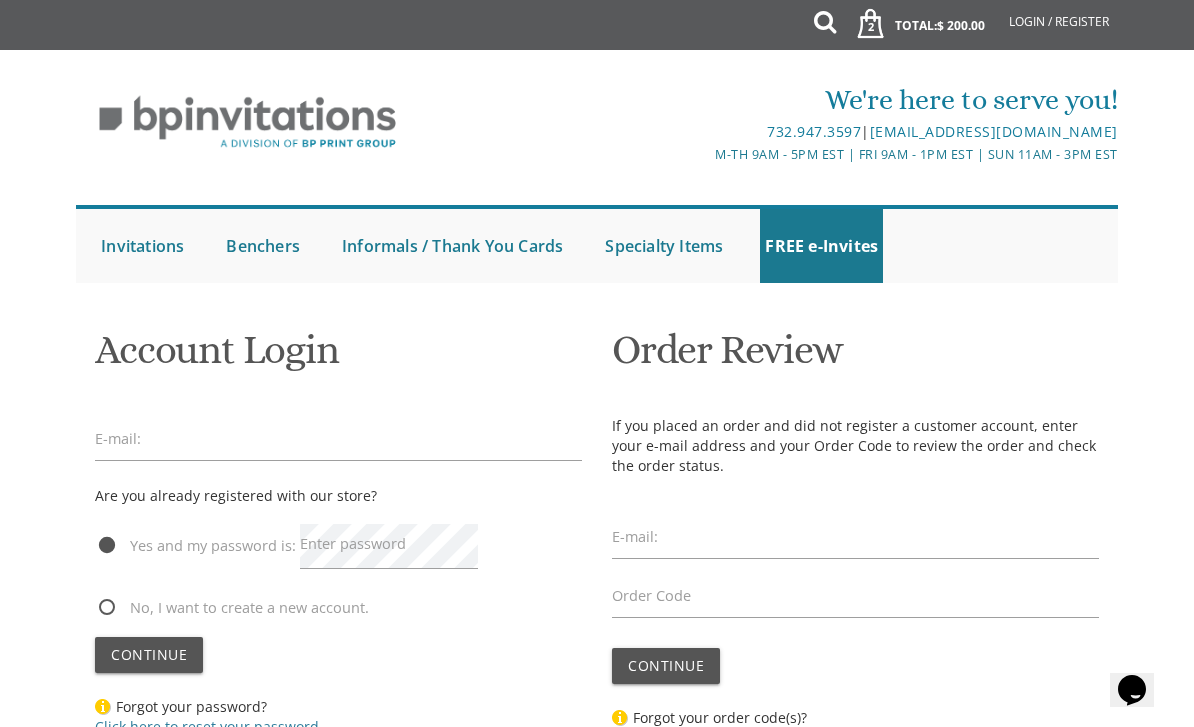 click on "Login / Register" at bounding box center [1059, 22] 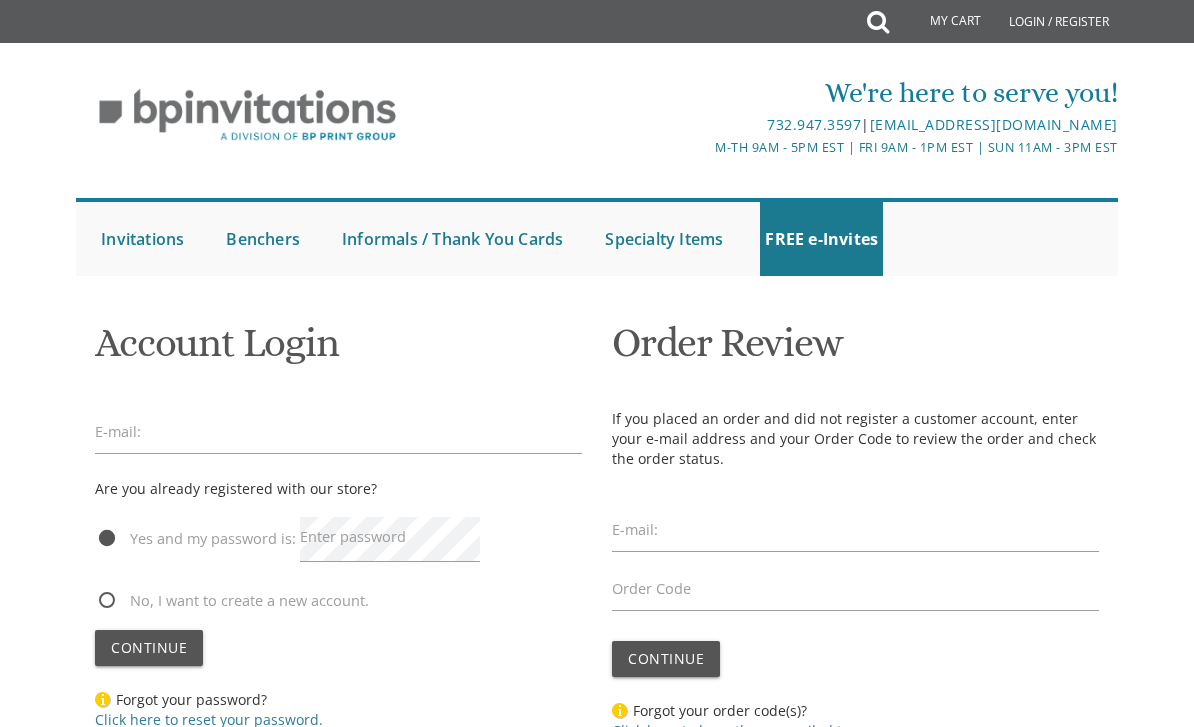 scroll, scrollTop: 0, scrollLeft: 0, axis: both 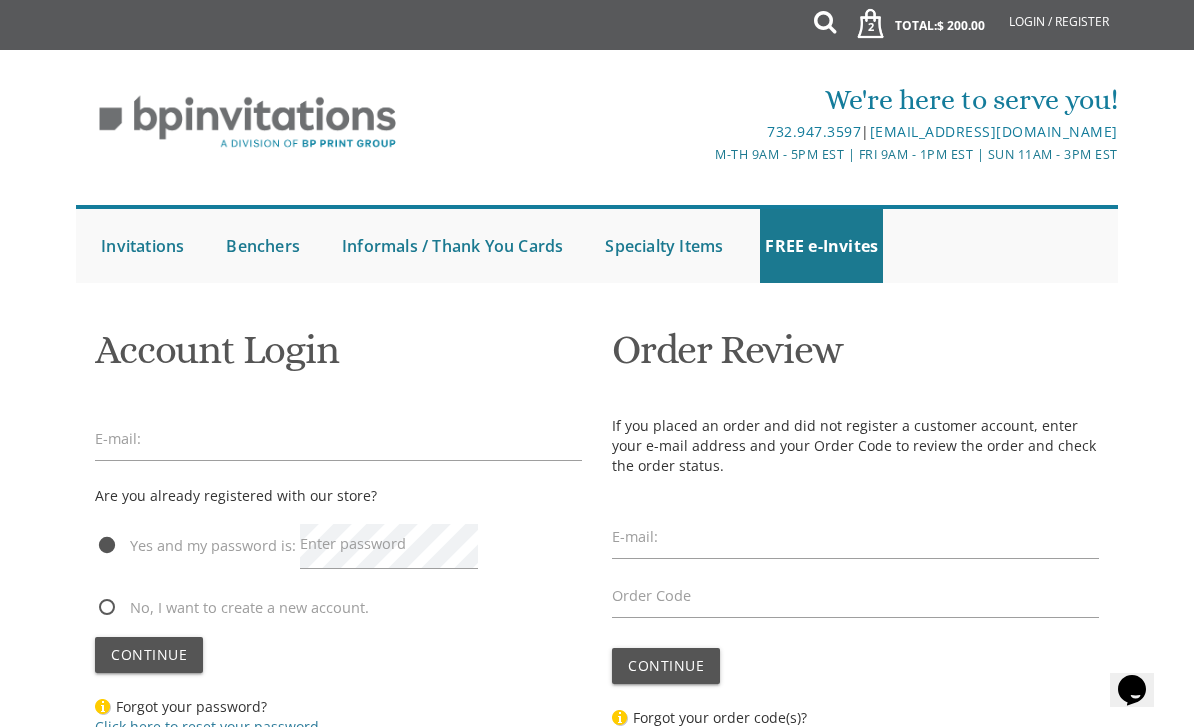 click on "2
Total:
$ 200.00
$ 200.00" at bounding box center (914, 35) 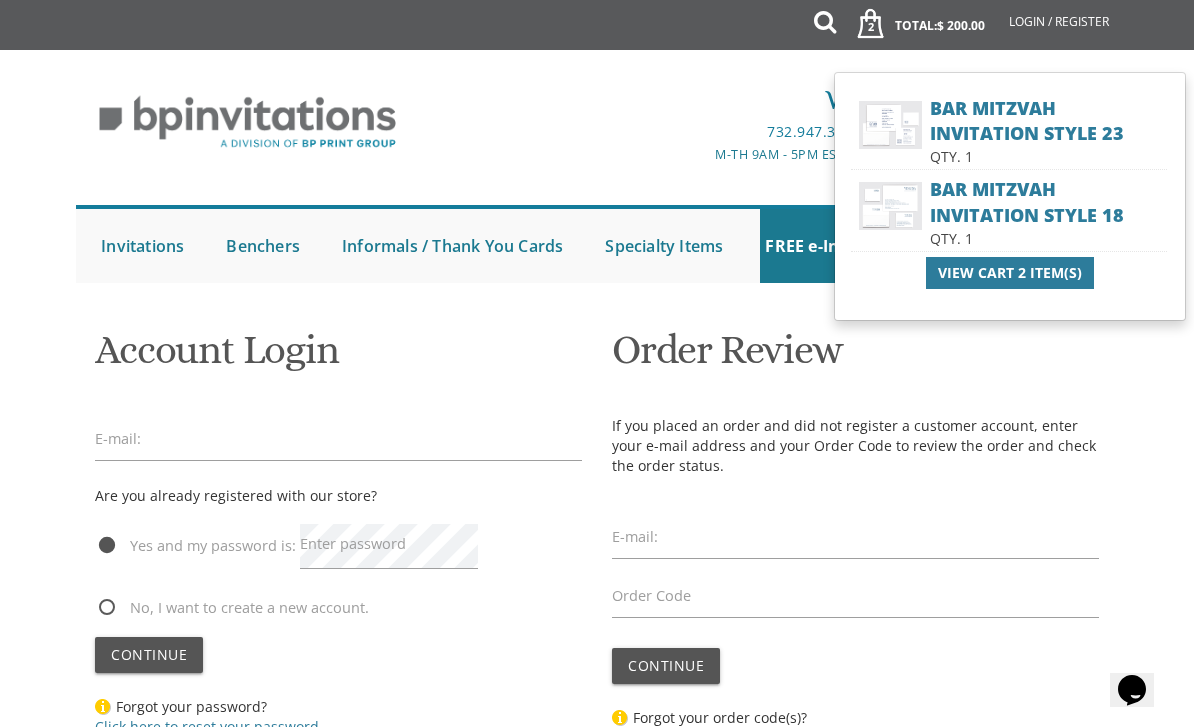 click on "View Cart 2  Item(s)" at bounding box center [1010, 273] 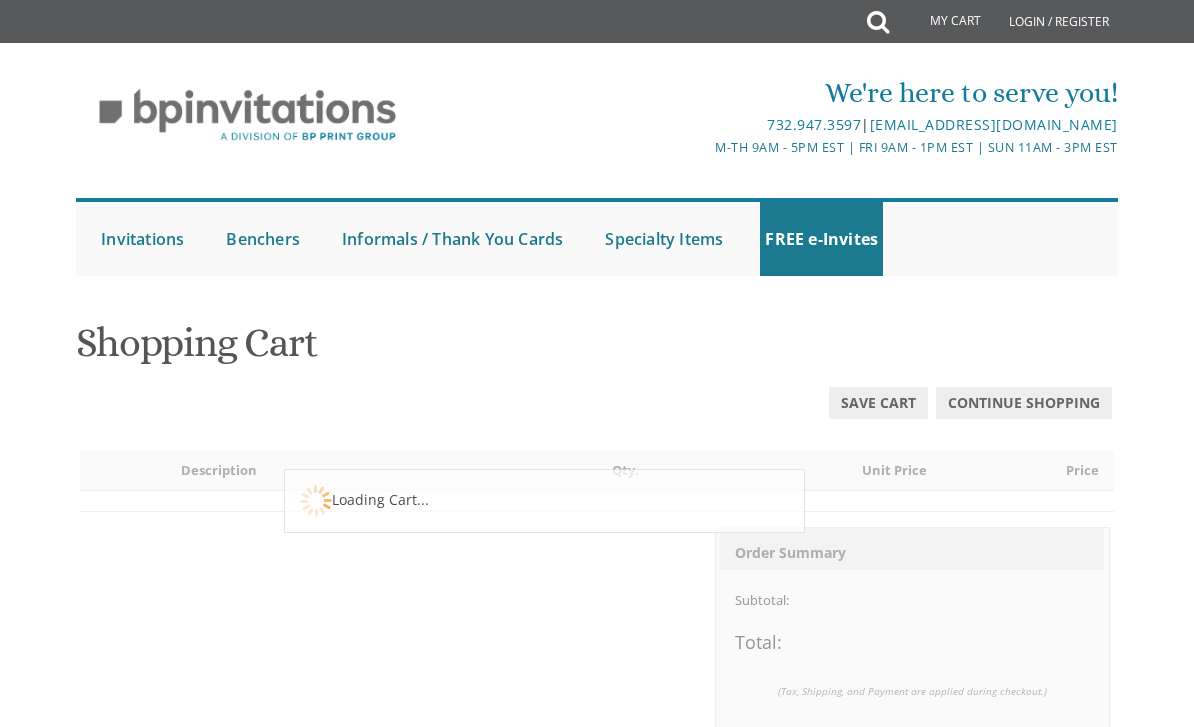 scroll, scrollTop: 0, scrollLeft: 0, axis: both 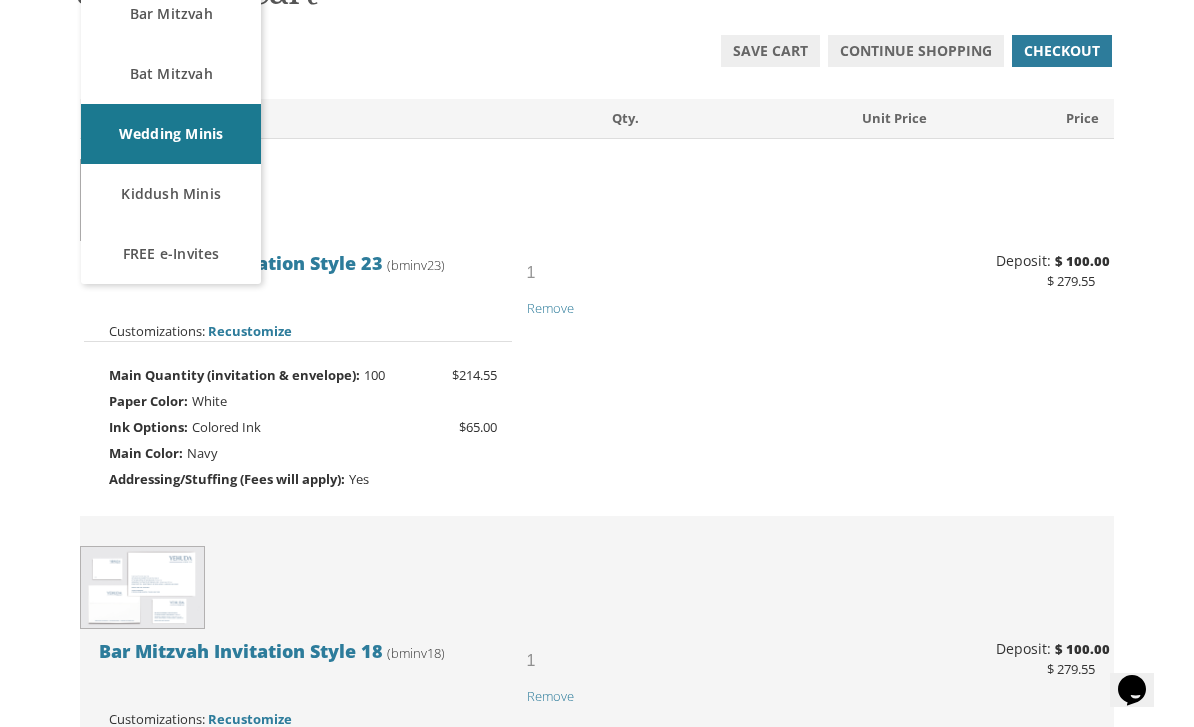 click on "My Cart
2
Total:
$ 200.00
$ 200.00
Bar Mitzvah Invitation Style 23
Qty. 1" at bounding box center (597, 899) 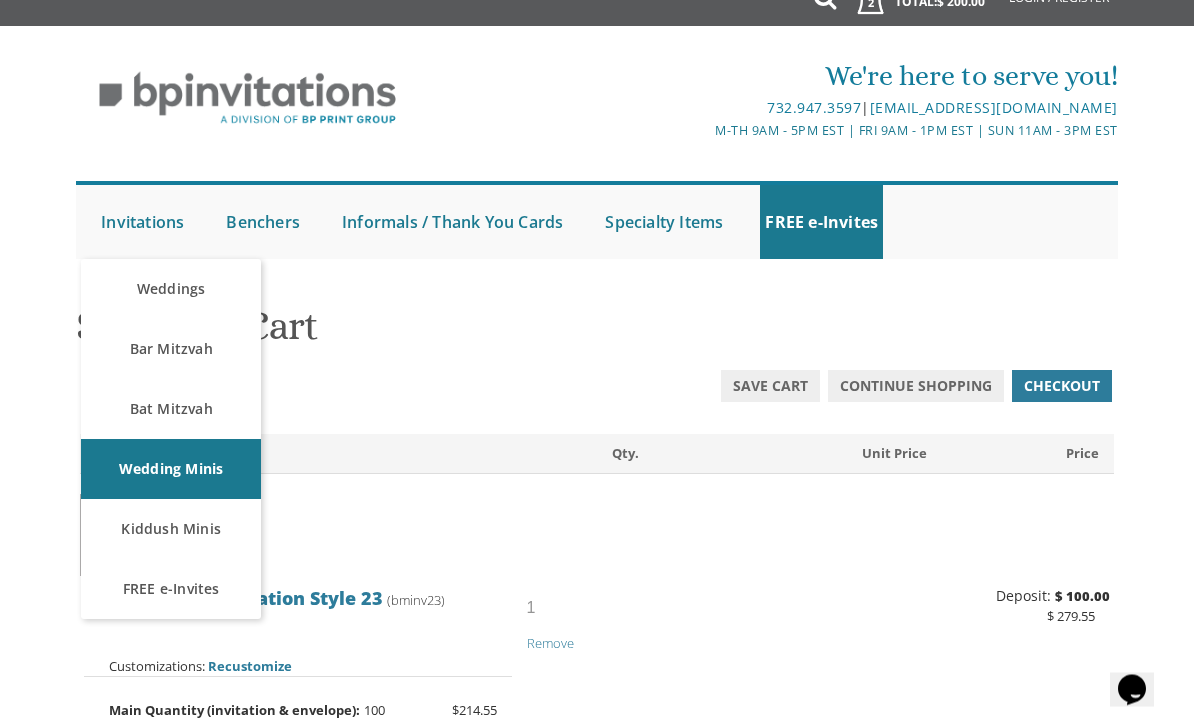 scroll, scrollTop: 0, scrollLeft: 0, axis: both 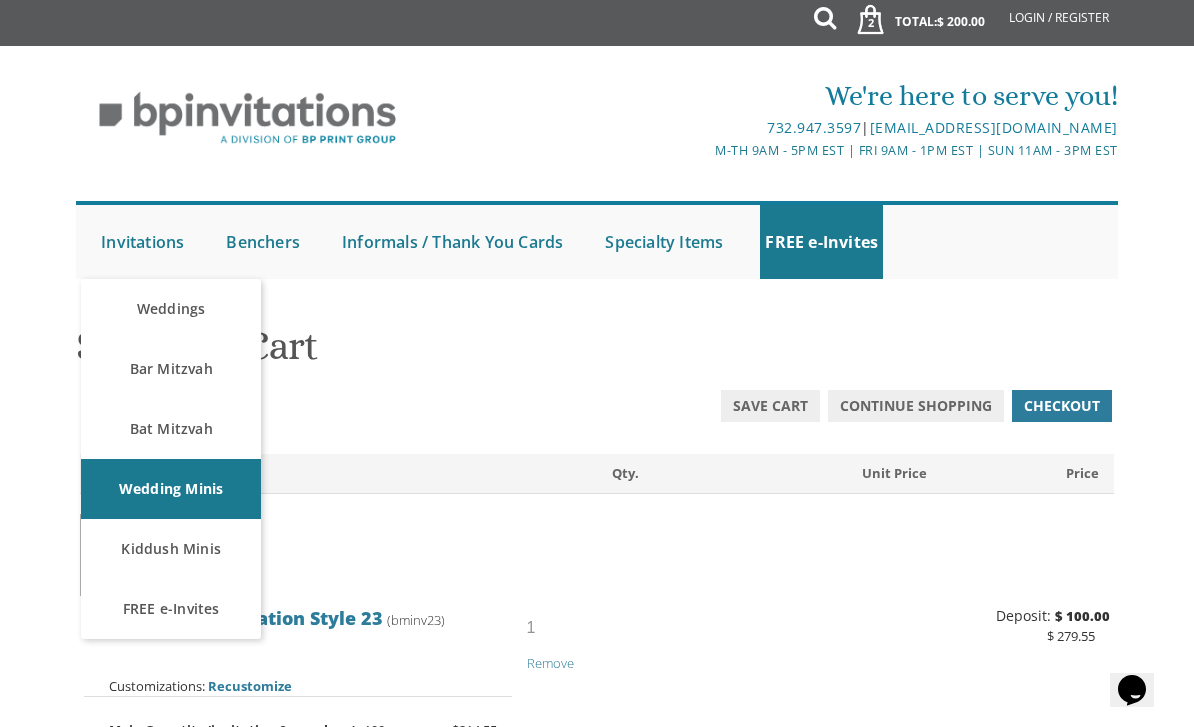 click on "Invitations" at bounding box center [142, 242] 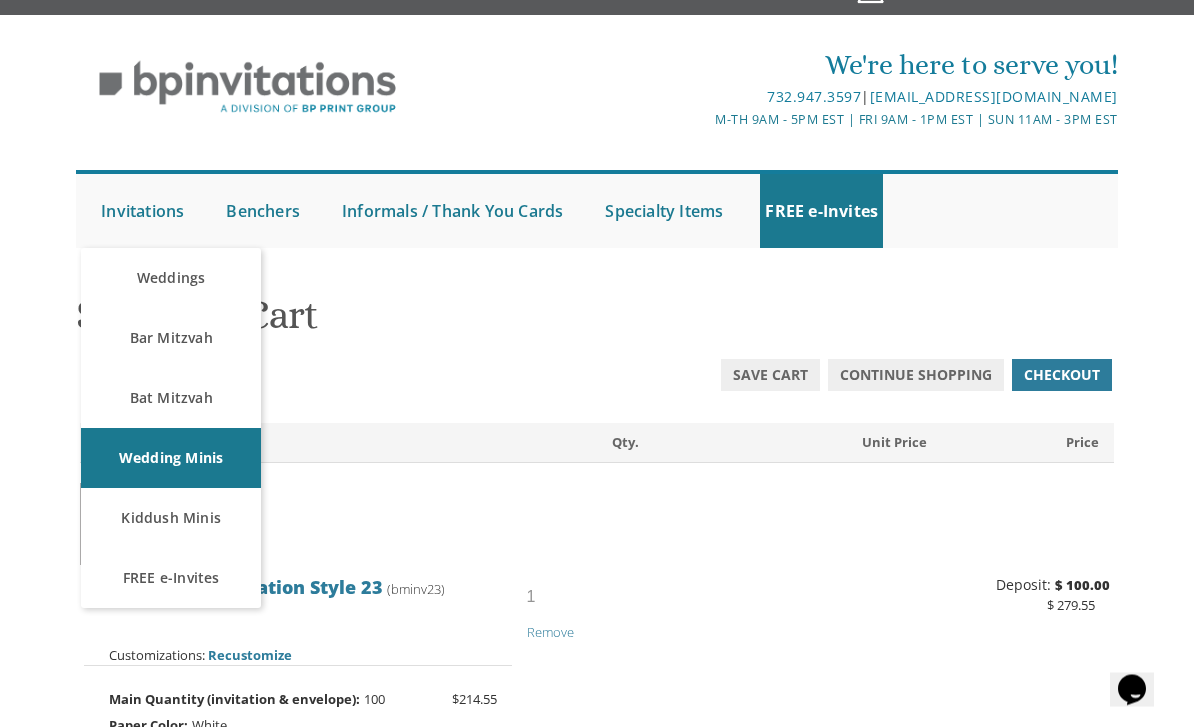 scroll, scrollTop: 54, scrollLeft: 0, axis: vertical 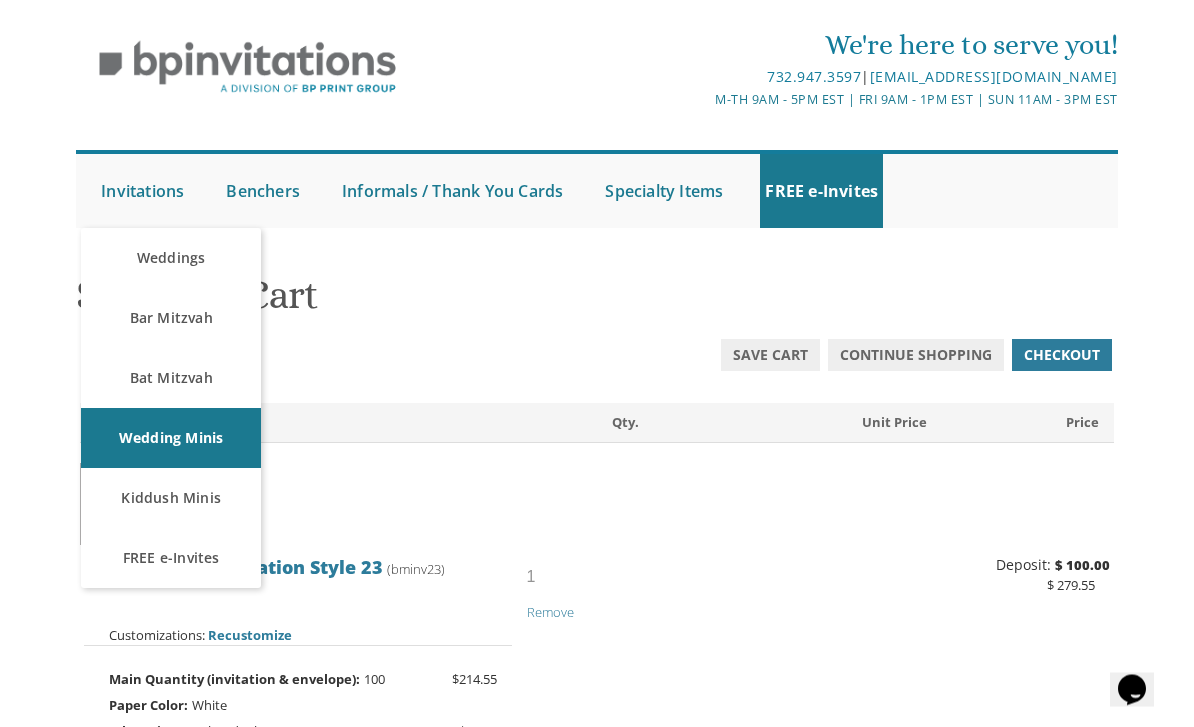 click on "Bar Mitzvah Invitation Style 23   (bminv23)
1 Remove 100" at bounding box center (596, 632) 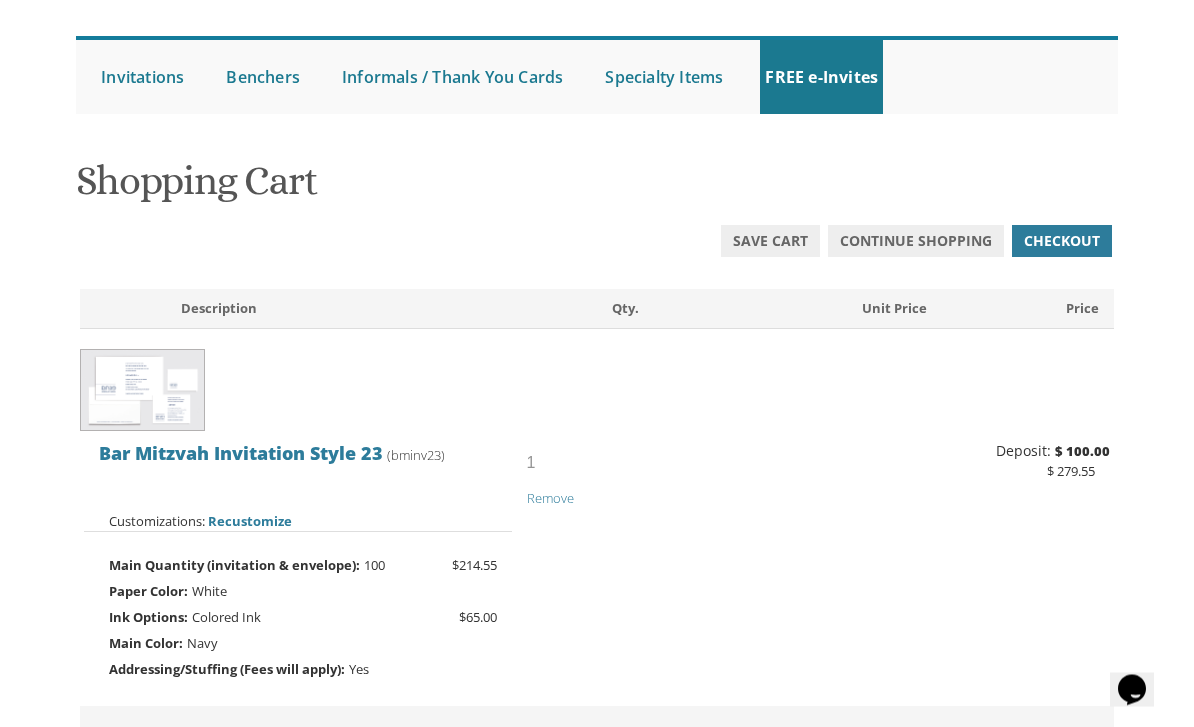 scroll, scrollTop: 170, scrollLeft: 0, axis: vertical 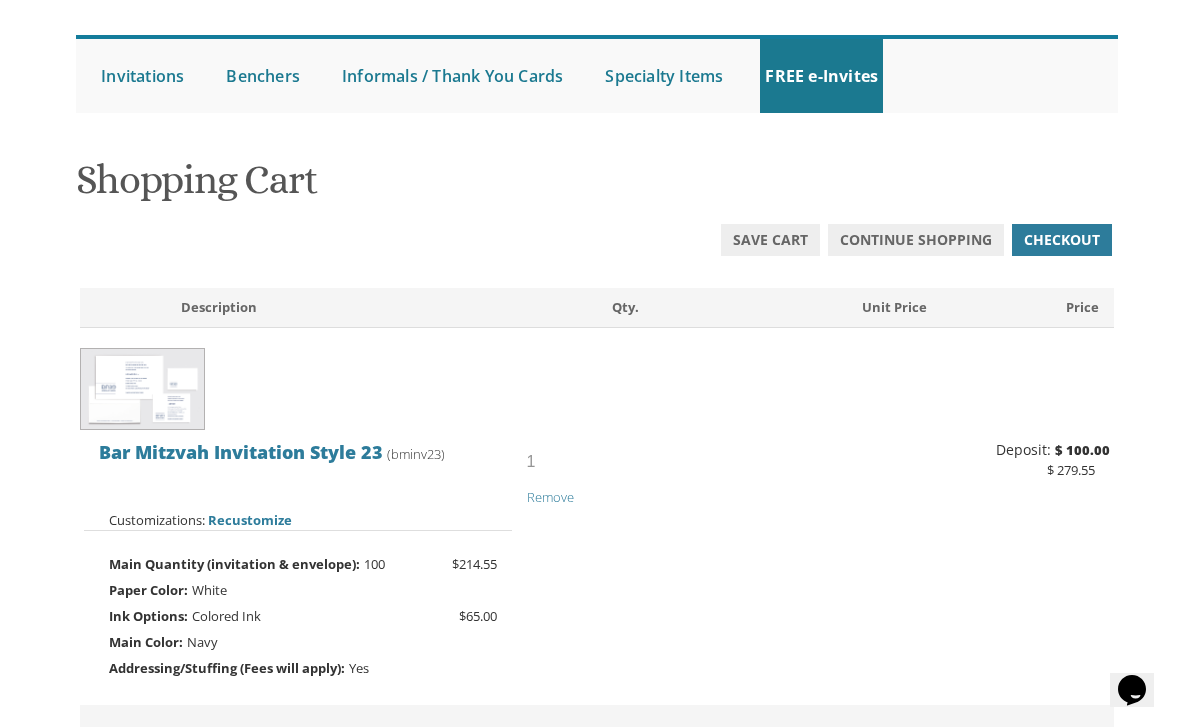 click on "Recustomize" at bounding box center [250, 520] 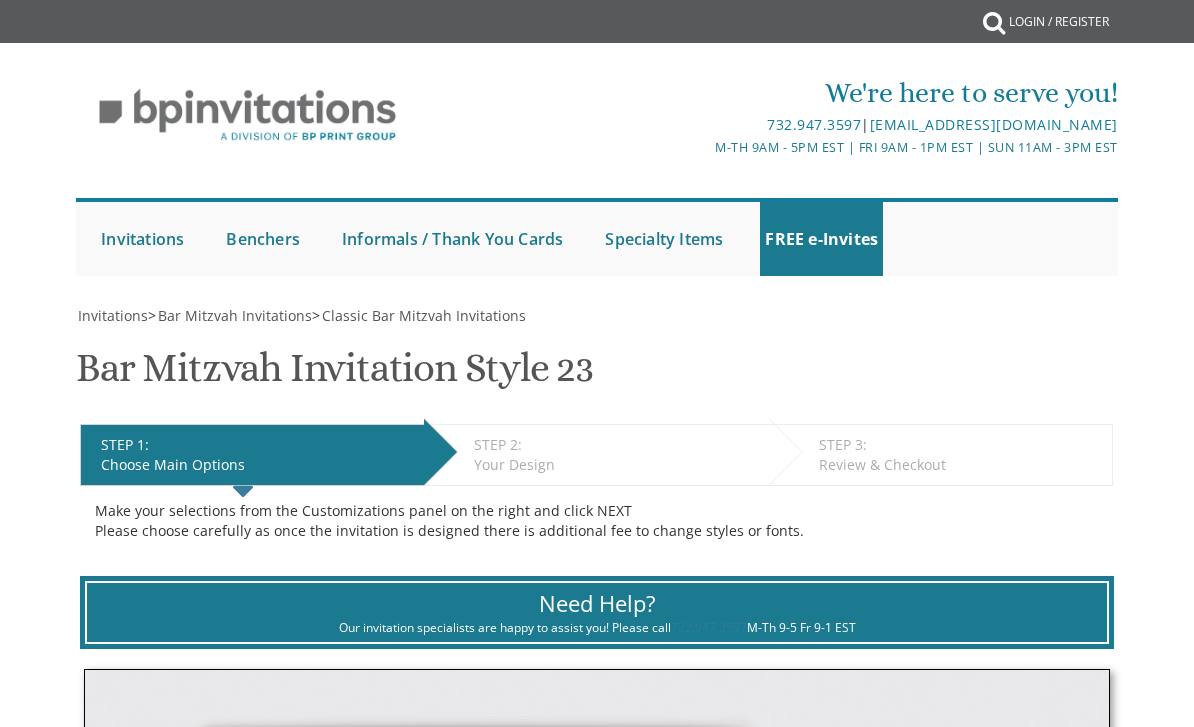 scroll, scrollTop: 598, scrollLeft: 0, axis: vertical 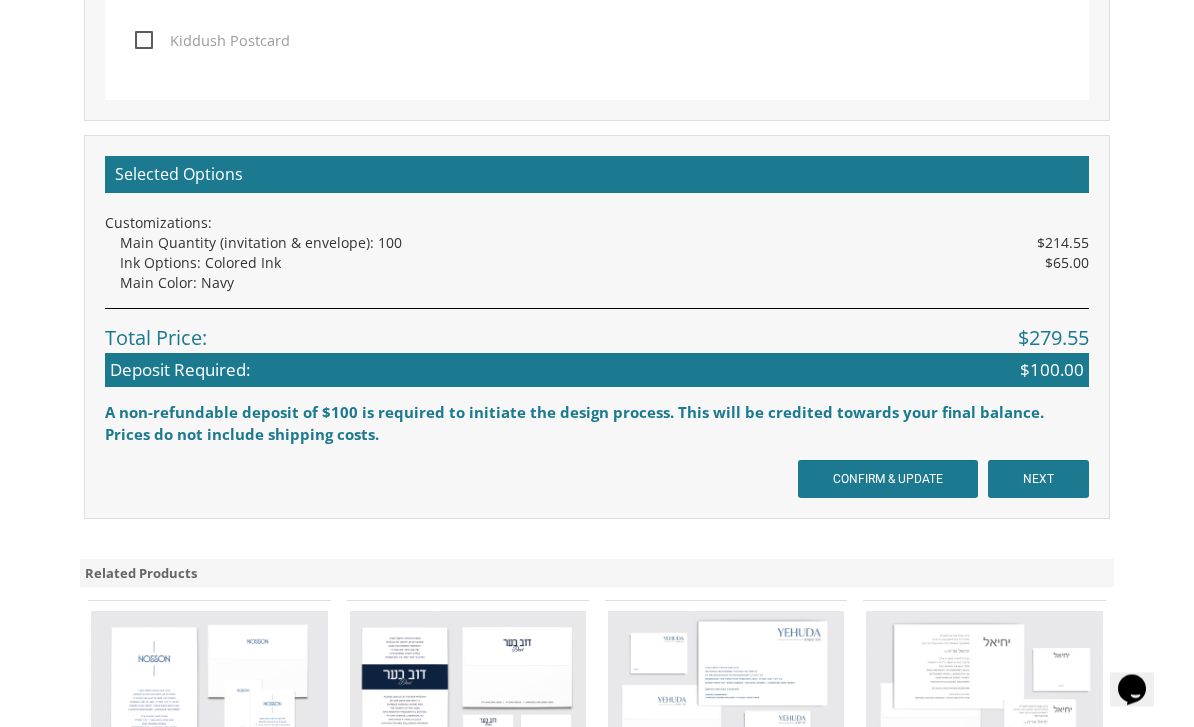 click on "NEXT" at bounding box center [1038, 480] 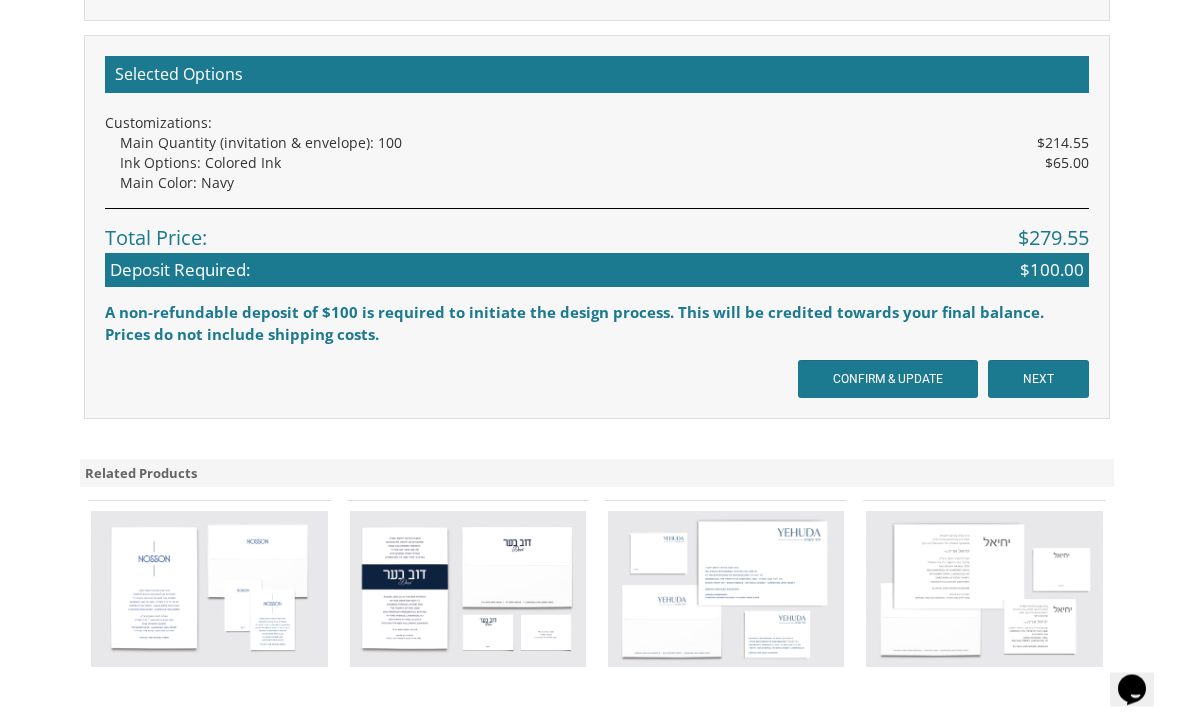 scroll, scrollTop: 2656, scrollLeft: 0, axis: vertical 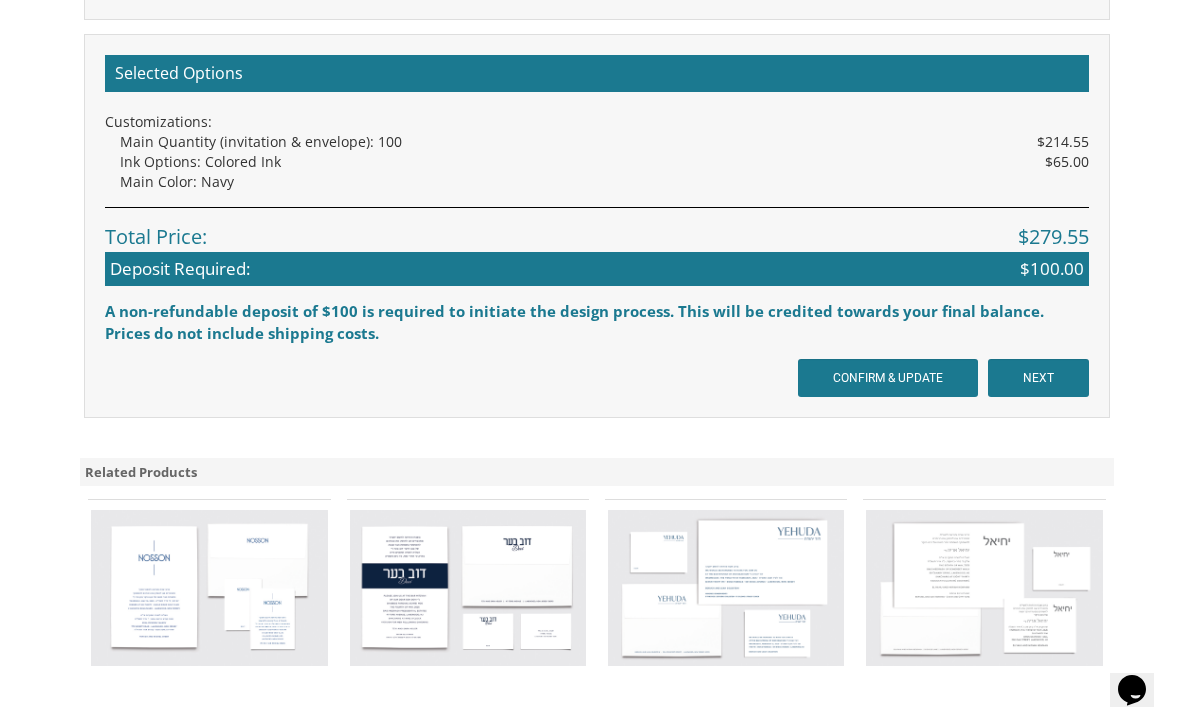 click on "NEXT" at bounding box center (1038, 378) 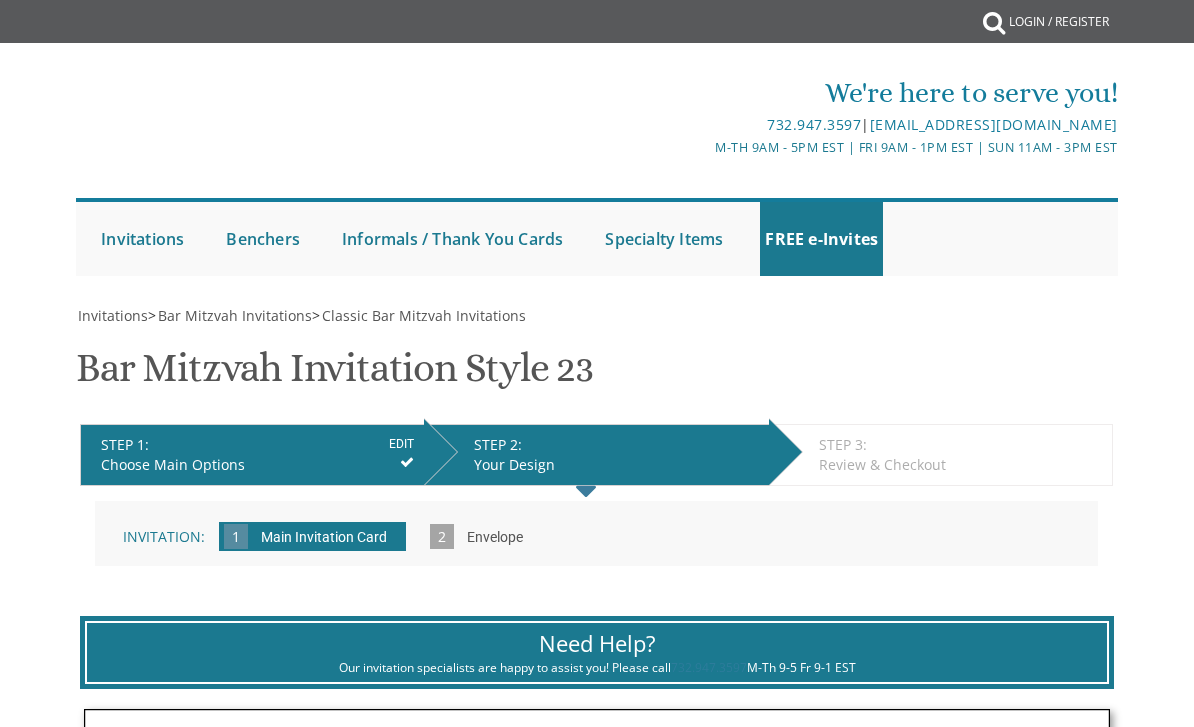 scroll, scrollTop: 0, scrollLeft: 0, axis: both 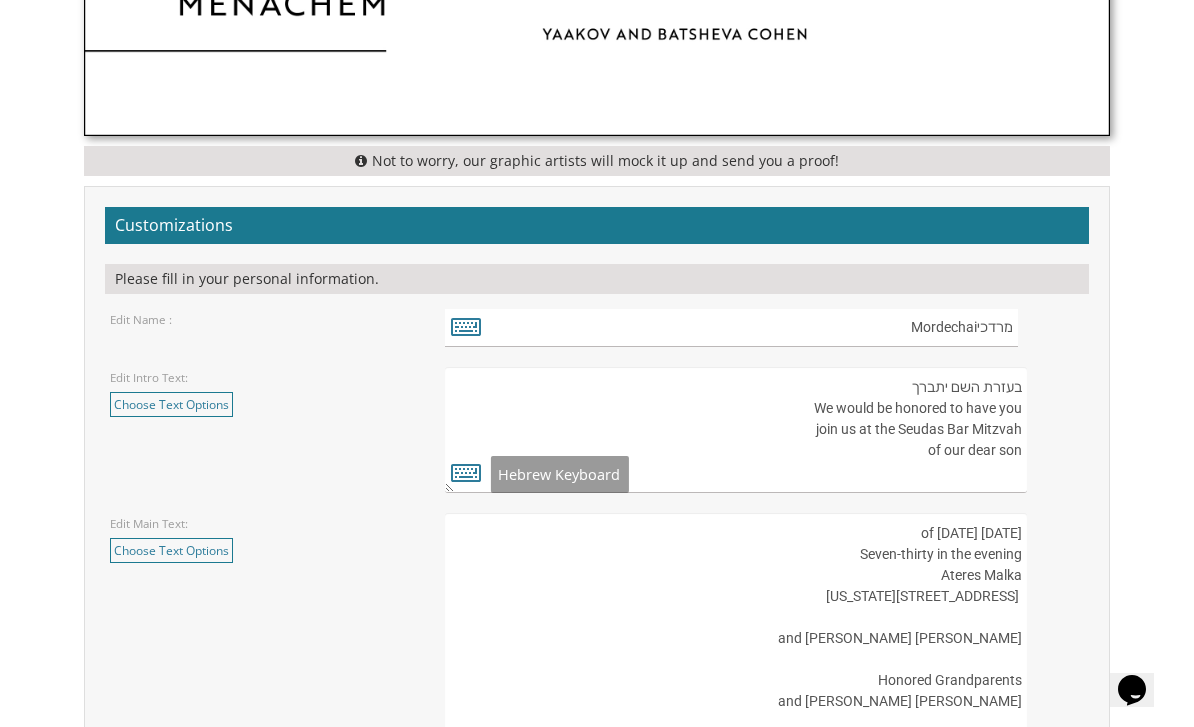 click at bounding box center [466, 472] 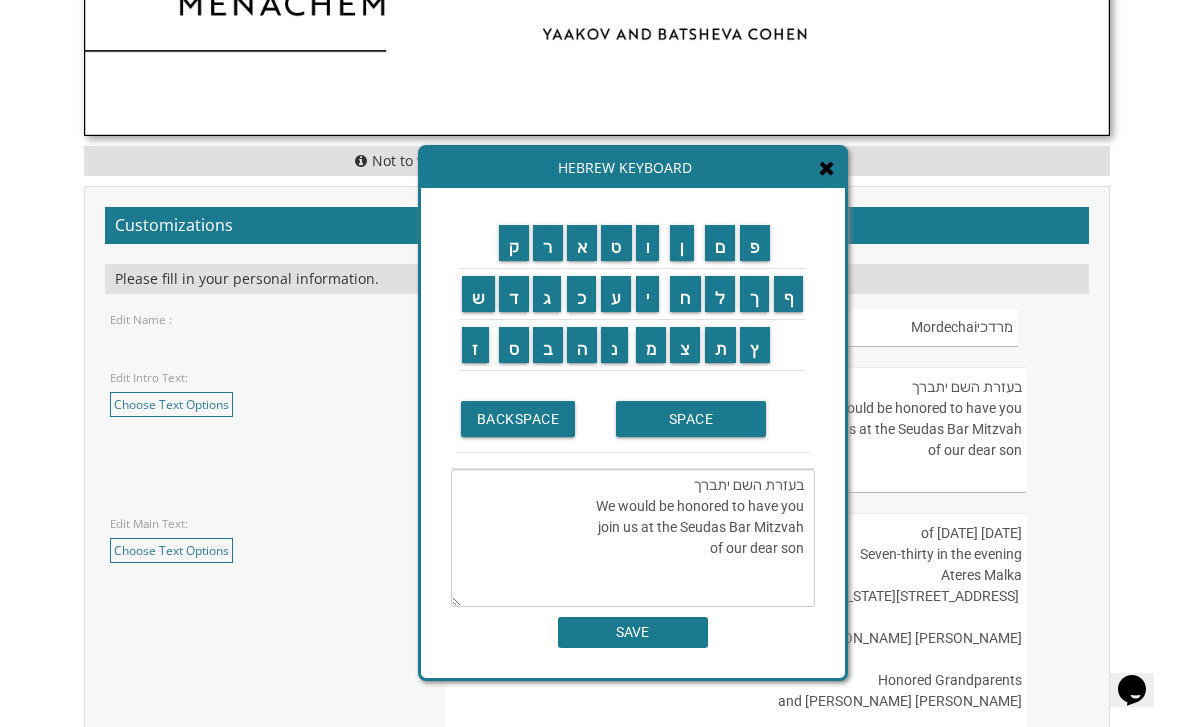 click on "בעזרת השם יתברך
We would be honored to have you
join us at the Seudas Bar Mitzvah
of our dear son" at bounding box center (633, 538) 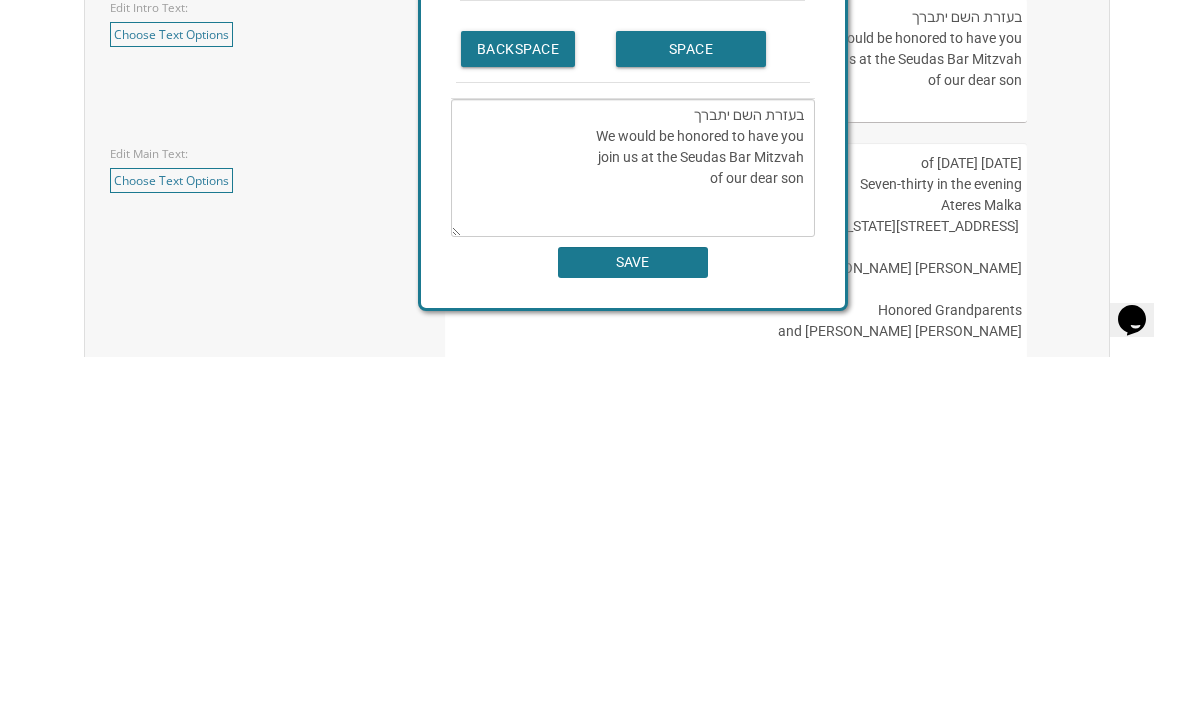 click on "בעזרת השם יתברך
We would be honored to have you
join us at the Seudas Bar Mitzvah
of our dear son" at bounding box center (633, 538) 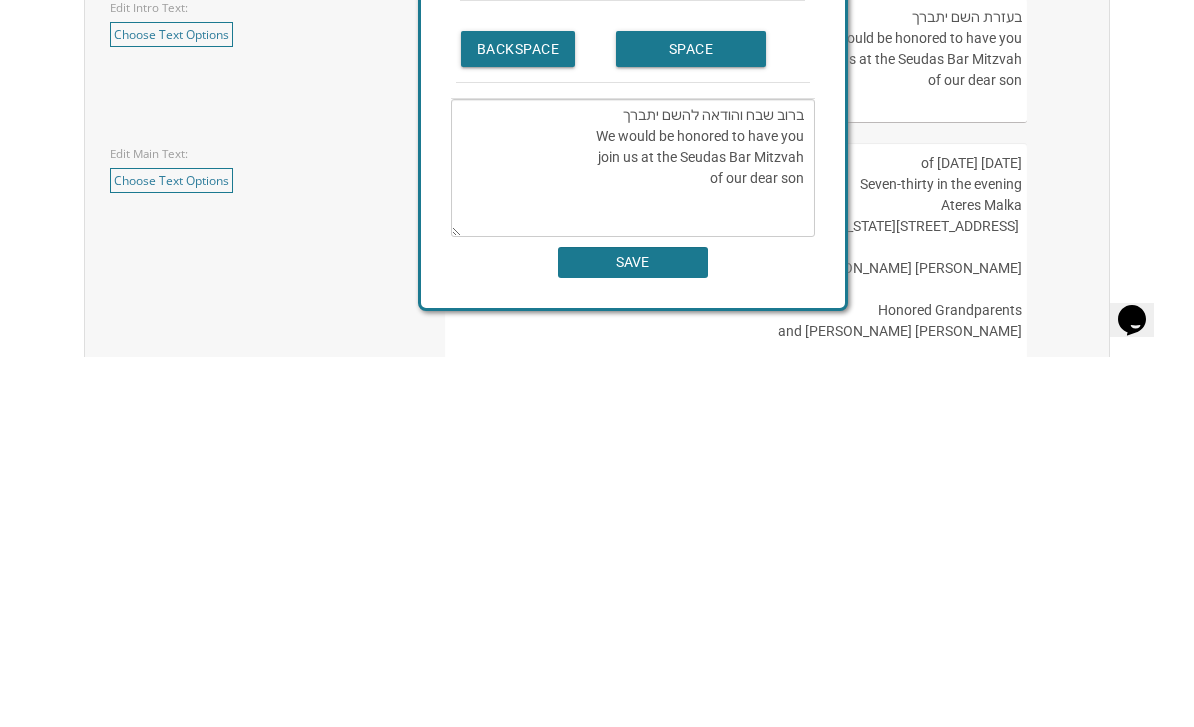 type on "ברוב שבח והודאה להשם יתברך
We would be honored to have you
join us at the Seudas Bar Mitzvah
of our dear son" 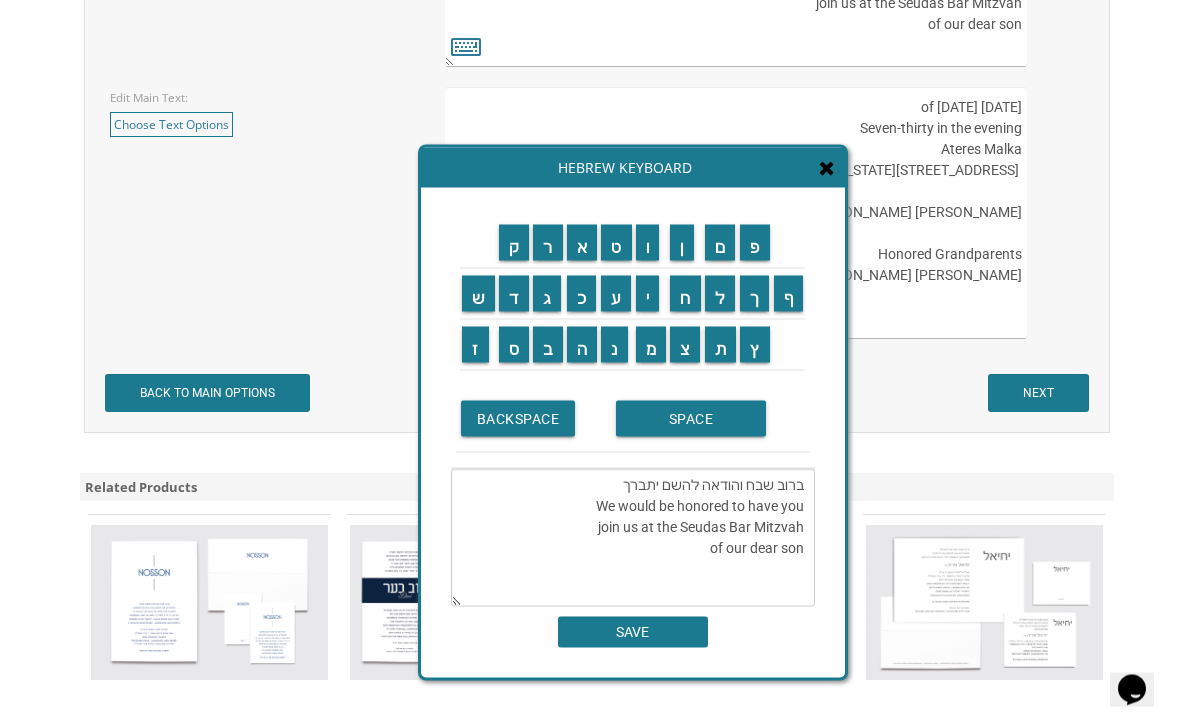 scroll, scrollTop: 1664, scrollLeft: 0, axis: vertical 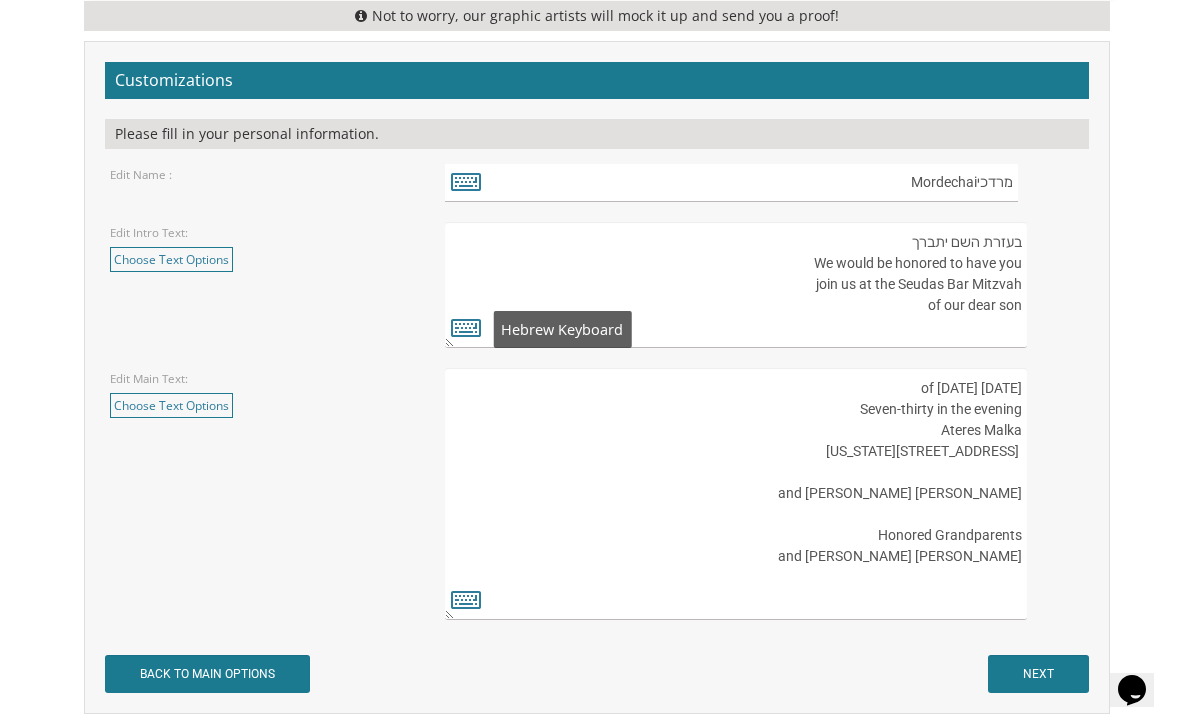 click at bounding box center (466, 327) 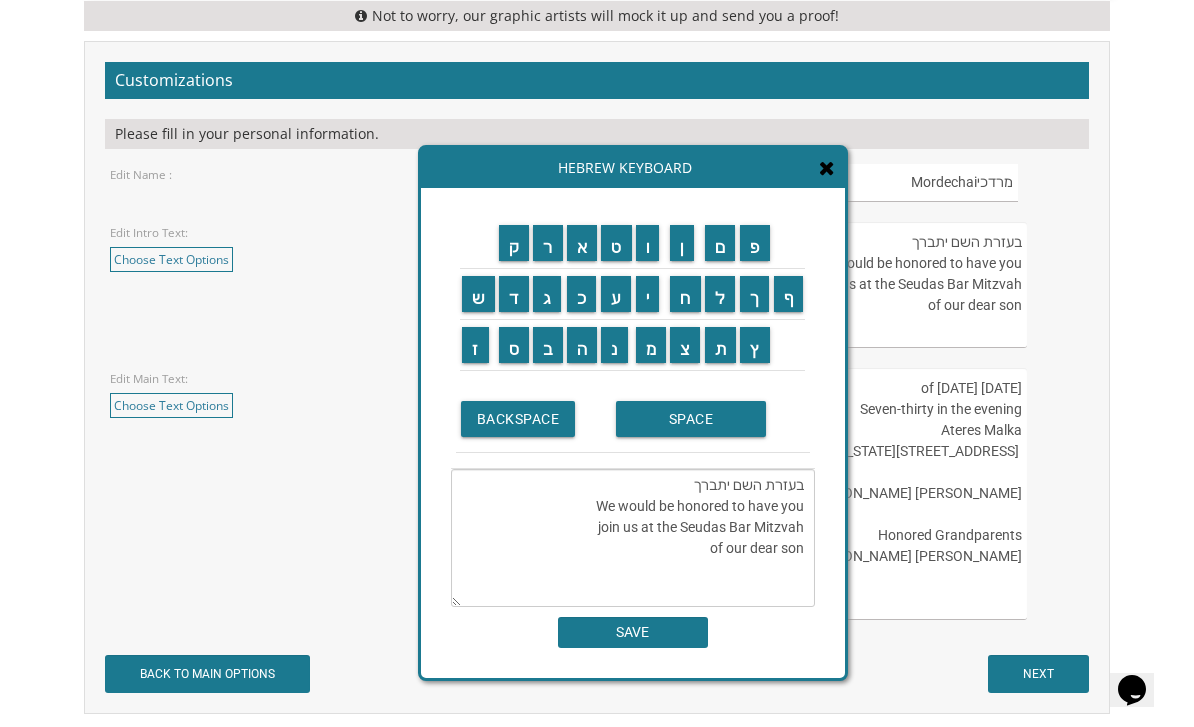 click on "SAVE" at bounding box center (633, 632) 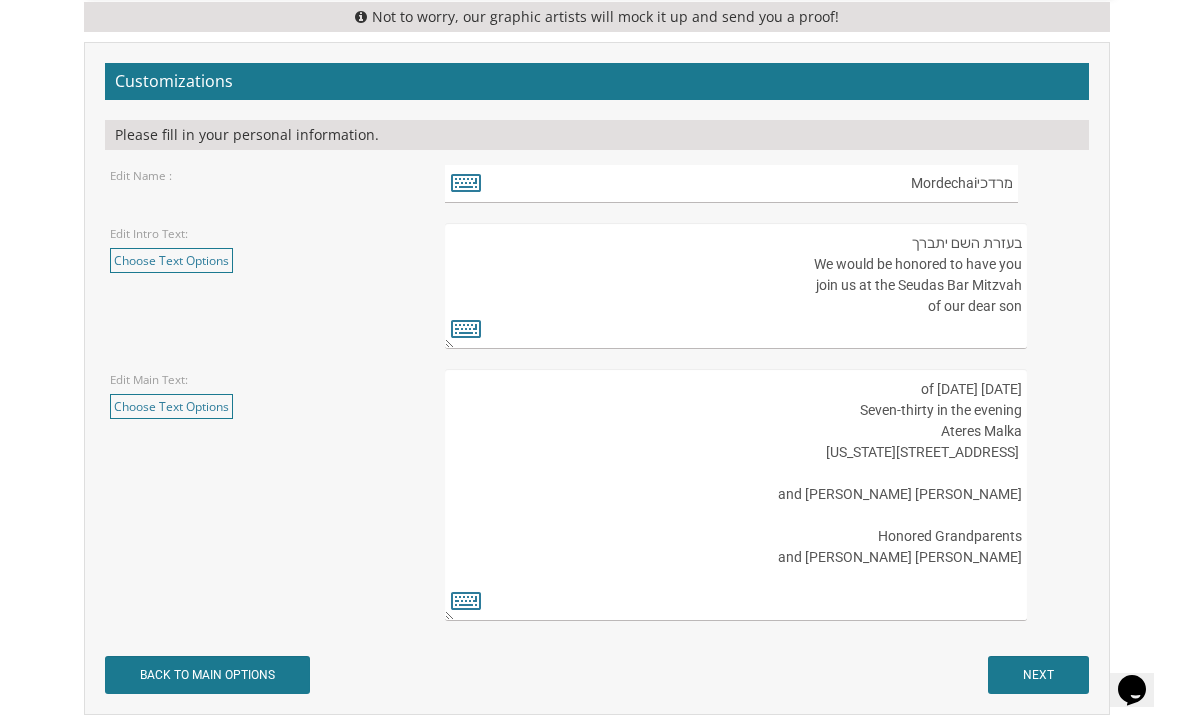 click on "בעזרת השם יתברך
We would be honored to have you
join us at the Seudas Bar Mitzvah
of our dear son" at bounding box center (736, 286) 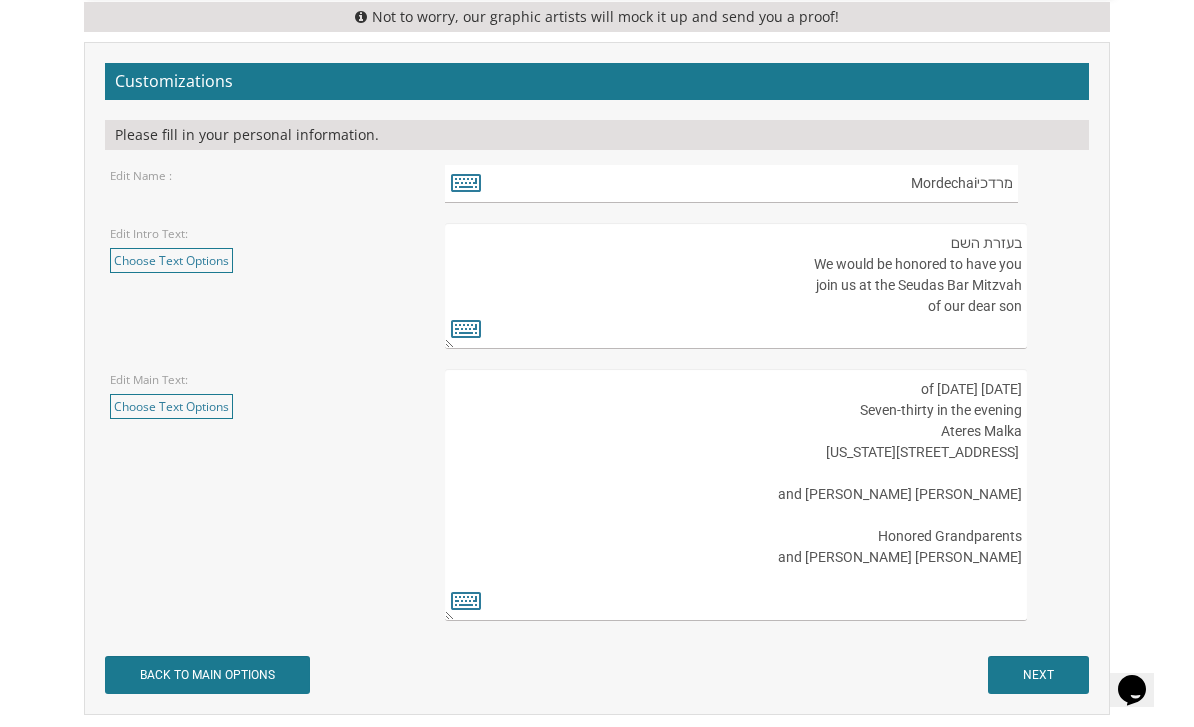 click on "בעזרת השם יתברך
We would be honored to have you
join us at the Seudas Bar Mitzvah
of our dear son" at bounding box center [736, 286] 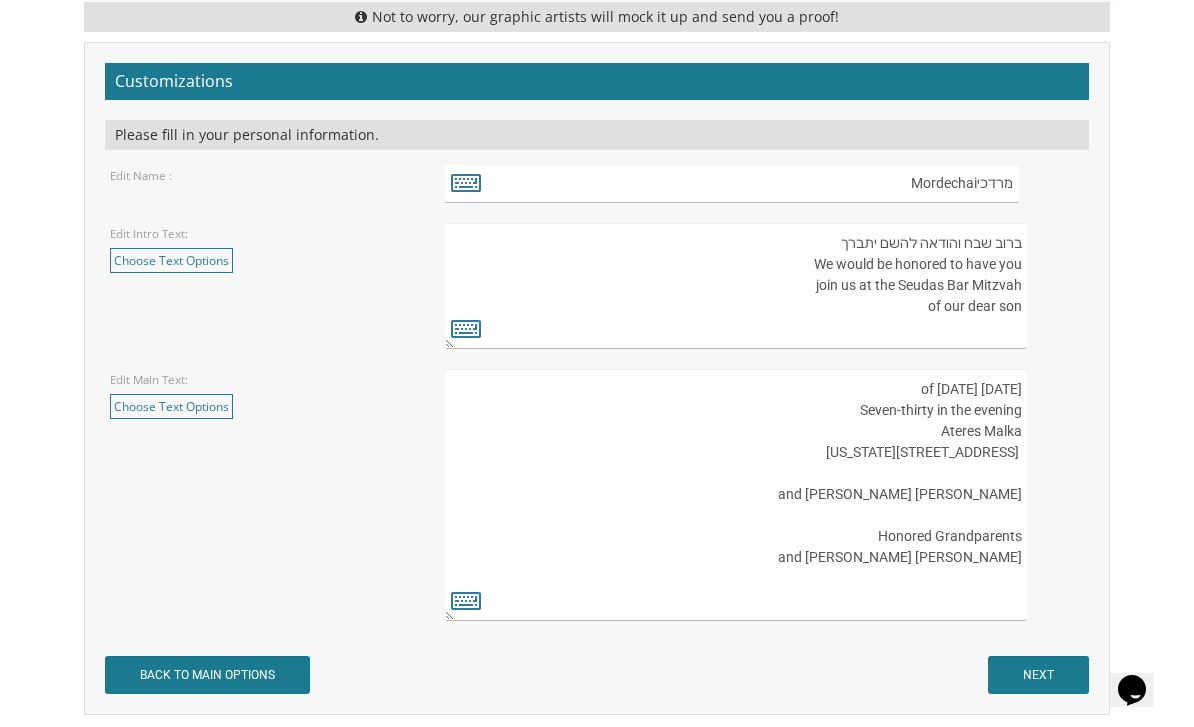 scroll, scrollTop: 1382, scrollLeft: 0, axis: vertical 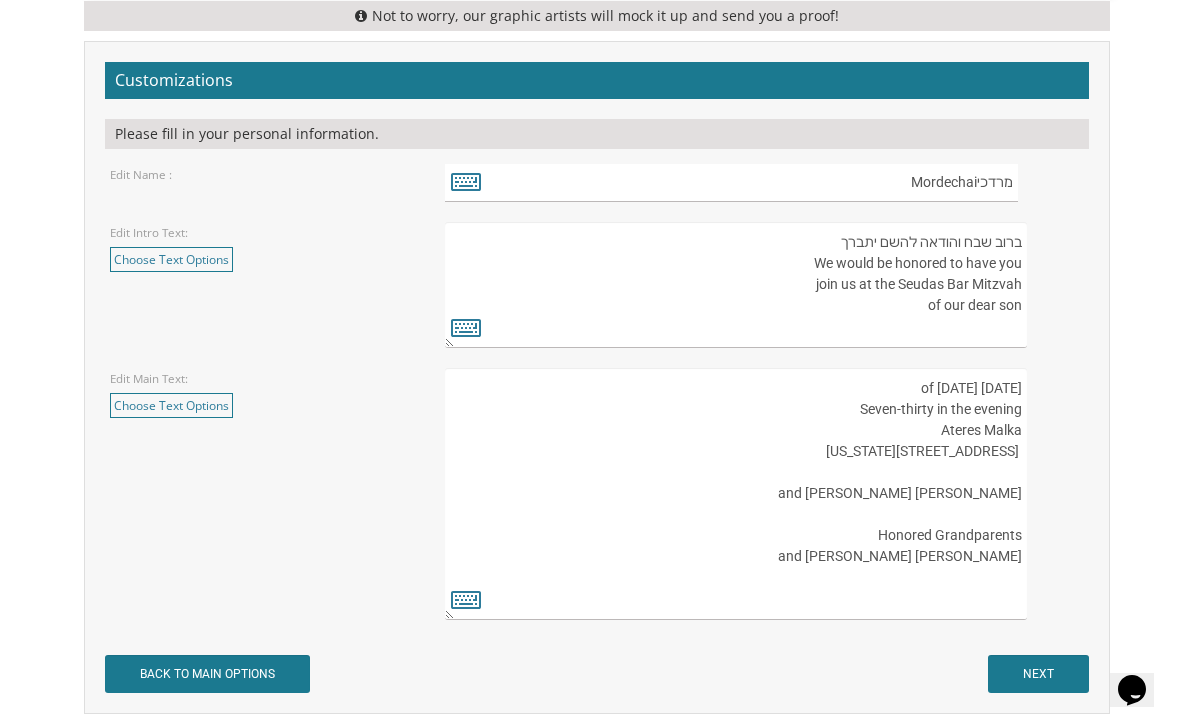 type on "ברוב שבח והודאה להשם יתברך
We would be honored to have you
join us at the Seudas Bar Mitzvah
of our dear son" 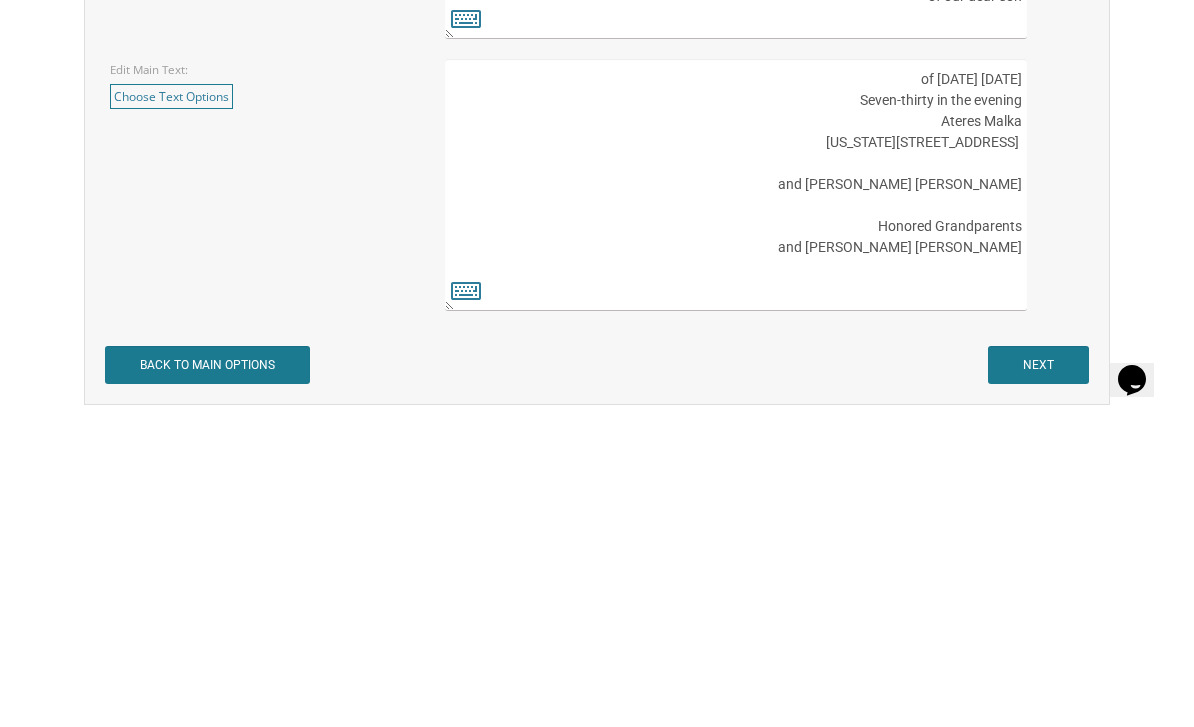 click on "Tuesday, the twenty-sixth of August, 2025
Seven-thirty in the evening
Ateres Malka
140 Lehigh Avenue
Lakewood, New Jersey
Yitzy and Yehudis Markowitz
Honored Grandparents
Yanky and Faygah Szanto" at bounding box center [736, 495] 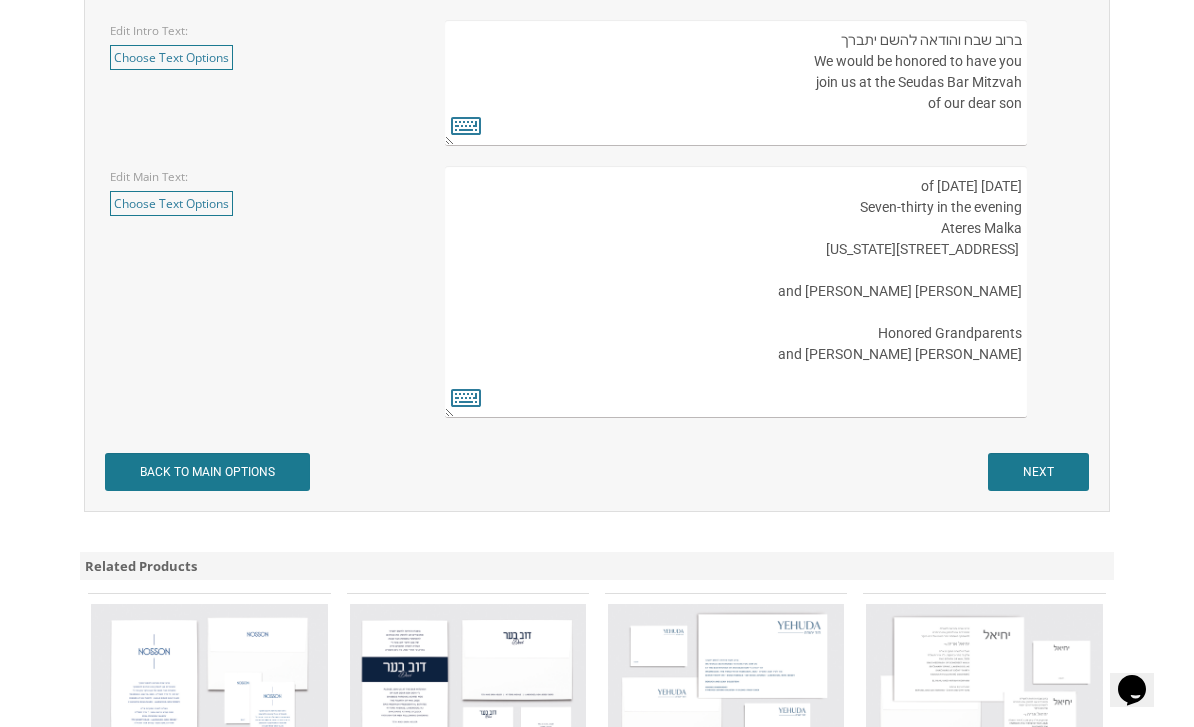 scroll, scrollTop: 1557, scrollLeft: 0, axis: vertical 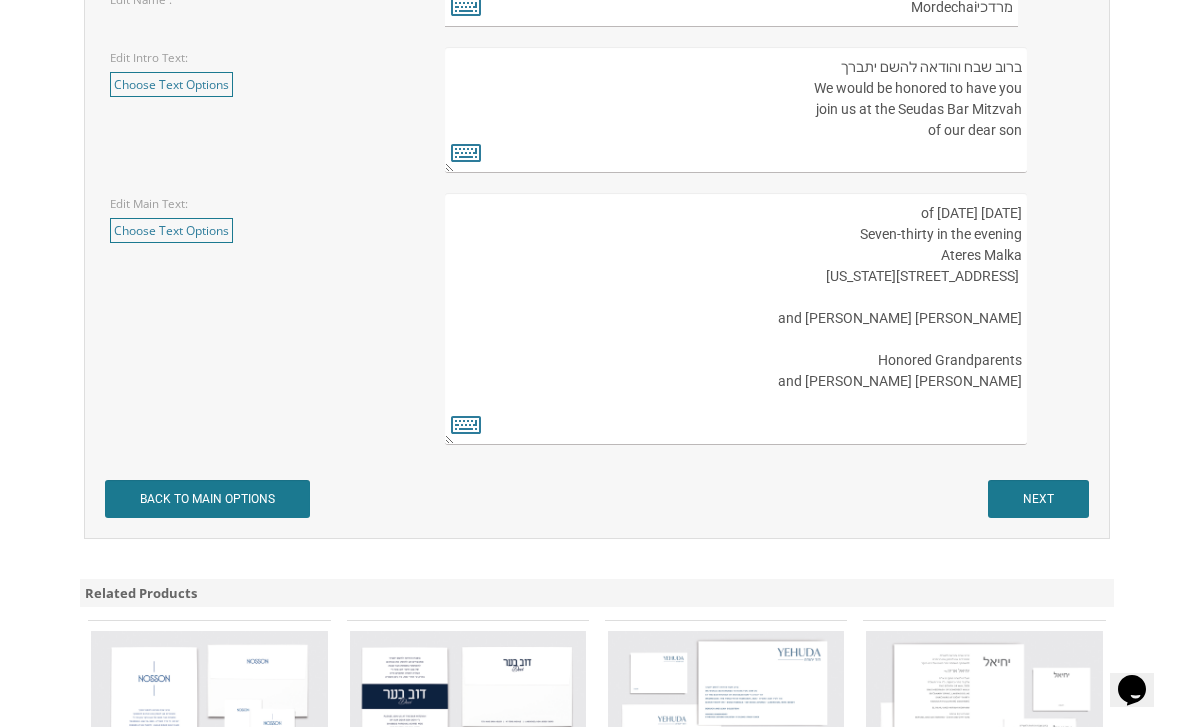 click on "Tuesday, the twenty-sixth of August, 2025
Seven-thirty in the evening
Ateres Malka
140 Lehigh Avenue
Lakewood, New Jersey
Yitzy and Yehudis Markowitz
Honored Grandparents
Yanky and Faygah Szanto" at bounding box center [736, 319] 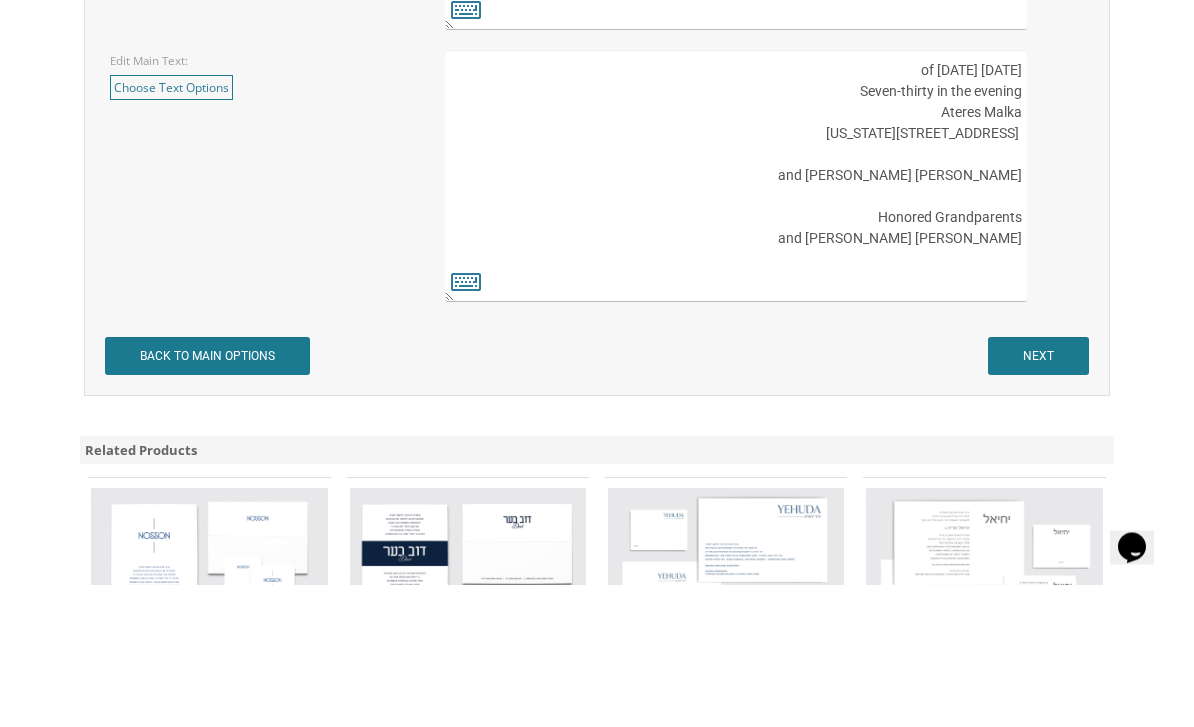 click on "Tuesday, the twenty-sixth of August, 2025
Seven-thirty in the evening
Ateres Malka
140 Lehigh Avenue
Lakewood, New Jersey
Yitzy and Yehudis Markowitz
Honored Grandparents
Yanky and Faygah Szanto" at bounding box center [736, 319] 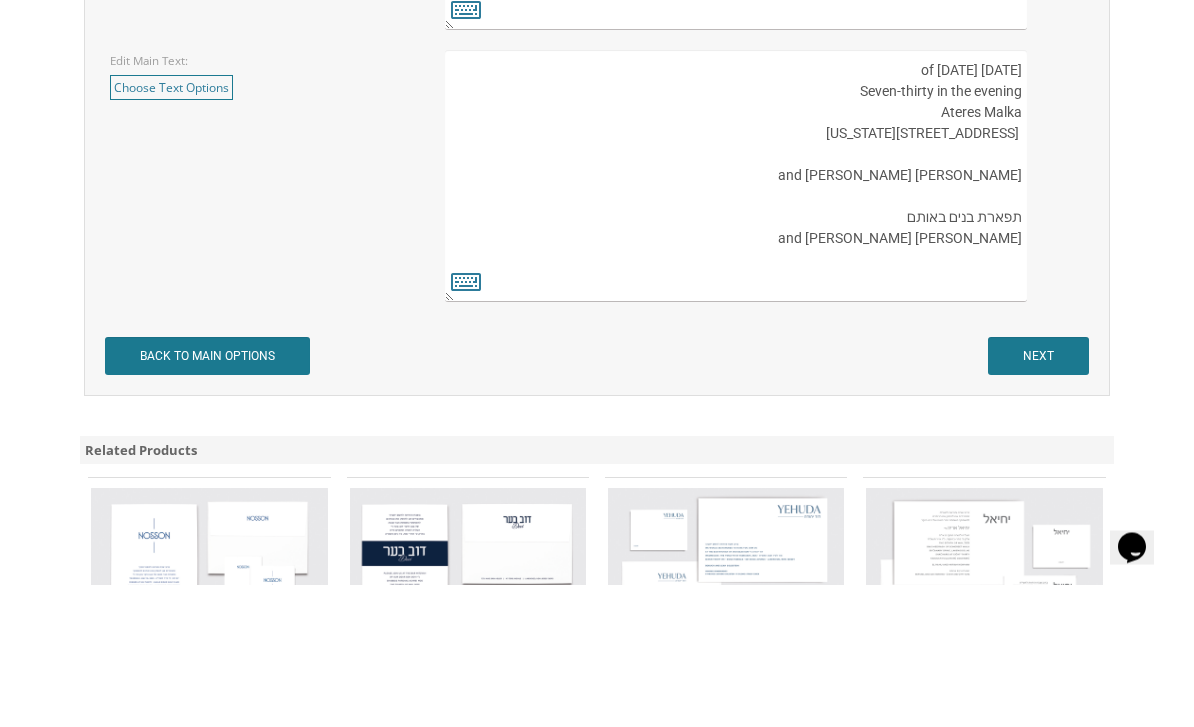 click on "Tuesday, the twenty-sixth of August, 2025
Seven-thirty in the evening
Ateres Malka
140 Lehigh Avenue
Lakewood, New Jersey
Yitzy and Yehudis Markowitz
Honored Grandparents
Yanky and Faygah Szanto" at bounding box center [736, 319] 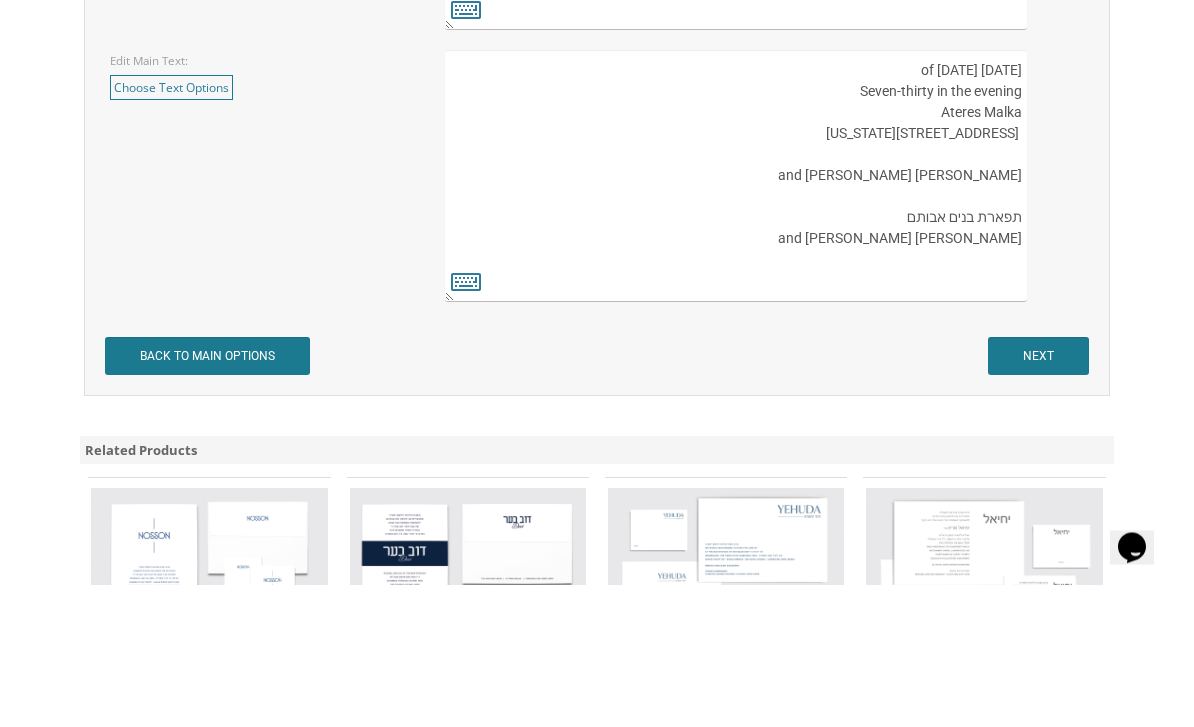 click on "Tuesday, the twenty-sixth of August, 2025
Seven-thirty in the evening
Ateres Malka
140 Lehigh Avenue
Lakewood, New Jersey
Yitzy and Yehudis Markowitz
Honored Grandparents
Yanky and Faygah Szanto" at bounding box center (736, 319) 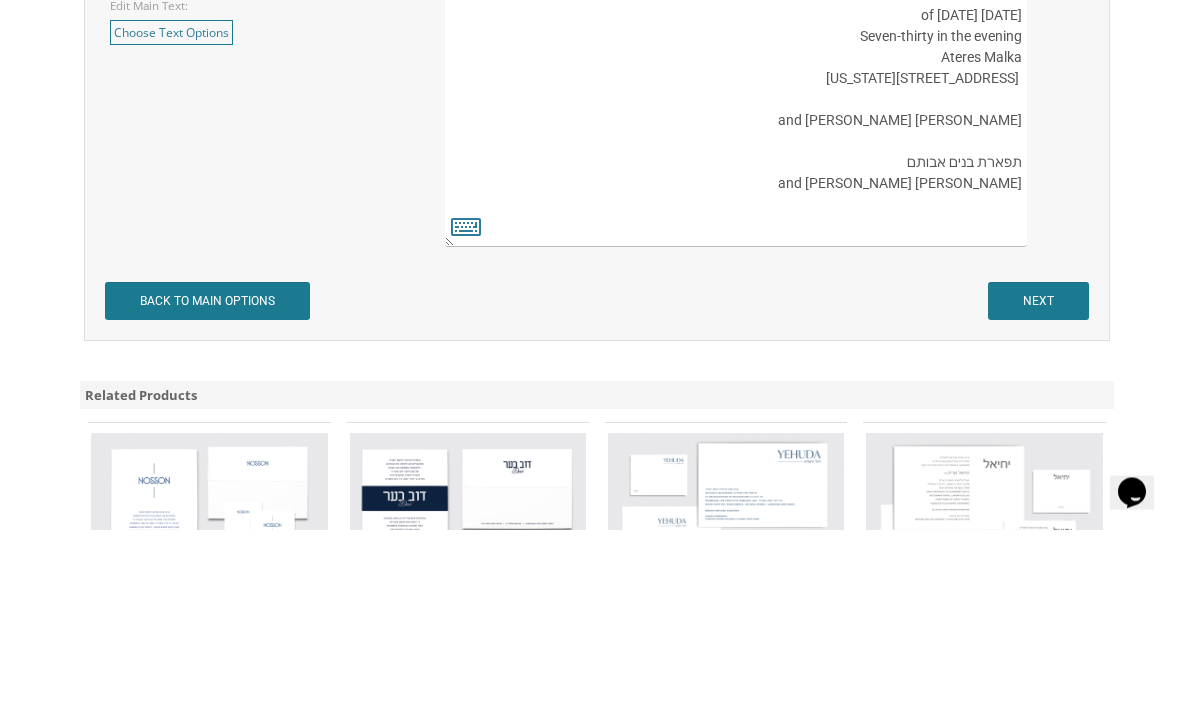 scroll, scrollTop: 21, scrollLeft: 0, axis: vertical 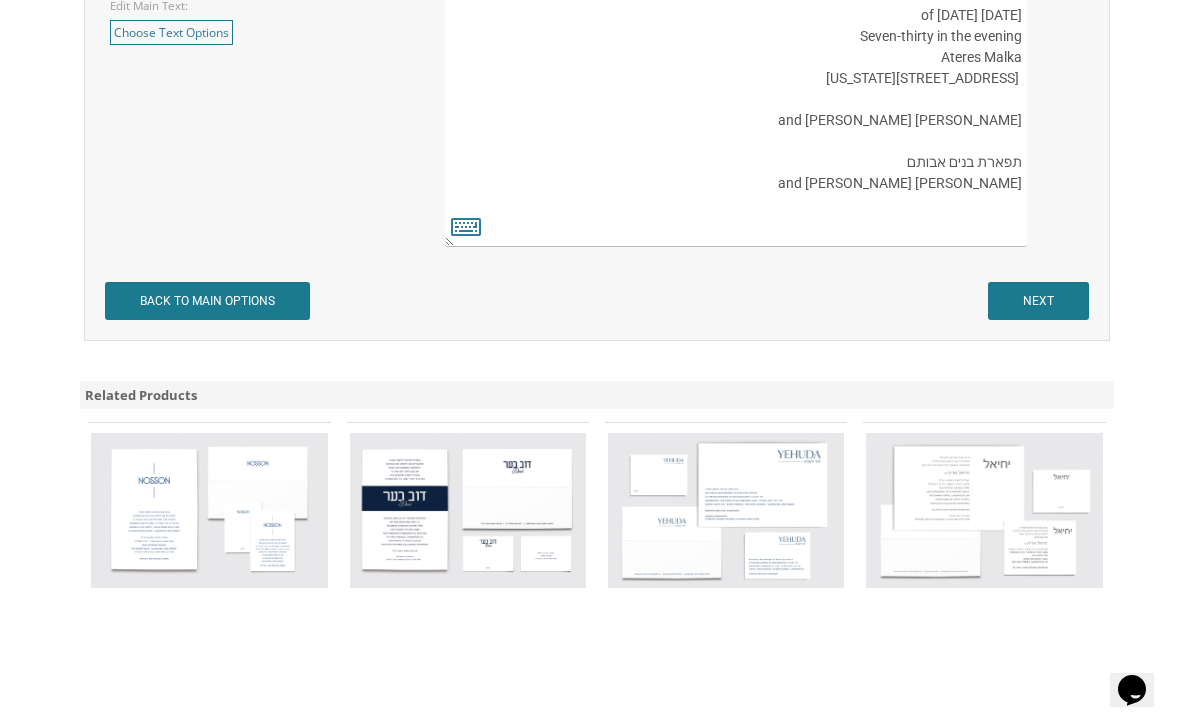 click on "Tuesday, the twenty-sixth of August, 2025
Seven-thirty in the evening
Ateres Malka
140 Lehigh Avenue
Lakewood, New Jersey
Yitzy and Yehudis Markowitz
Honored Grandparents
Yanky and Faygah Szanto" at bounding box center [736, 121] 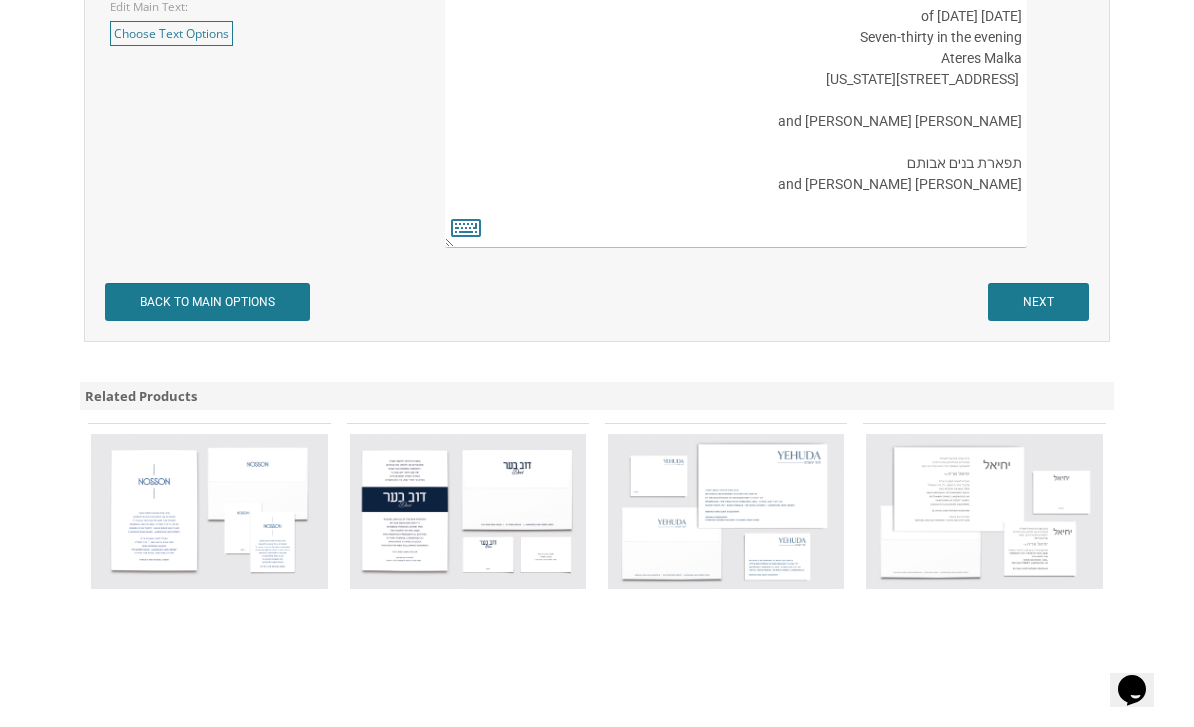 click on "Tuesday, the twenty-sixth of August, 2025
Seven-thirty in the evening
Ateres Malka
140 Lehigh Avenue
Lakewood, New Jersey
Yitzy and Yehudis Markowitz
Honored Grandparents
Yanky and Faygah Szanto" at bounding box center (736, 122) 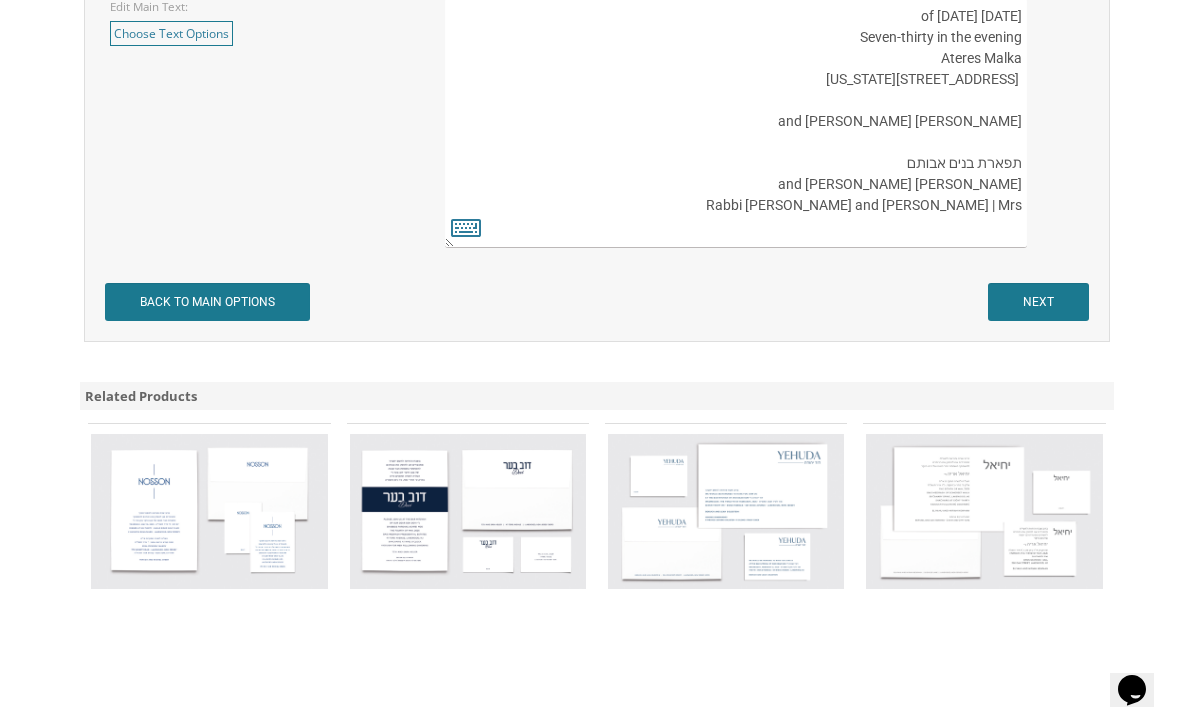 click on "Tuesday, the twenty-sixth of August, 2025
Seven-thirty in the evening
Ateres Malka
140 Lehigh Avenue
Lakewood, New Jersey
Yitzy and Yehudis Markowitz
Honored Grandparents
Yanky and Faygah Szanto" at bounding box center (736, 122) 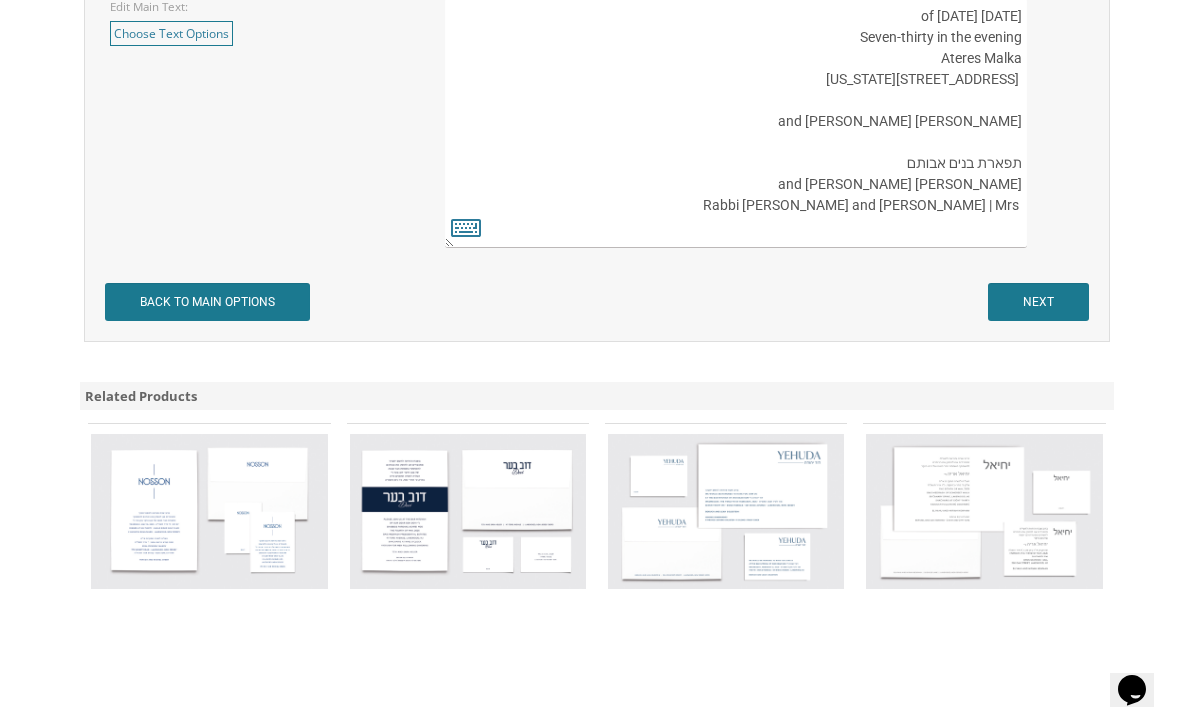 click on "Tuesday, the twenty-sixth of August, 2025
Seven-thirty in the evening
Ateres Malka
140 Lehigh Avenue
Lakewood, New Jersey
Yitzy and Yehudis Markowitz
Honored Grandparents
Yanky and Faygah Szanto" at bounding box center [736, 122] 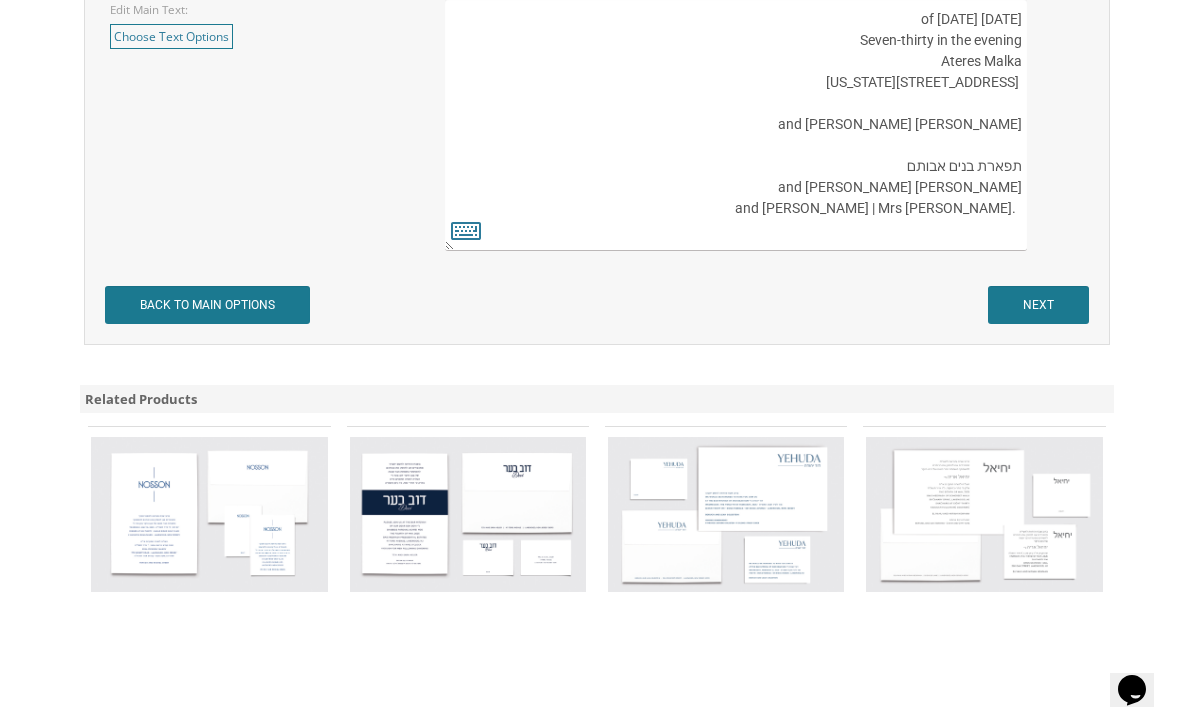 scroll, scrollTop: 1745, scrollLeft: 0, axis: vertical 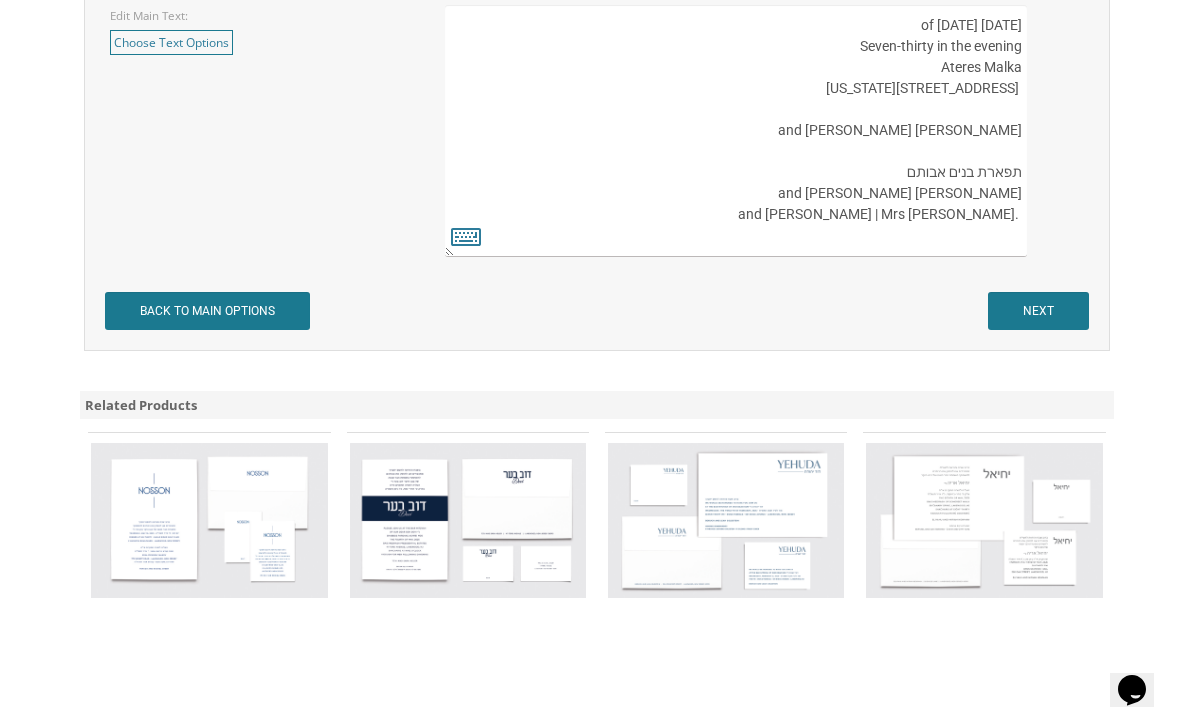 click on "Tuesday, the twenty-sixth of August, 2025
Seven-thirty in the evening
Ateres Malka
140 Lehigh Avenue
Lakewood, New Jersey
Yitzy and Yehudis Markowitz
Honored Grandparents
Yanky and Faygah Szanto" at bounding box center (736, 131) 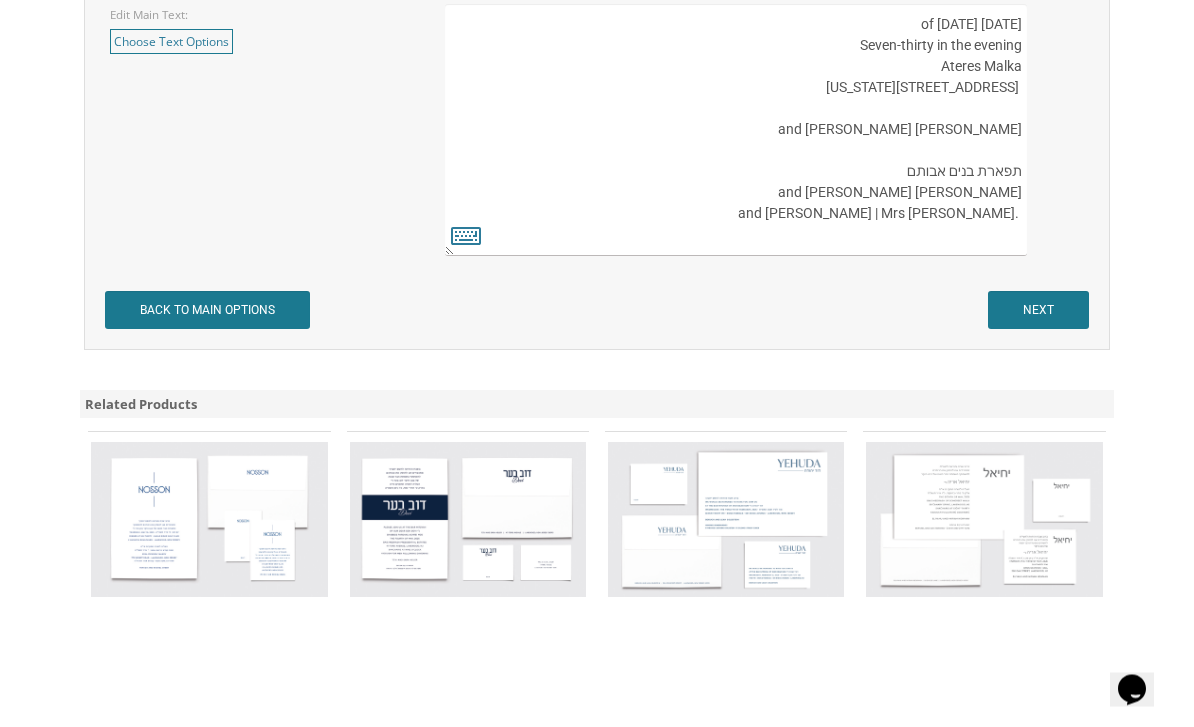 click on "Tuesday, the twenty-sixth of August, 2025
Seven-thirty in the evening
Ateres Malka
140 Lehigh Avenue
Lakewood, New Jersey
Yitzy and Yehudis Markowitz
Honored Grandparents
Yanky and Faygah Szanto" at bounding box center [736, 131] 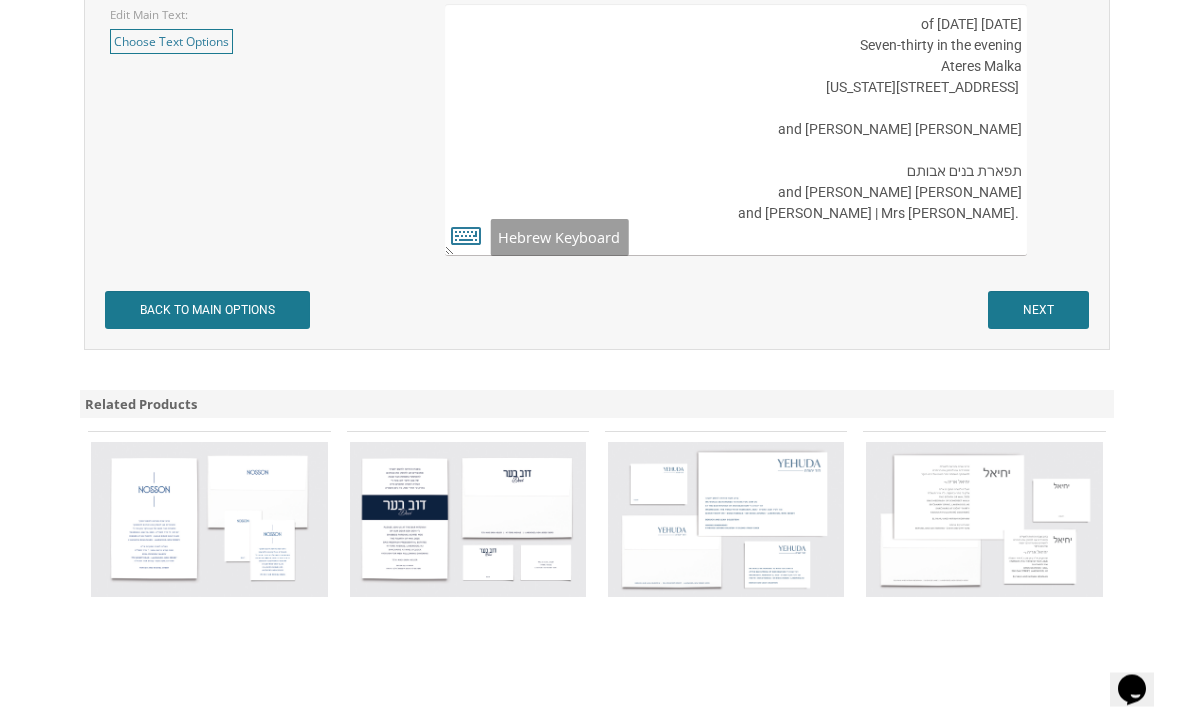type on "Tuesday, the Twenty-Sixth of August, 2025
Seven-thirty in the evening
Ateres Malka
140 Lehigh Avenue
Lakewood, New Jersey
Yitzy and Yehudis Markowitz
תפארת בנים אבותם
Yanky and Faygah Szanto
.Rabbi Shlomo and Miriam Stern | Mrs" 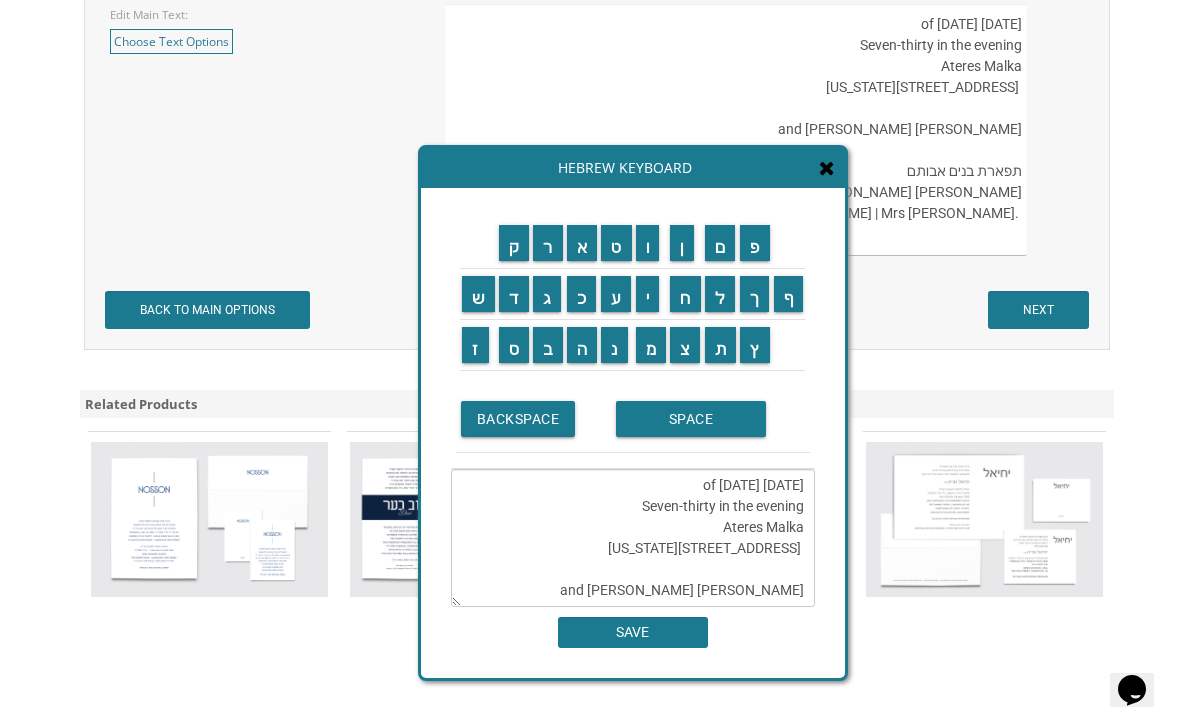 click on "Edit Main Text:
Choose Text Options העליה לתורה תתקיים אי”ה
בשבת קודש פרשת לך לך
ח’ חשון תשע”ט
The twenty-eighth of October
Two thousand eighteen
K’hal Rayim Ahuvim
175 Sunset Road
Lakewood, New Jersey
Shacharis at eight-thirty
Kiddush following davening
Chaim and Shani Kohn
select שתתקיים אי”ה
יום ראשון לפרשת לך לך
ט’ חשון תשע”ט
Sunday, the twenty-ninth of October, 2018
Seven-thirty in the evening
Khal Ateres Yeshaya
908 East County Line Raod Lakewood, New Jersey
Chaim and Shani Kohn
select Monday, the tenth of December, 2019
Seven-thirty in the evening
978 River Avenue
Lakewood, New Jersey
Chaim and Shani Kohn
select" at bounding box center (597, 130) 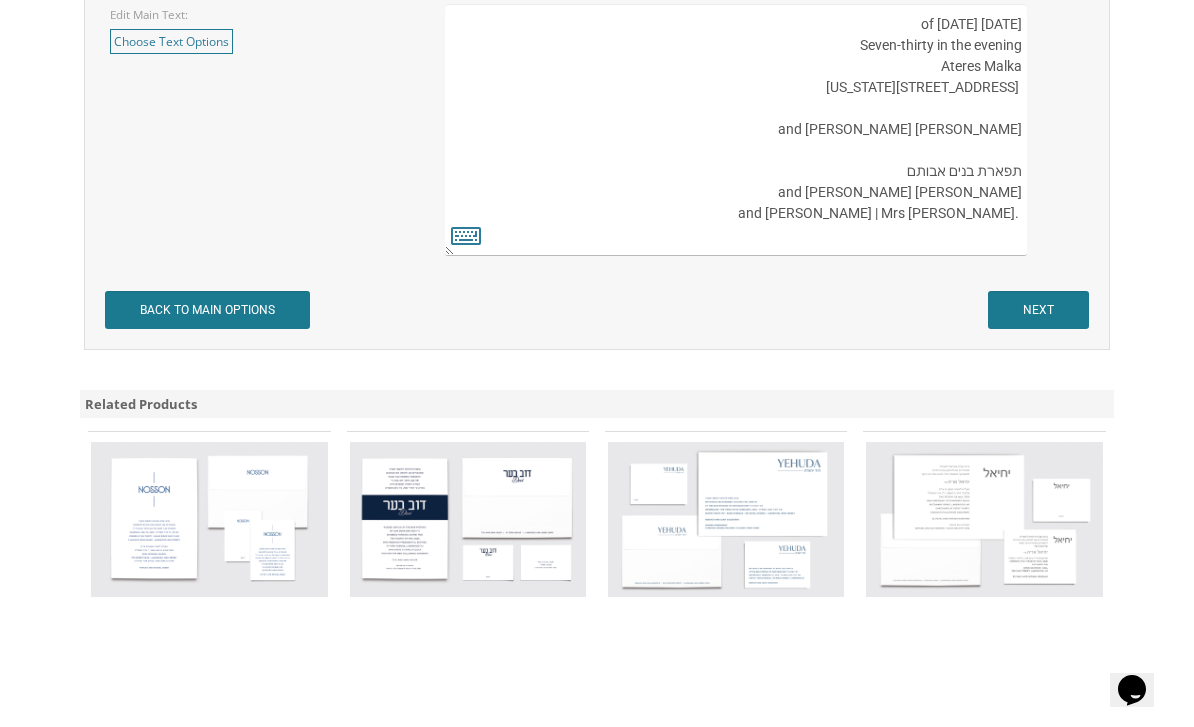 click on "Tuesday, the twenty-sixth of August, 2025
Seven-thirty in the evening
Ateres Malka
140 Lehigh Avenue
Lakewood, New Jersey
Yitzy and Yehudis Markowitz
Honored Grandparents
Yanky and Faygah Szanto" at bounding box center [736, 130] 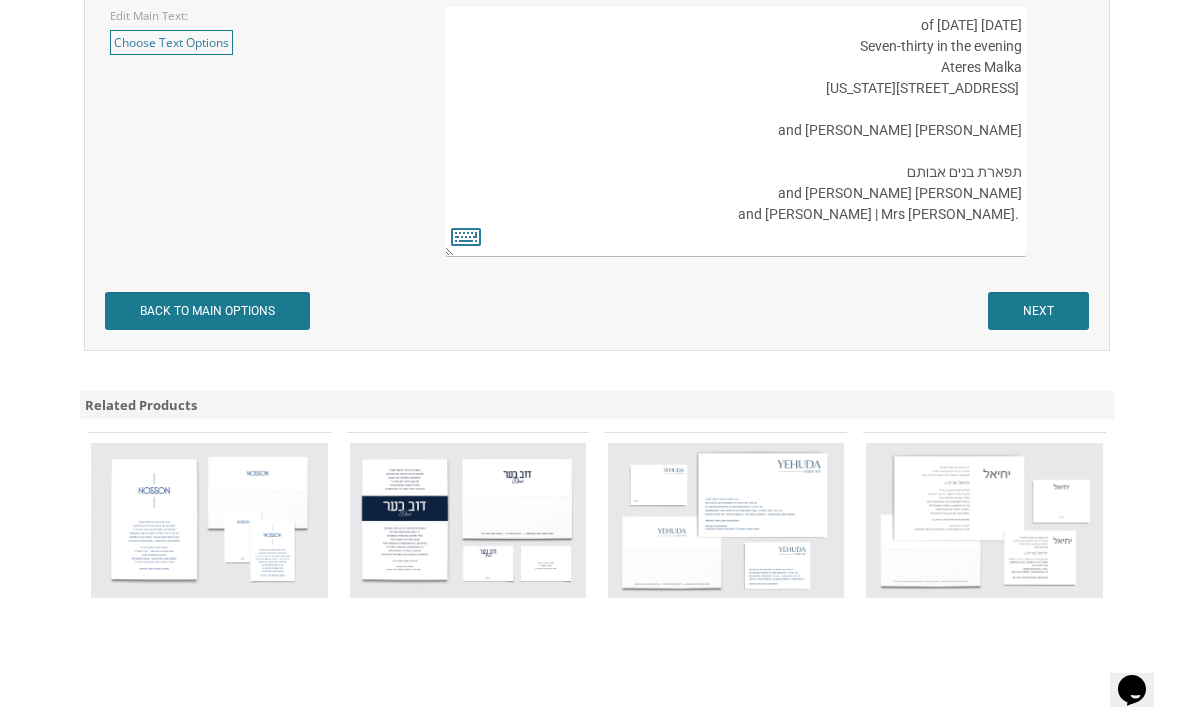 click on "Tuesday, the twenty-sixth of August, 2025
Seven-thirty in the evening
Ateres Malka
140 Lehigh Avenue
Lakewood, New Jersey
Yitzy and Yehudis Markowitz
Honored Grandparents
Yanky and Faygah Szanto" at bounding box center (736, 131) 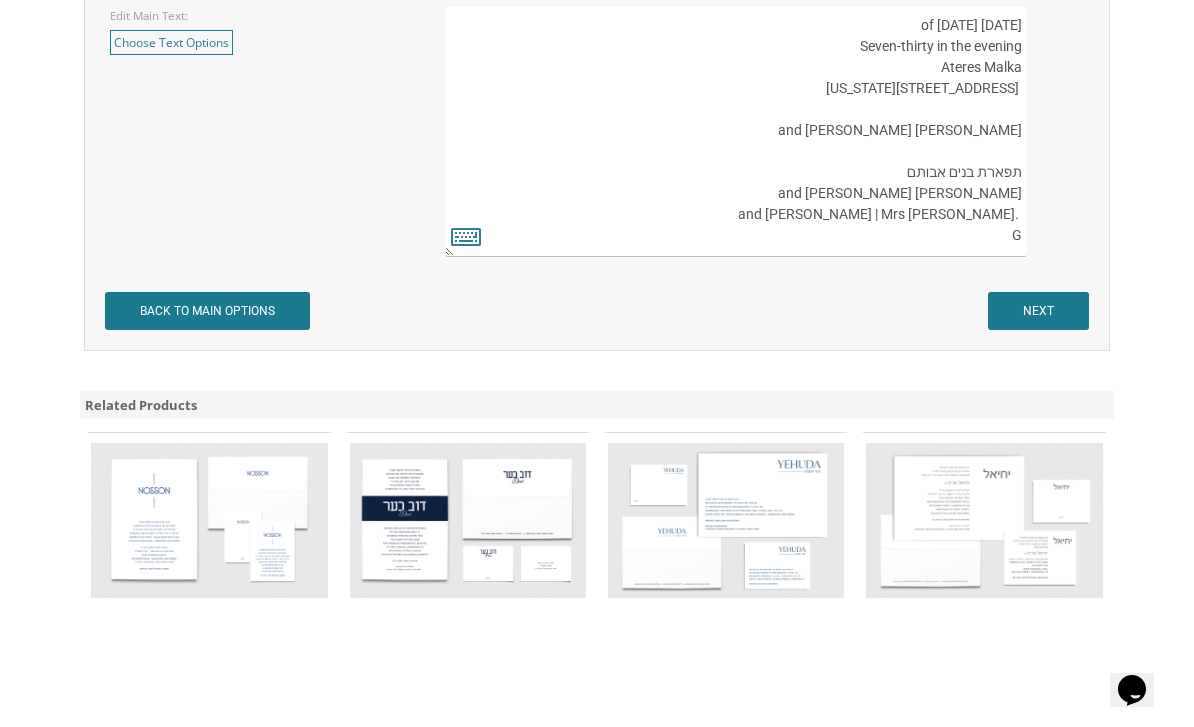 scroll, scrollTop: 10, scrollLeft: 0, axis: vertical 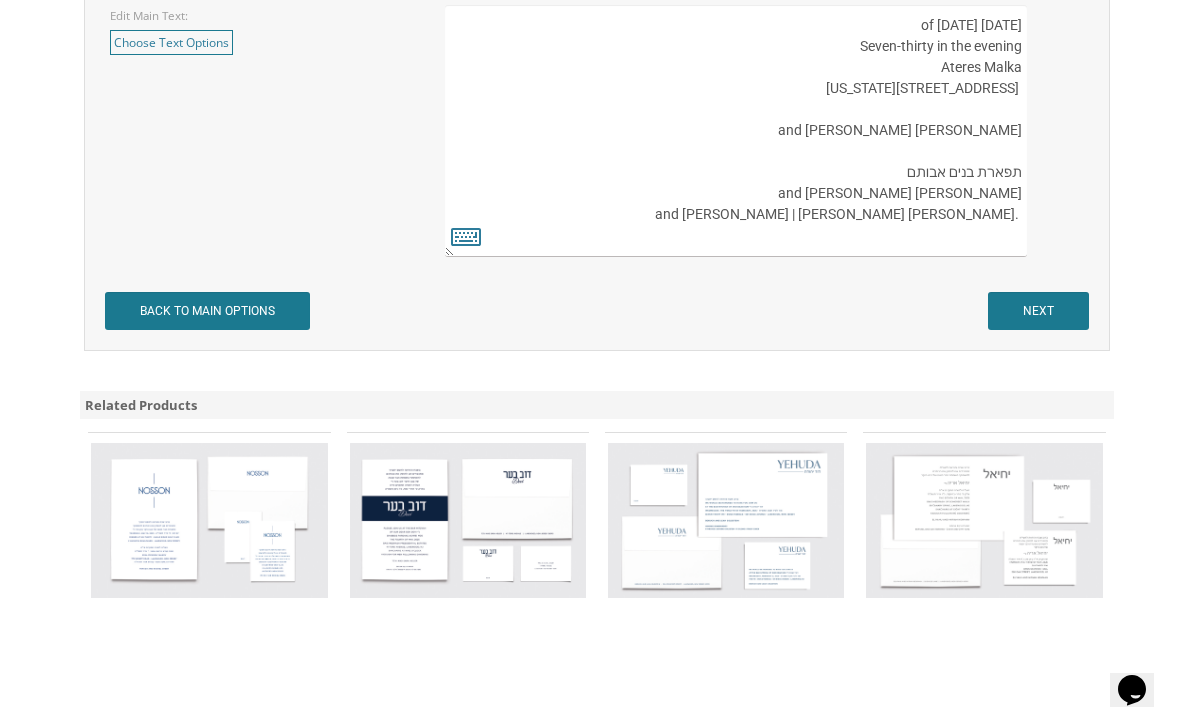click on "Tuesday, the twenty-sixth of August, 2025
Seven-thirty in the evening
Ateres Malka
140 Lehigh Avenue
Lakewood, New Jersey
Yitzy and Yehudis Markowitz
Honored Grandparents
Yanky and Faygah Szanto" at bounding box center (736, 131) 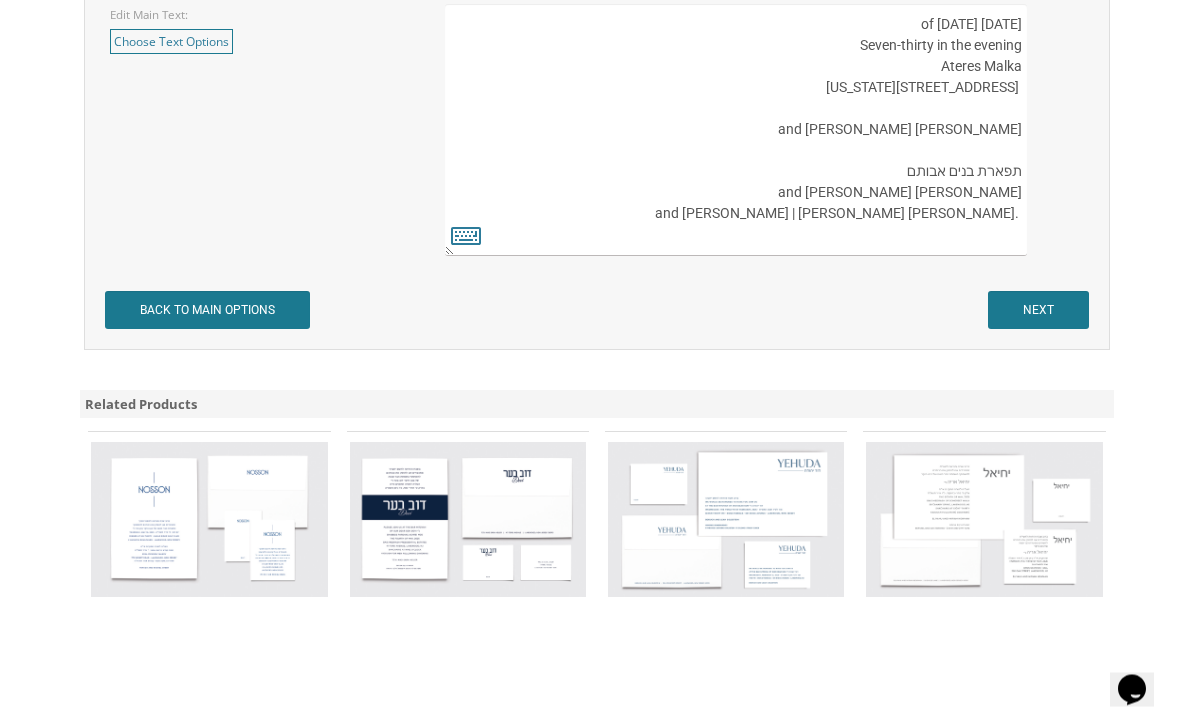 scroll, scrollTop: 1746, scrollLeft: 0, axis: vertical 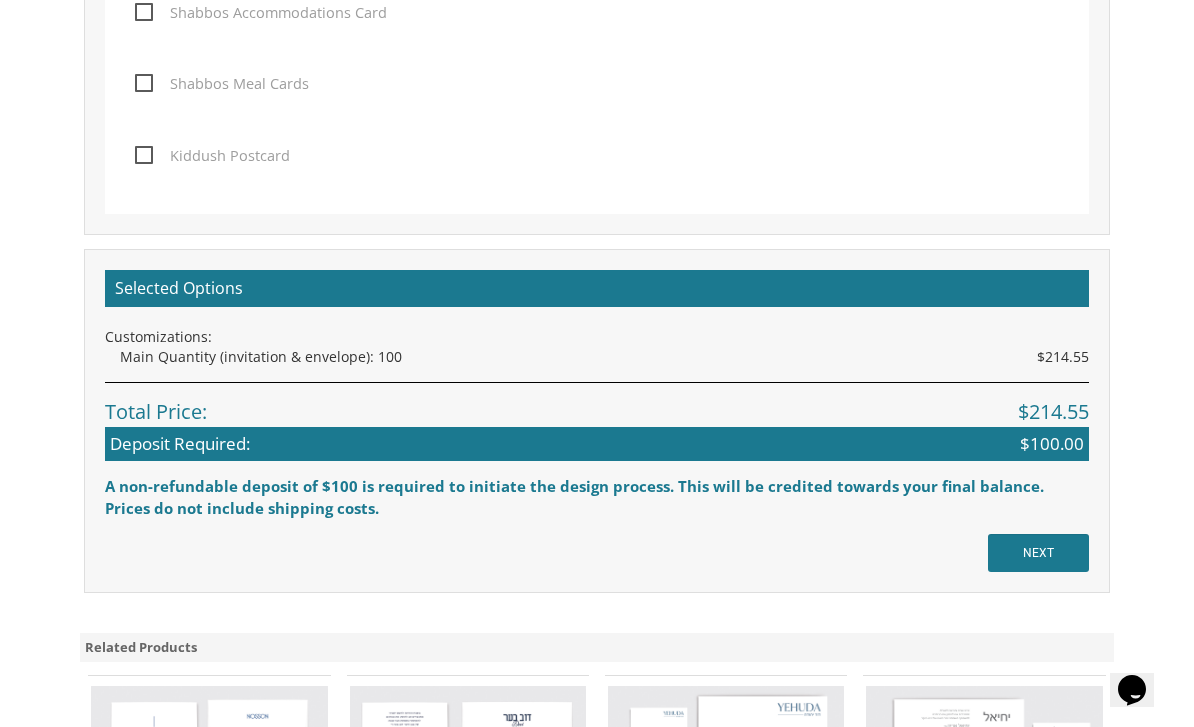 click on "NEXT" at bounding box center (1038, 553) 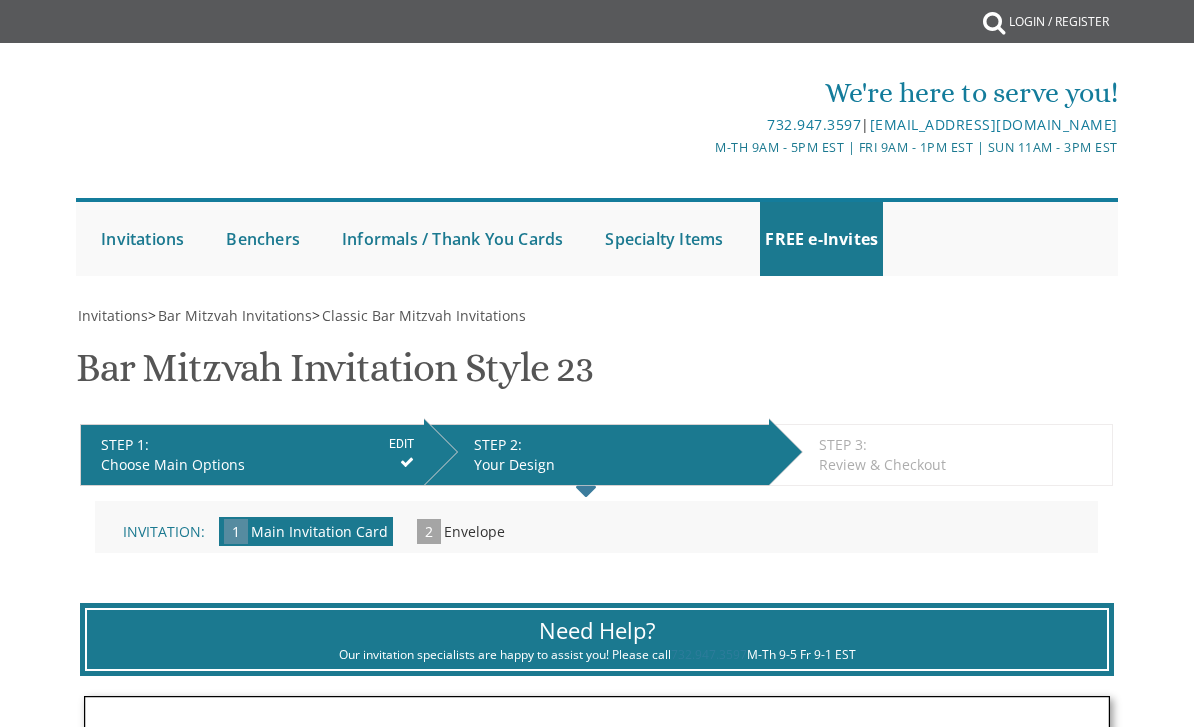 scroll, scrollTop: 0, scrollLeft: 0, axis: both 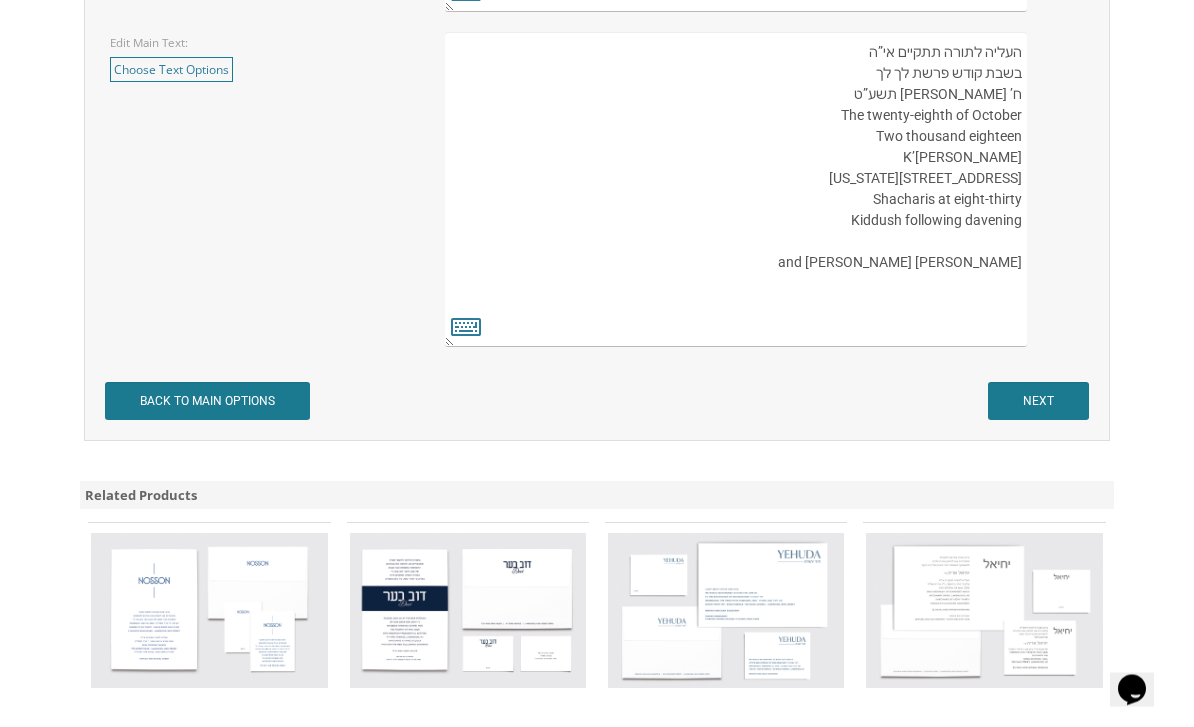 click on "NEXT" at bounding box center (1038, 402) 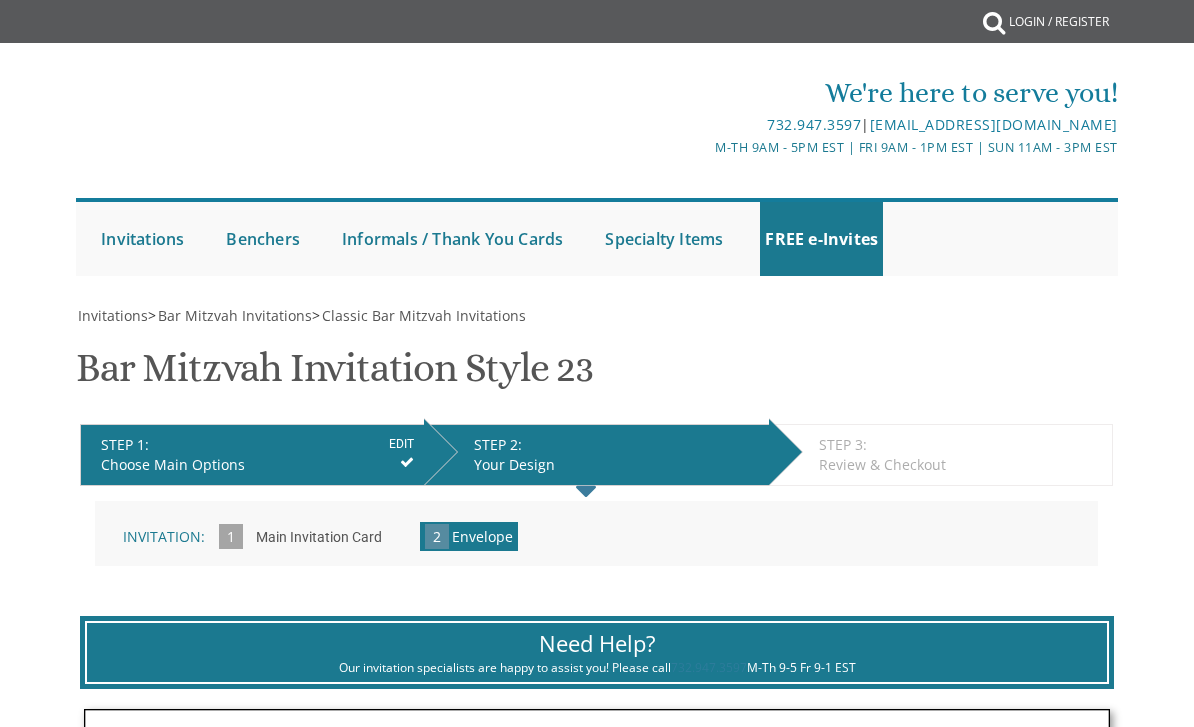 scroll, scrollTop: 0, scrollLeft: 0, axis: both 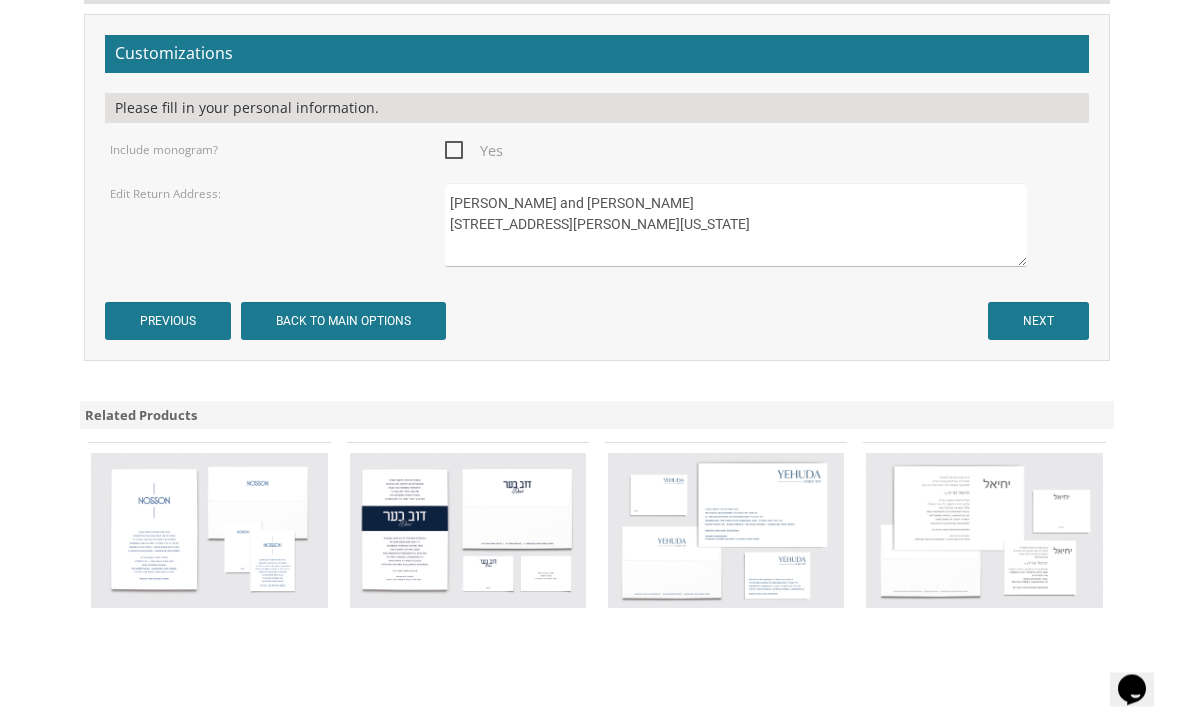 click on "NEXT" at bounding box center [1038, 322] 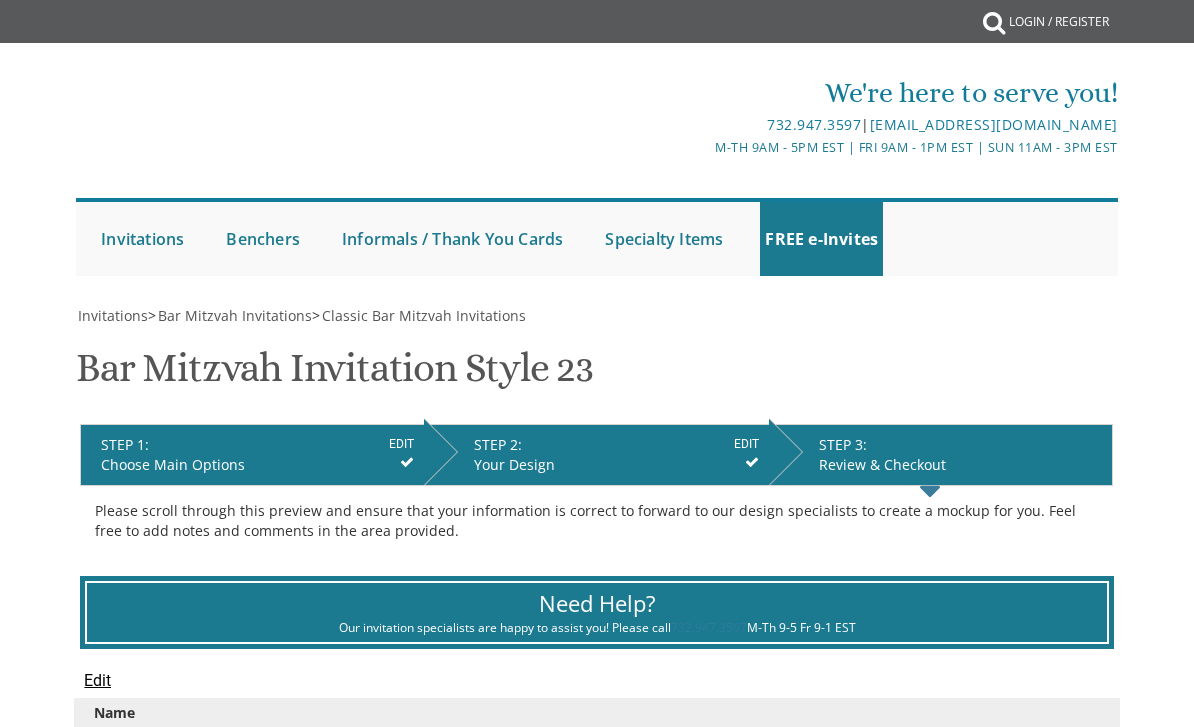 scroll, scrollTop: 0, scrollLeft: 0, axis: both 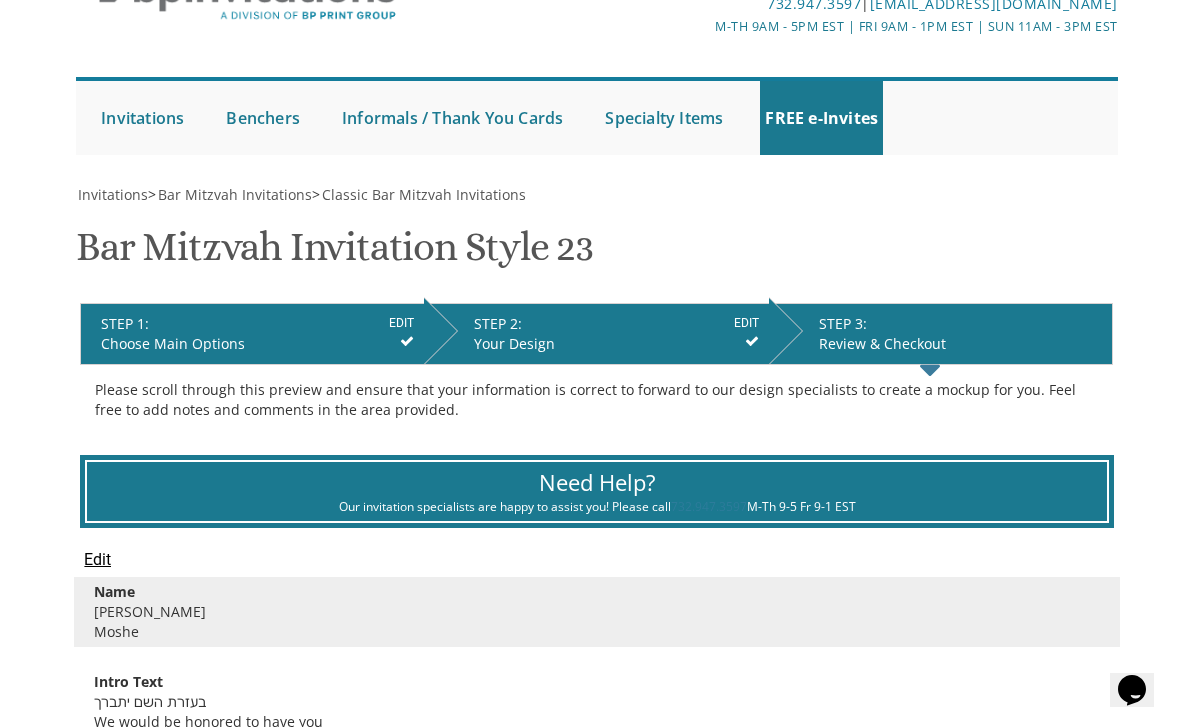 click on "Invitations  >  Bar Mitzvah Invitations  >  Classic Bar Mitzvah Invitations
Bar Mitzvah Invitation Style 23  SKU: bminv23
STEP 1: EDIT
Choose Main Options
STEP 2: EDIT
Your Design
STEP 3: EDIT
Review & Checkout" at bounding box center (597, 1223) 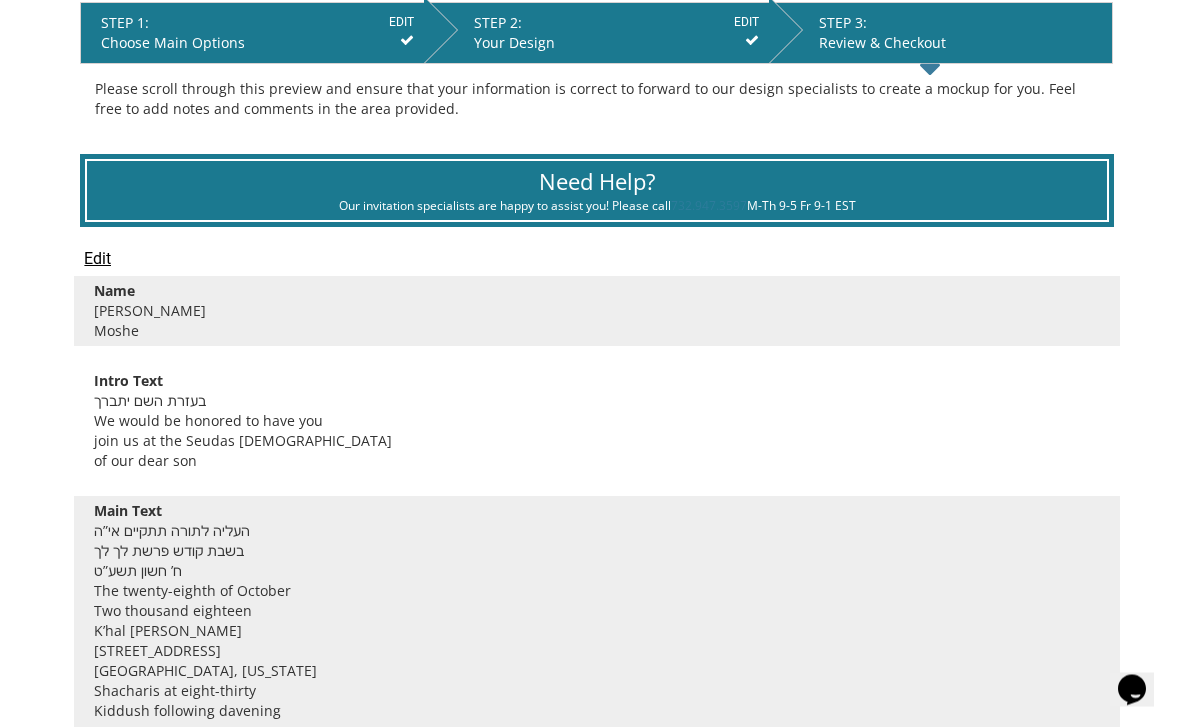 scroll, scrollTop: 422, scrollLeft: 0, axis: vertical 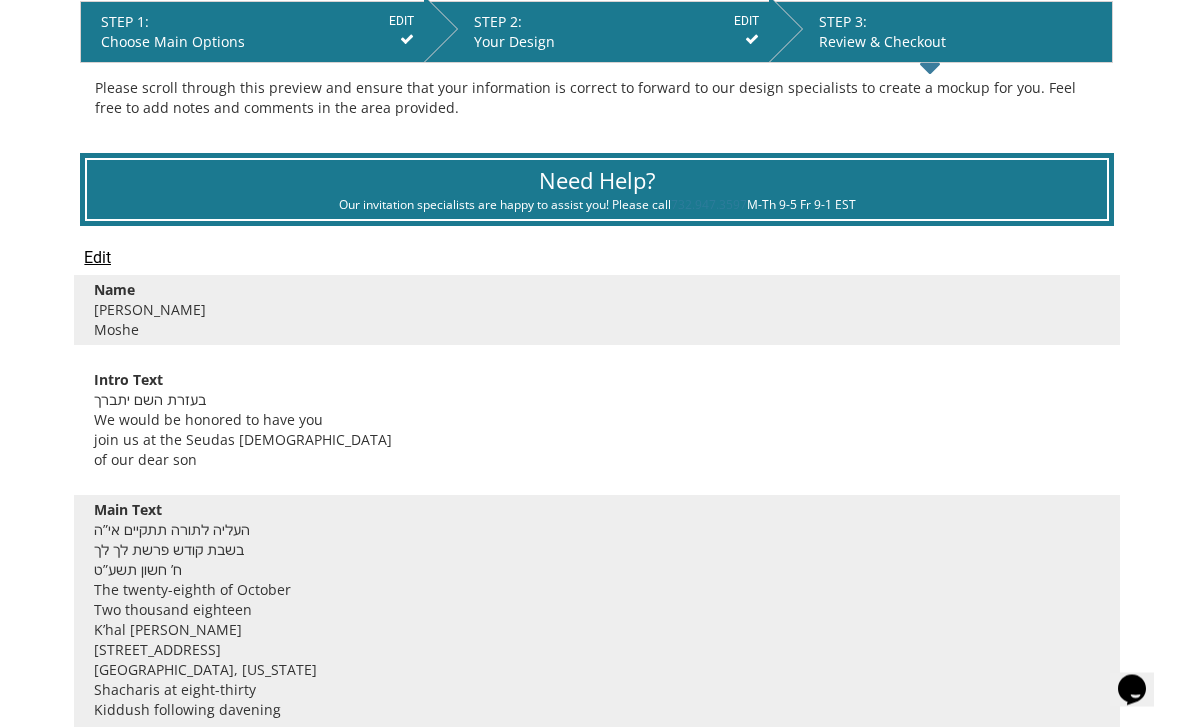 click on "Edit" at bounding box center (97, 259) 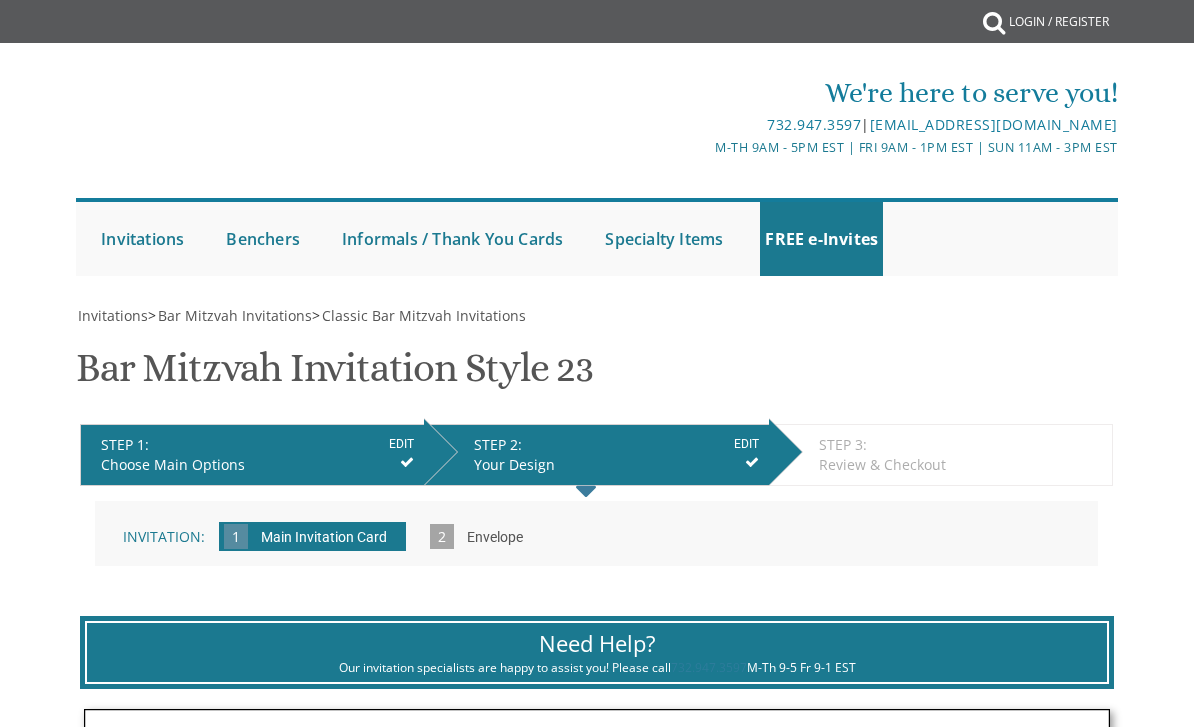 scroll, scrollTop: 0, scrollLeft: 0, axis: both 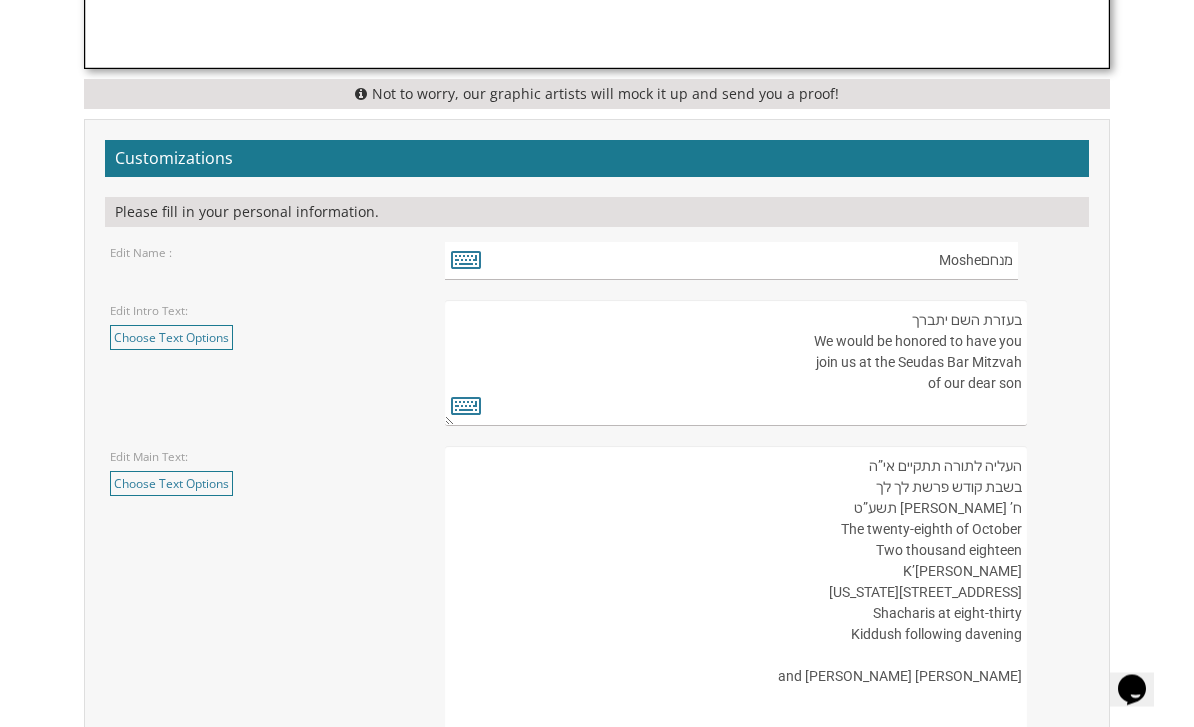 click on "בעזרת השם יתברך
We would be honored to have you
join us at the Seudas Bar Mitzvah
of our dear son" at bounding box center [736, 364] 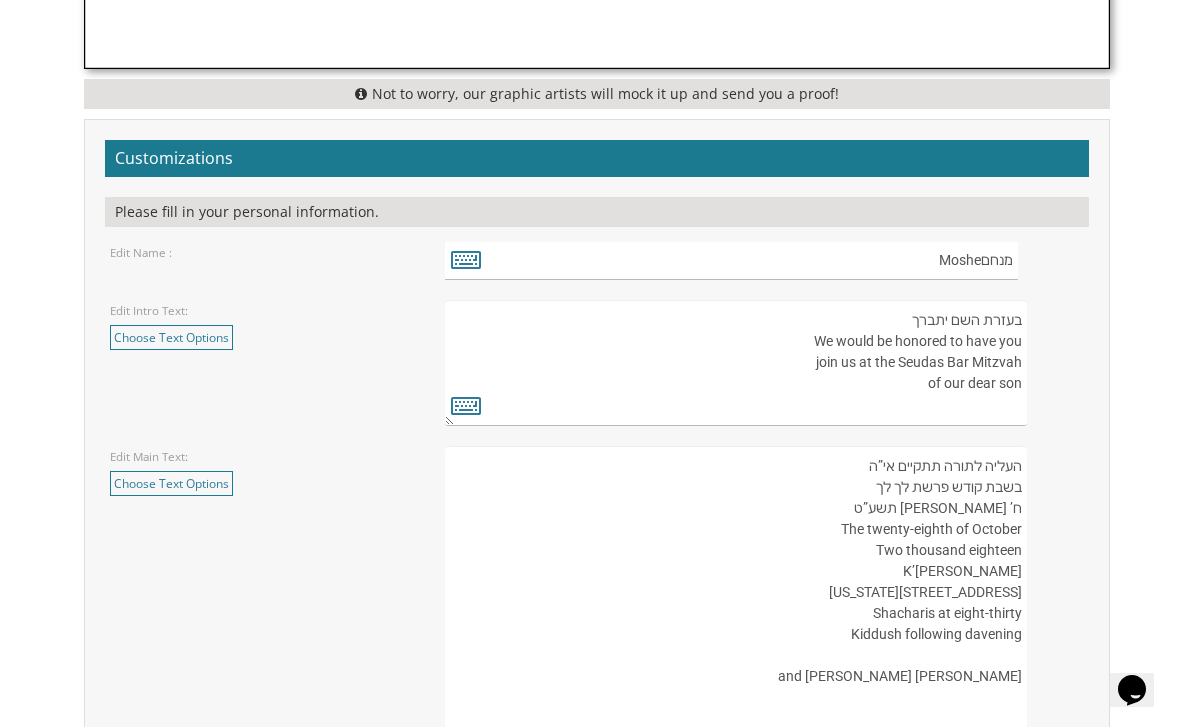 scroll, scrollTop: 1303, scrollLeft: 0, axis: vertical 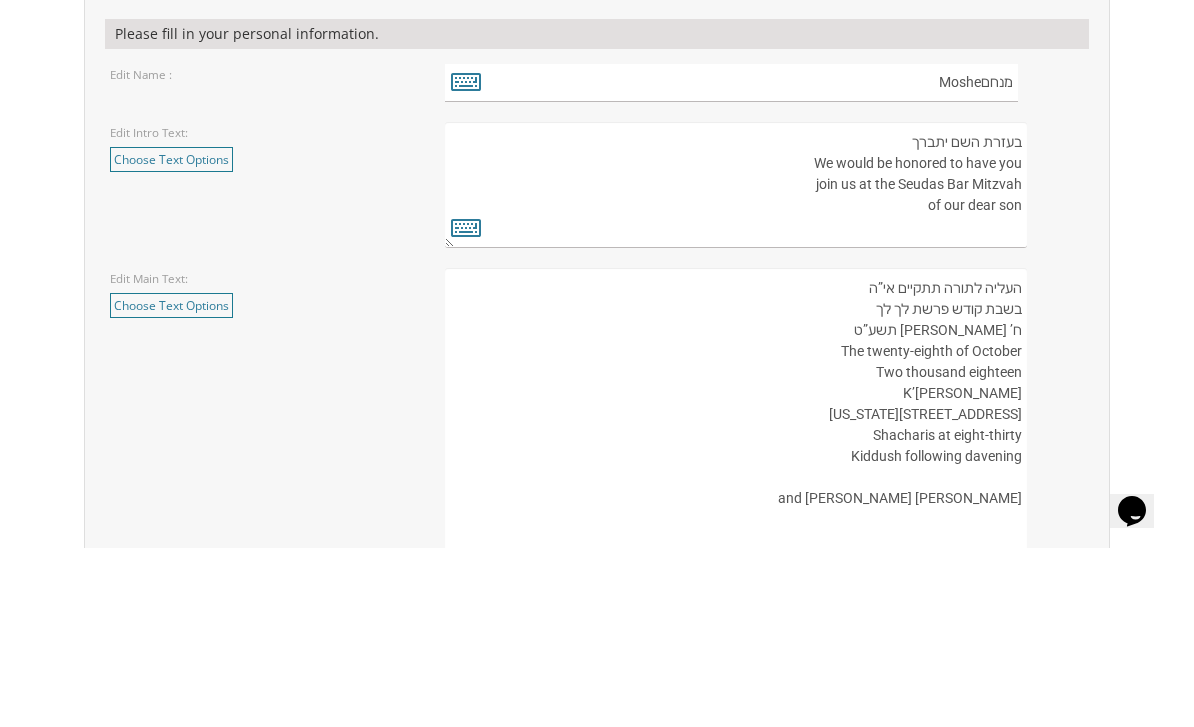 click on "בעזרת השם יתברך
We would be honored to have you
join us at the Seudas Bar Mitzvah
of our dear son" at bounding box center (736, 364) 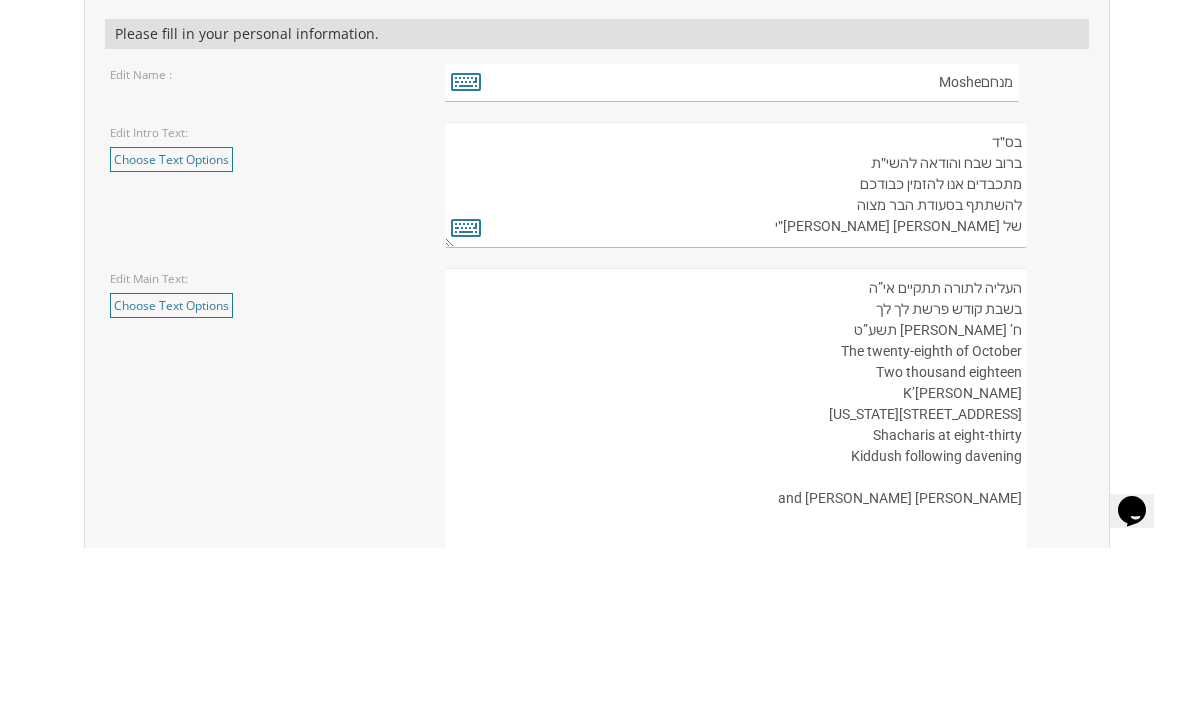 scroll, scrollTop: 1483, scrollLeft: 0, axis: vertical 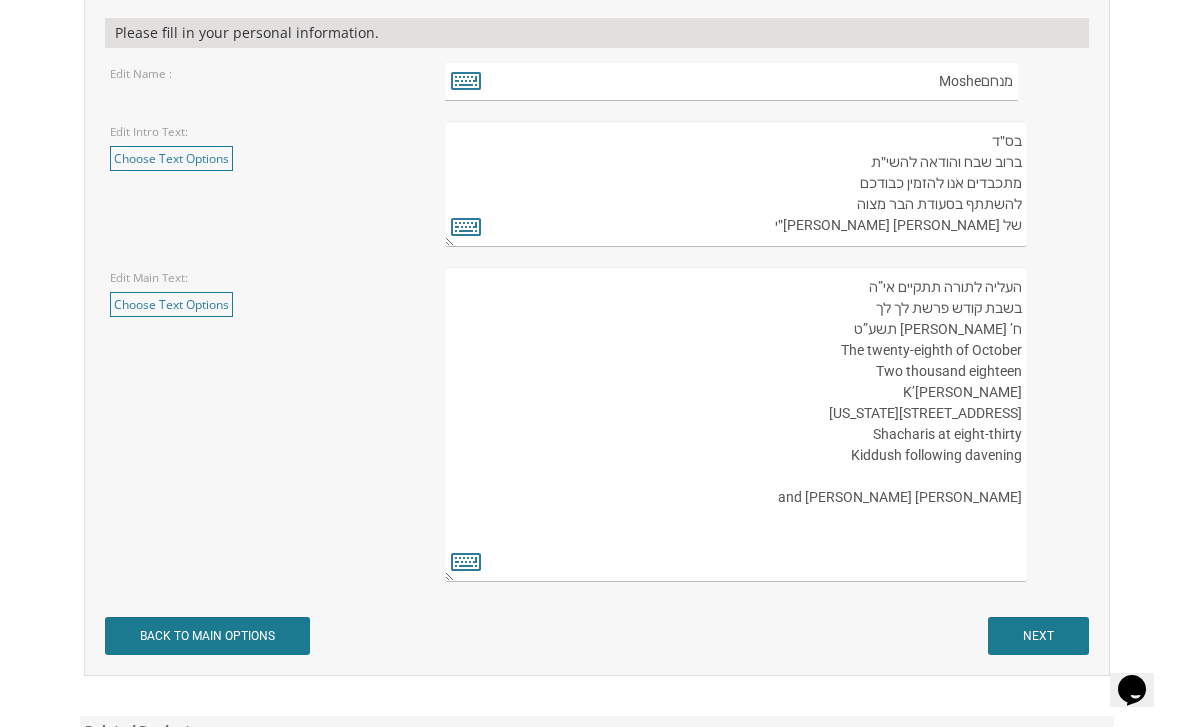 type on "בס״ד
ברוב שבח והודאה להשי״ת
מתכבדים אנו להזמין כבודכם
להשתתף בסעודת הבר מצוה
של בננו היקר מרדכי נ״י" 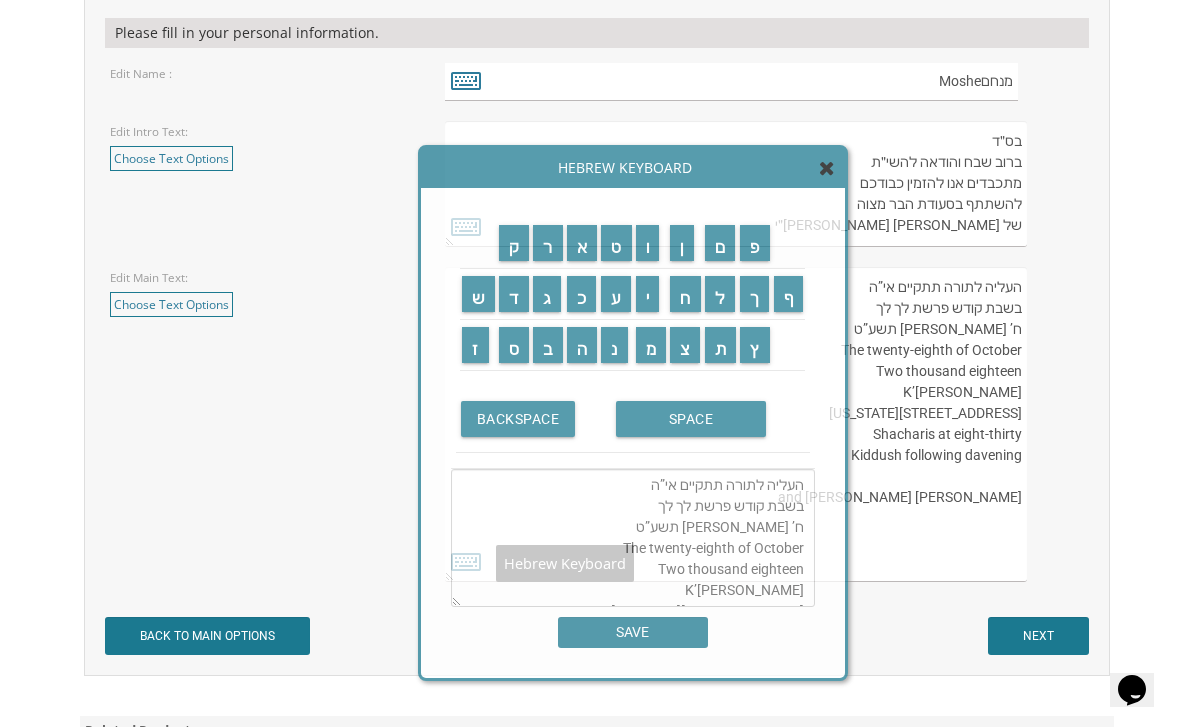 click at bounding box center (466, 80) 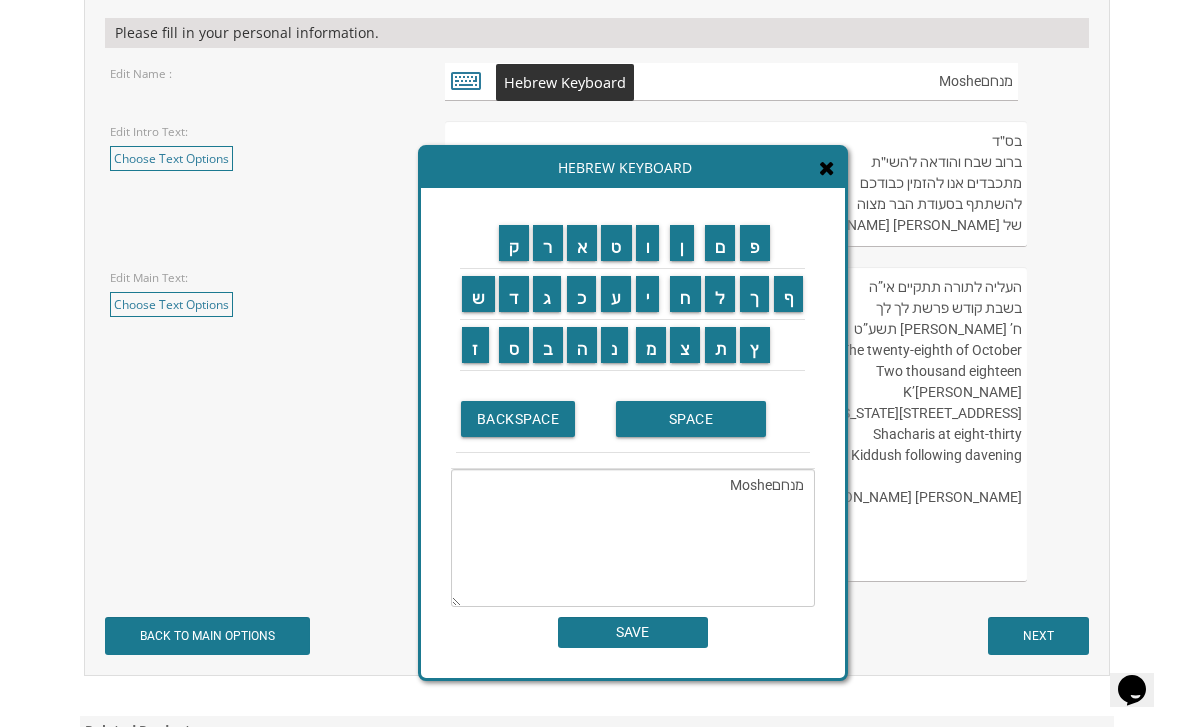 click on "Edit Intro Text:
Choose Text Options בעזרת השם יתברך
ברוב שבח והודאה להשי”ת
מתכבדים אנו להזמין את כבודכם להשתתף בשמחת הבר מצוה
של בננו היקר
select בעזרת השם יתברך
We would be honored to have you
join us at the Seudas Bar Mitzvah
of our dear son
select With great joy and gratitude to Hashem
We invite you to join our family
As we celebrate the bar mitzvah
of our dear son
select" at bounding box center [262, 146] 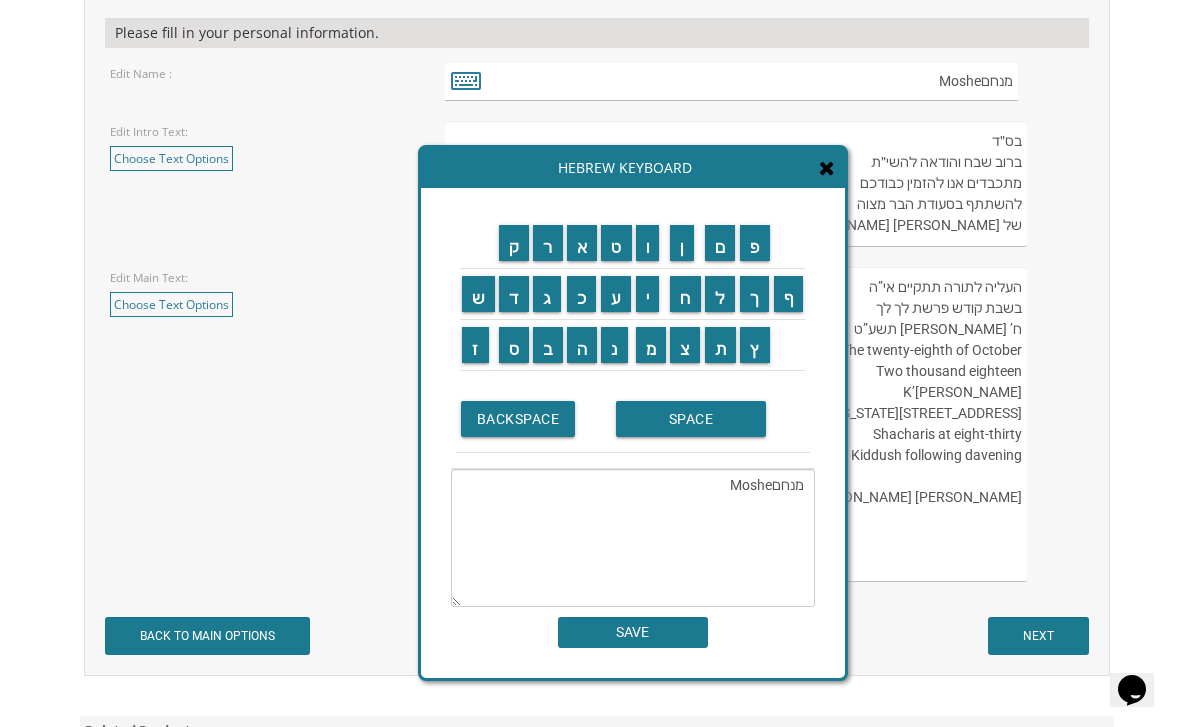 click at bounding box center [827, 168] 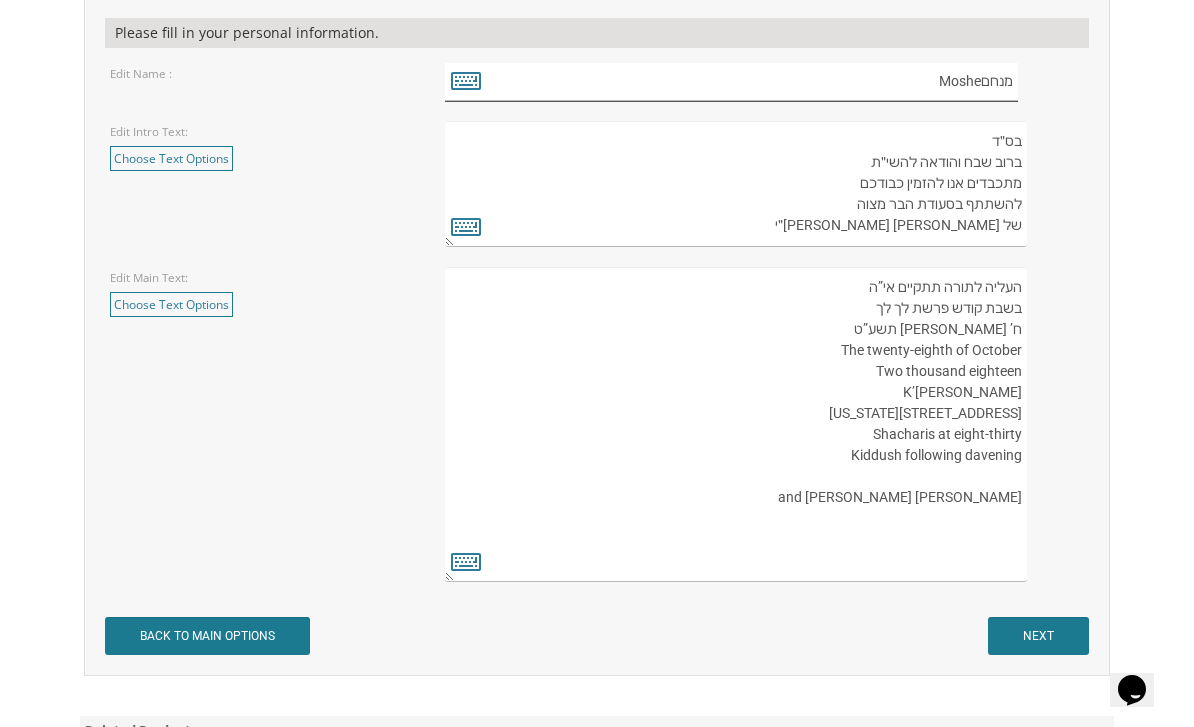 click on "מנחםMoshe" at bounding box center (731, 81) 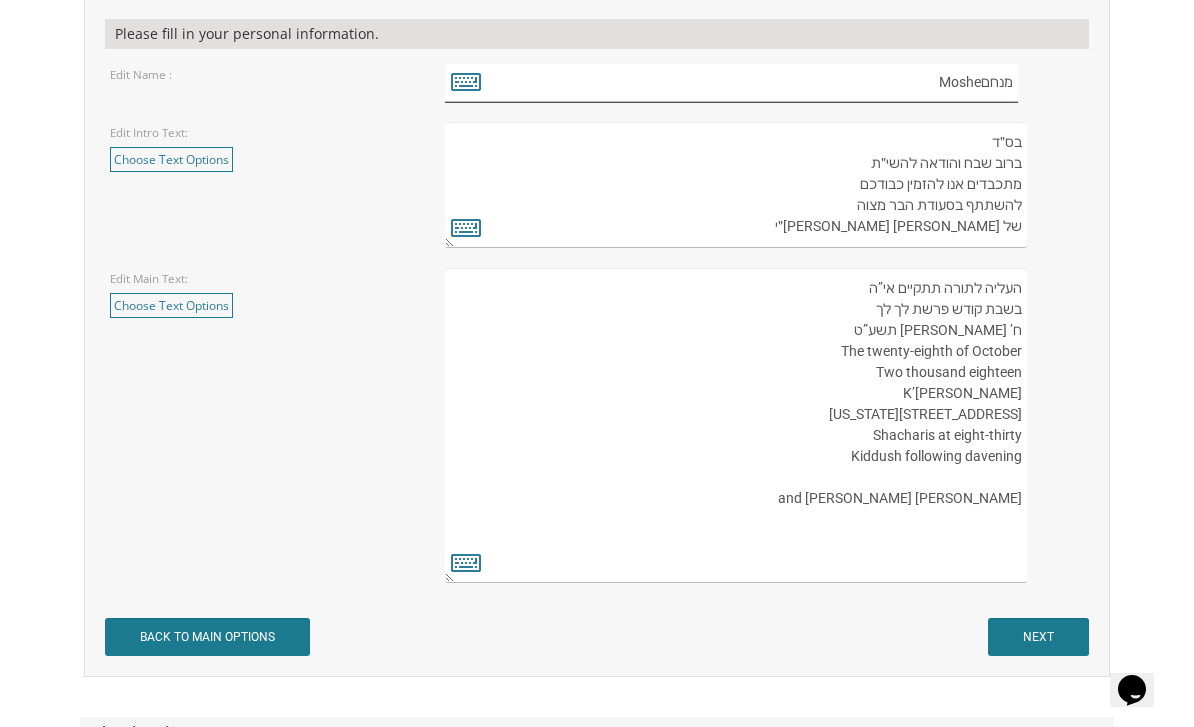 click on "מנחםMoshe" at bounding box center [731, 82] 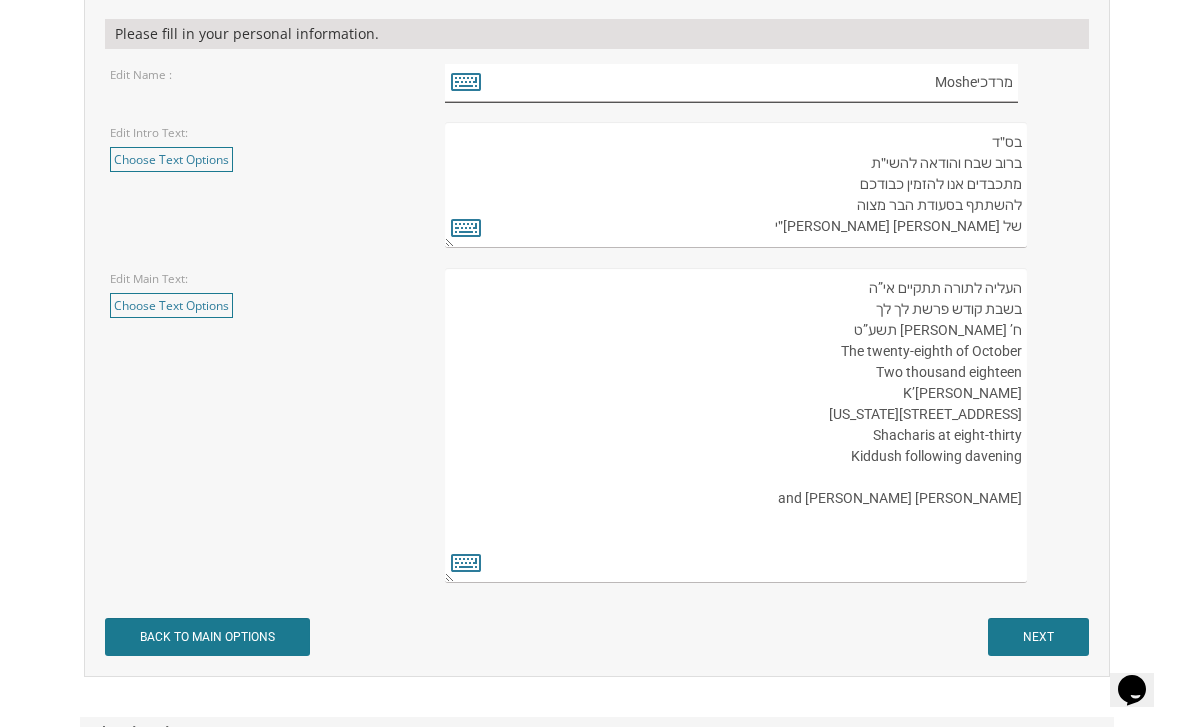 click on "מרדכיMoshe" at bounding box center (731, 82) 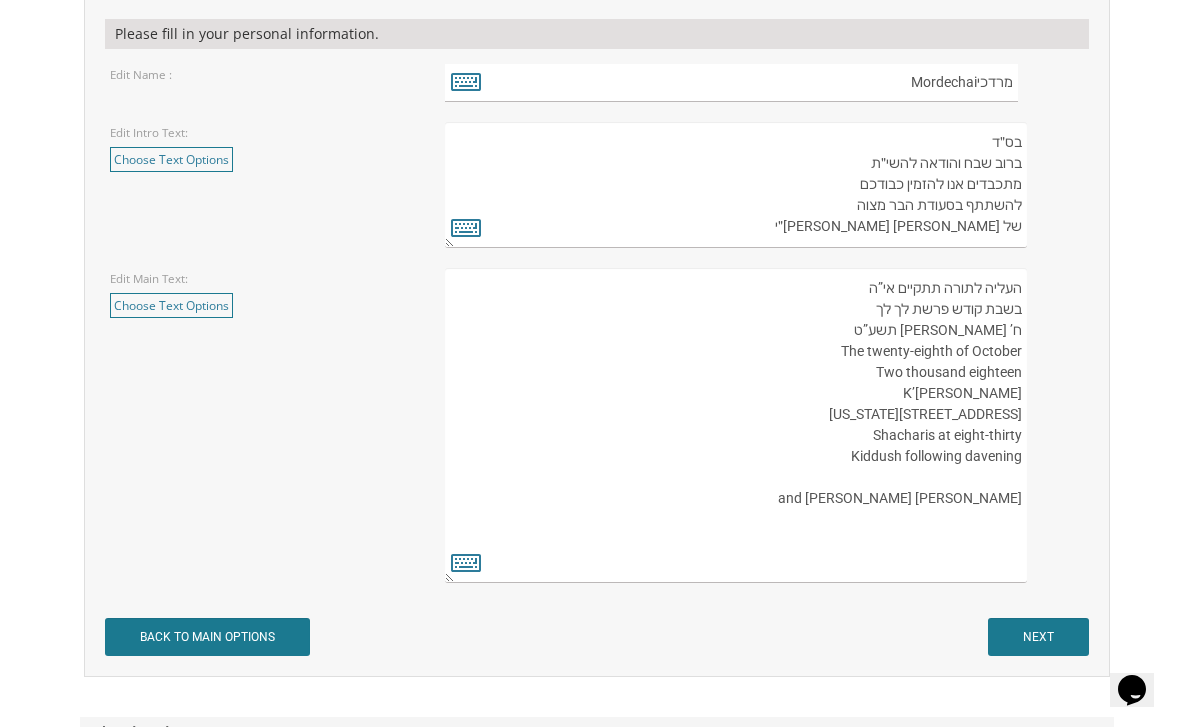 scroll, scrollTop: 1483, scrollLeft: 0, axis: vertical 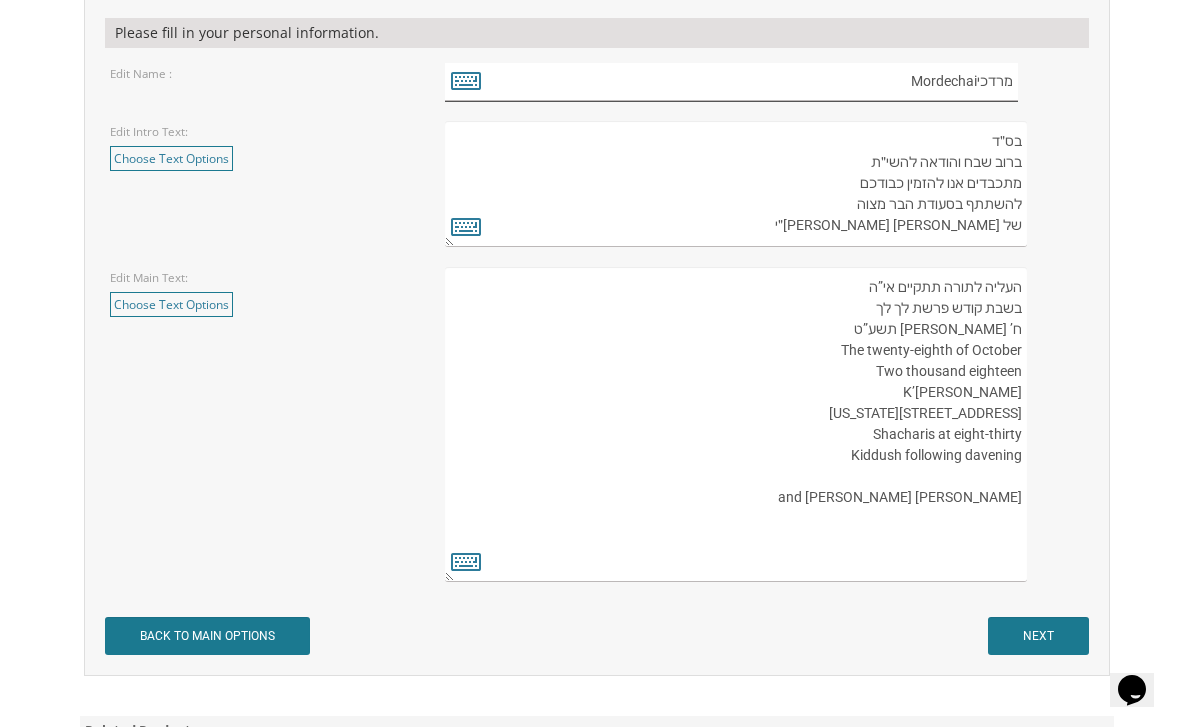 type on "מרדכיMordechai" 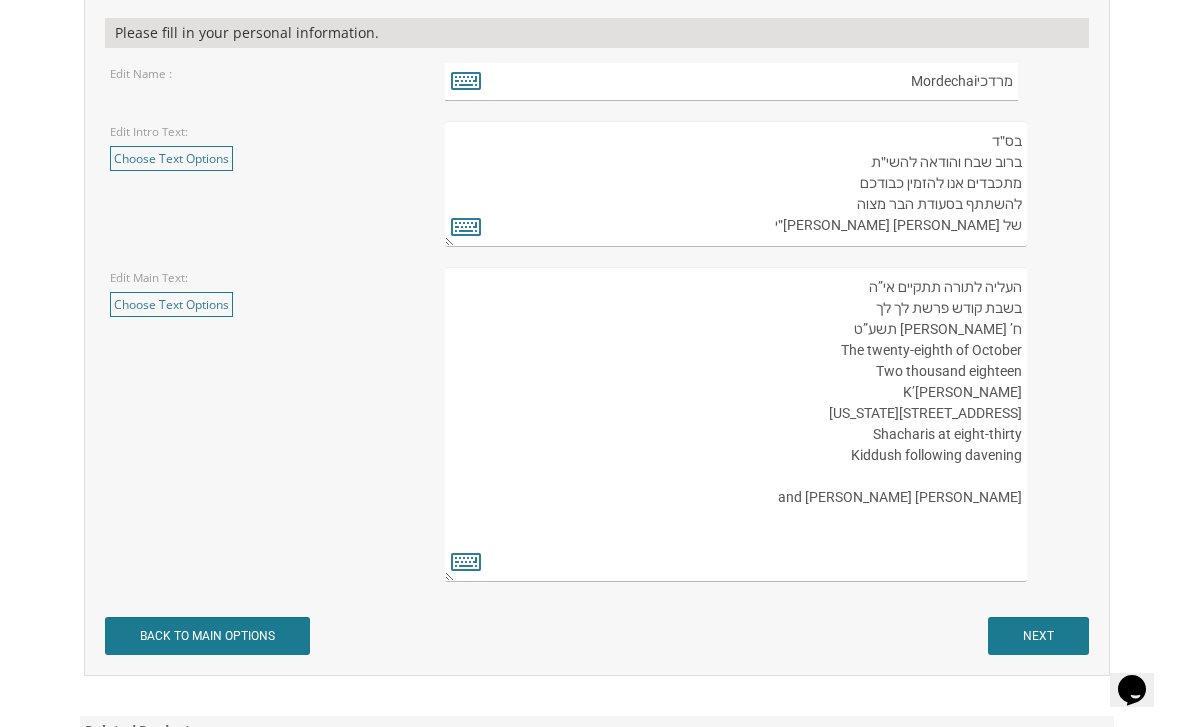 click on "Choose Text Options" at bounding box center (171, 304) 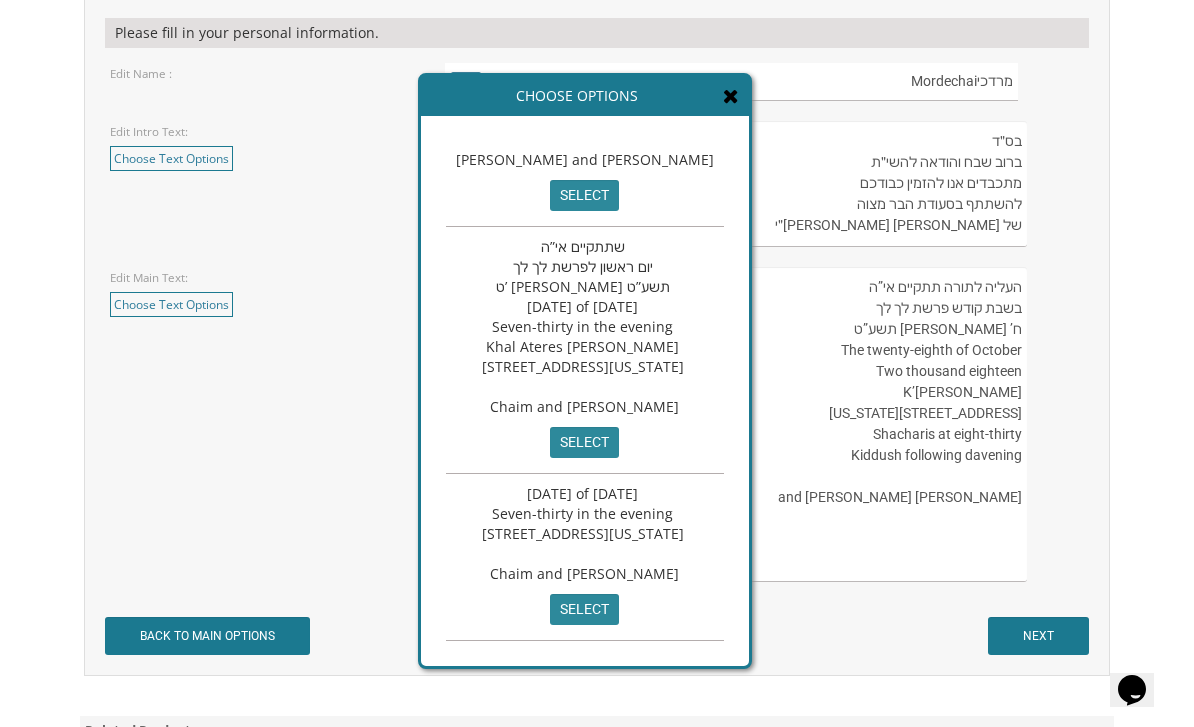 click on "My Cart
{{shoppingcart.totalQuantityDisplay}}
Total:
{{shoppingcart.subtotal}}
{{shoppingcart.total}}
{{shoppingcartitem.description}}
Qty. {{shoppingcartitem.quantity}}
{{productoption.name}}" at bounding box center (597, -50) 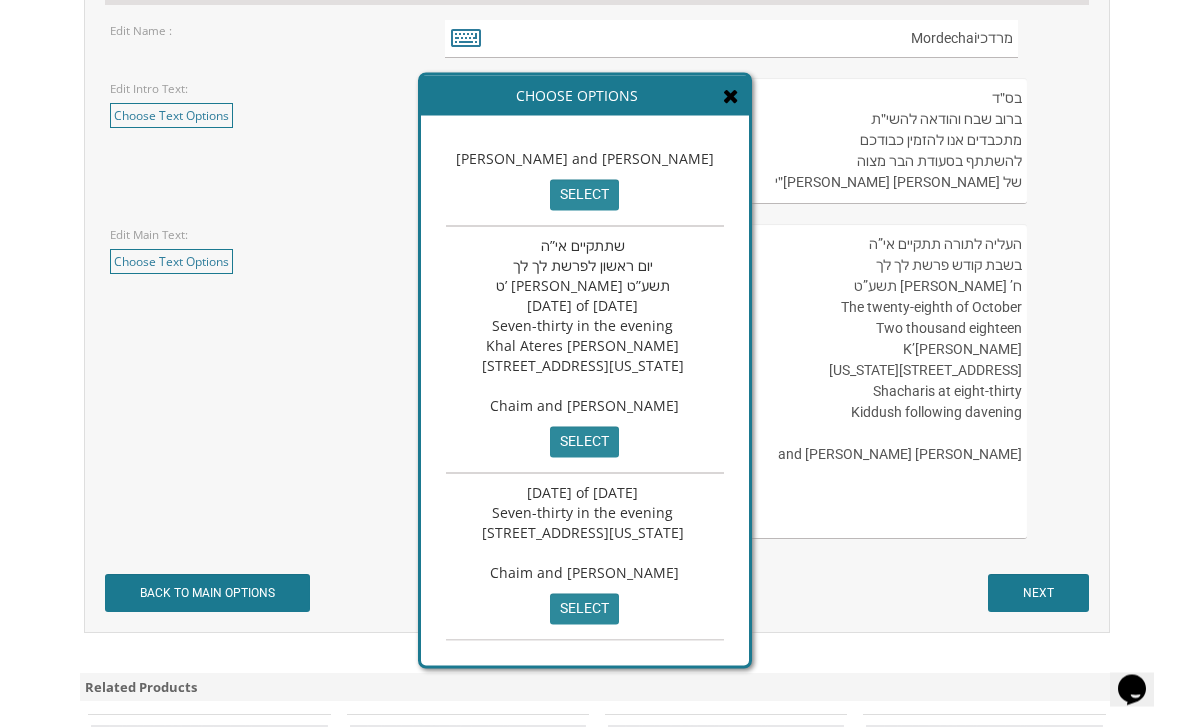 scroll, scrollTop: 1533, scrollLeft: 0, axis: vertical 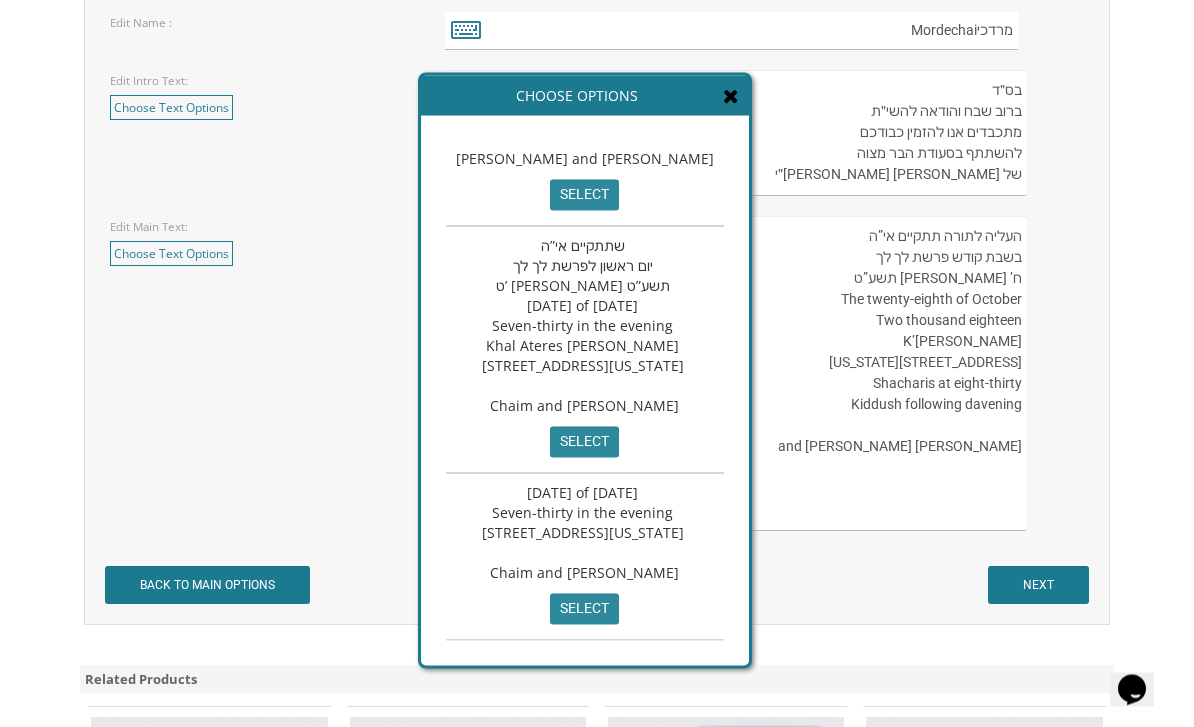 click on "שתתקיים אי”ה
יום ראשון לפרשת לך לך
ט’ חשון תשע”ט
Sunday, the twenty-ninth of October, 2018
Seven-thirty in the evening
Khal Ateres Yeshaya
908 East County Line Raod Lakewood, New Jersey
Chaim and Shani Kohn" at bounding box center (585, 326) 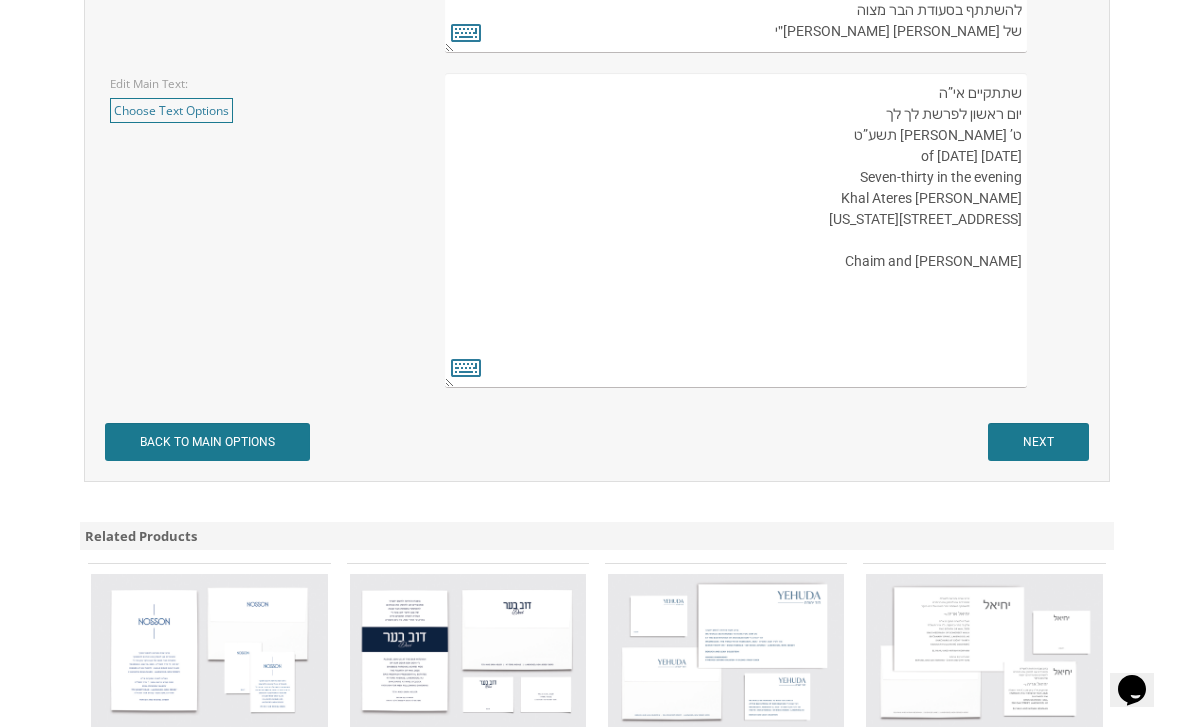 click on "העליה לתורה תתקיים אי”ה
בשבת קודש פרשת לך לך
ח’ חשון תשע”ט
The twenty-eighth of October
Two thousand eighteen
K’hal Rayim Ahuvim
175 Sunset Road
Lakewood, New Jersey
Shacharis at eight-thirty
Kiddush following davening
Chaim and Shani Kohn" at bounding box center [736, 230] 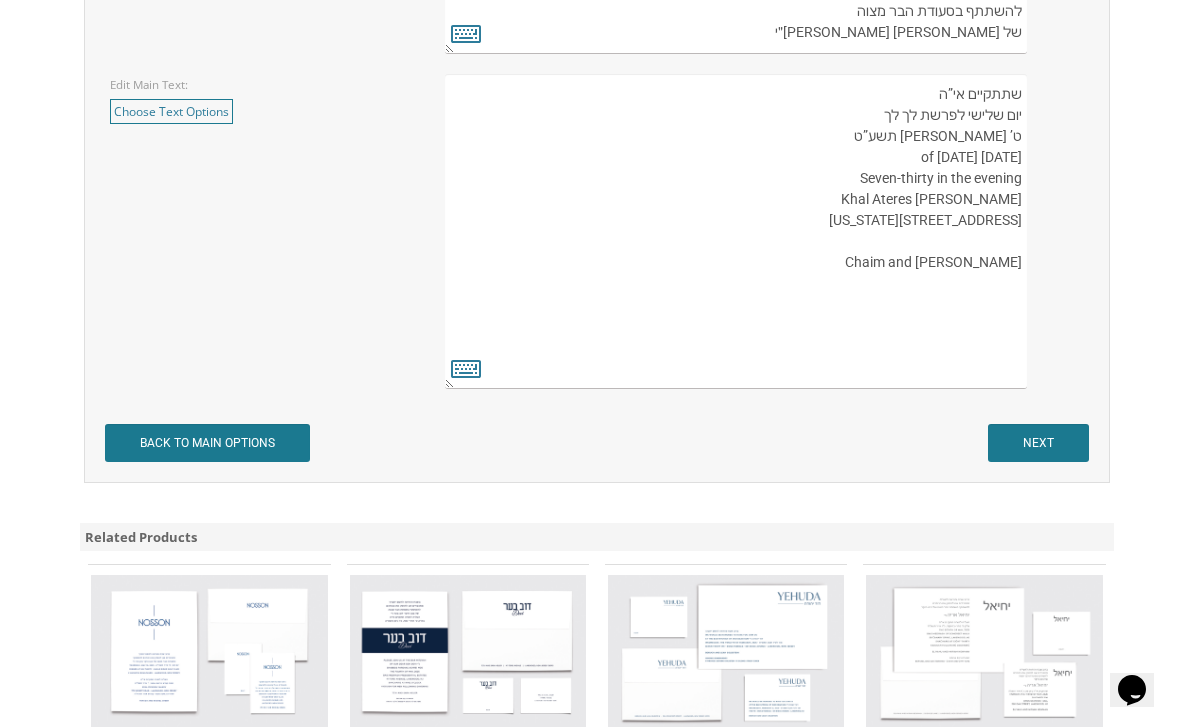click on "העליה לתורה תתקיים אי”ה
בשבת קודש פרשת לך לך
ח’ חשון תשע”ט
The twenty-eighth of October
Two thousand eighteen
K’hal Rayim Ahuvim
175 Sunset Road
Lakewood, New Jersey
Shacharis at eight-thirty
Kiddush following davening
Chaim and Shani Kohn" at bounding box center [736, 231] 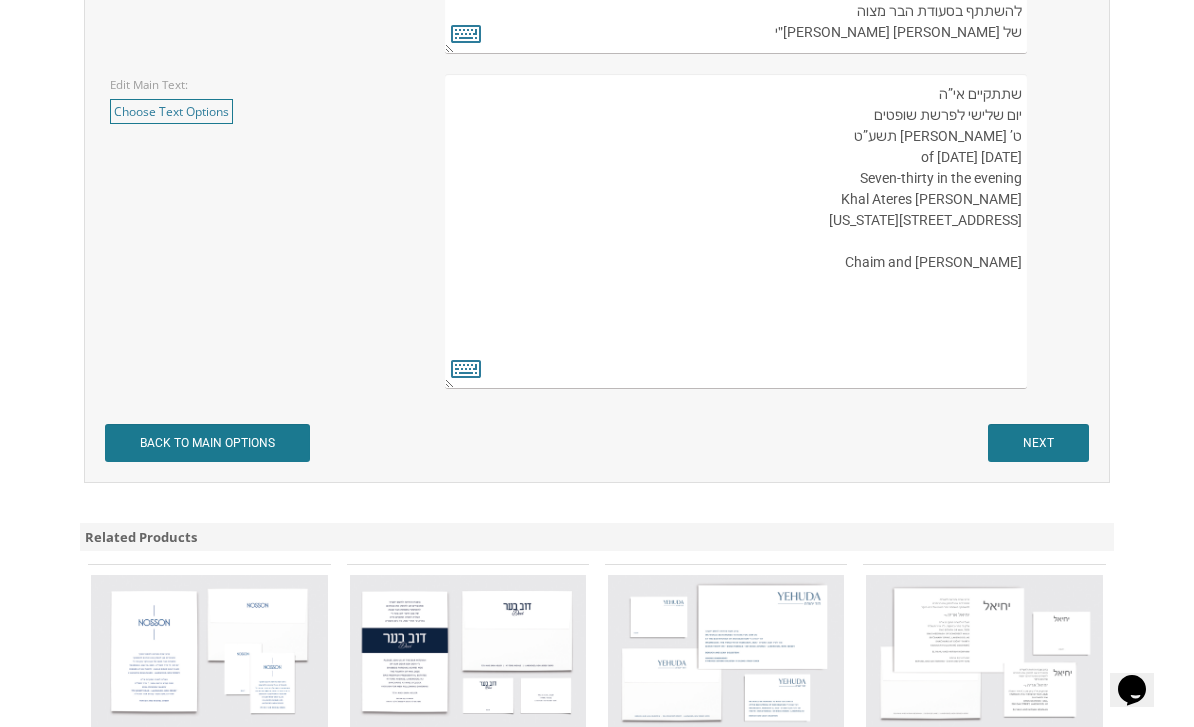 click on "העליה לתורה תתקיים אי”ה
בשבת קודש פרשת לך לך
ח’ חשון תשע”ט
The twenty-eighth of October
Two thousand eighteen
K’hal Rayim Ahuvim
175 Sunset Road
Lakewood, New Jersey
Shacharis at eight-thirty
Kiddush following davening
Chaim and Shani Kohn" at bounding box center [736, 231] 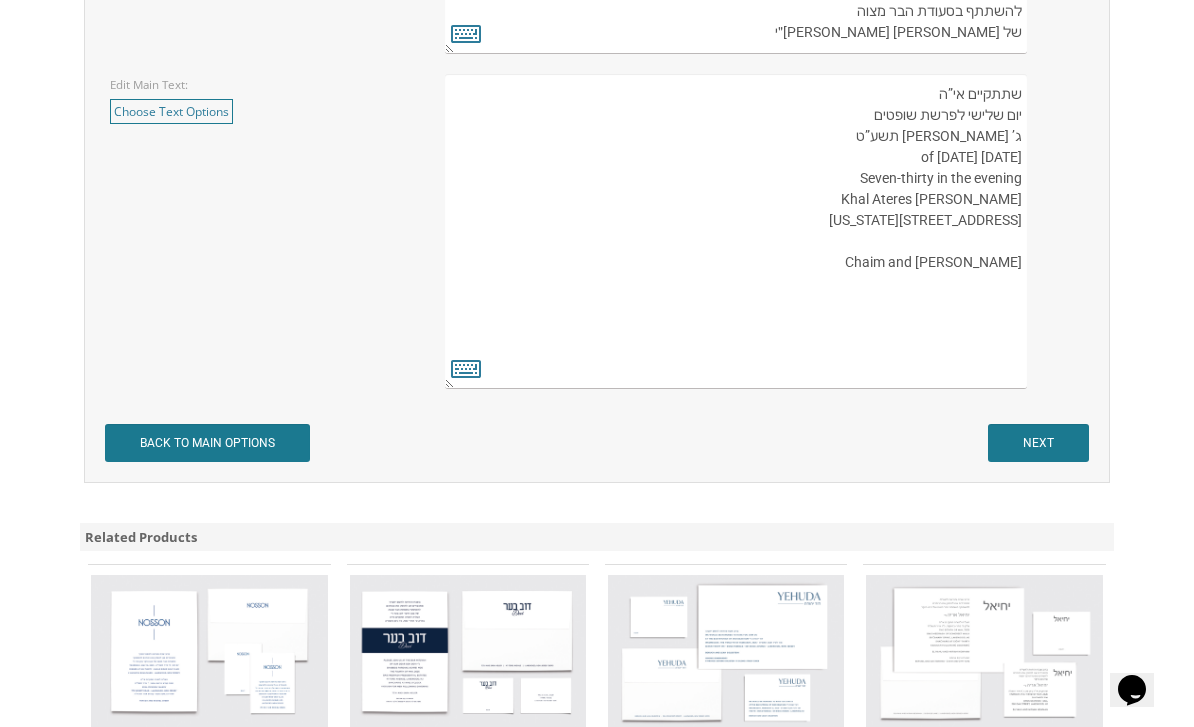 click on "העליה לתורה תתקיים אי”ה
בשבת קודש פרשת לך לך
ח’ חשון תשע”ט
The twenty-eighth of October
Two thousand eighteen
K’hal Rayim Ahuvim
175 Sunset Road
Lakewood, New Jersey
Shacharis at eight-thirty
Kiddush following davening
Chaim and Shani Kohn" at bounding box center (736, 231) 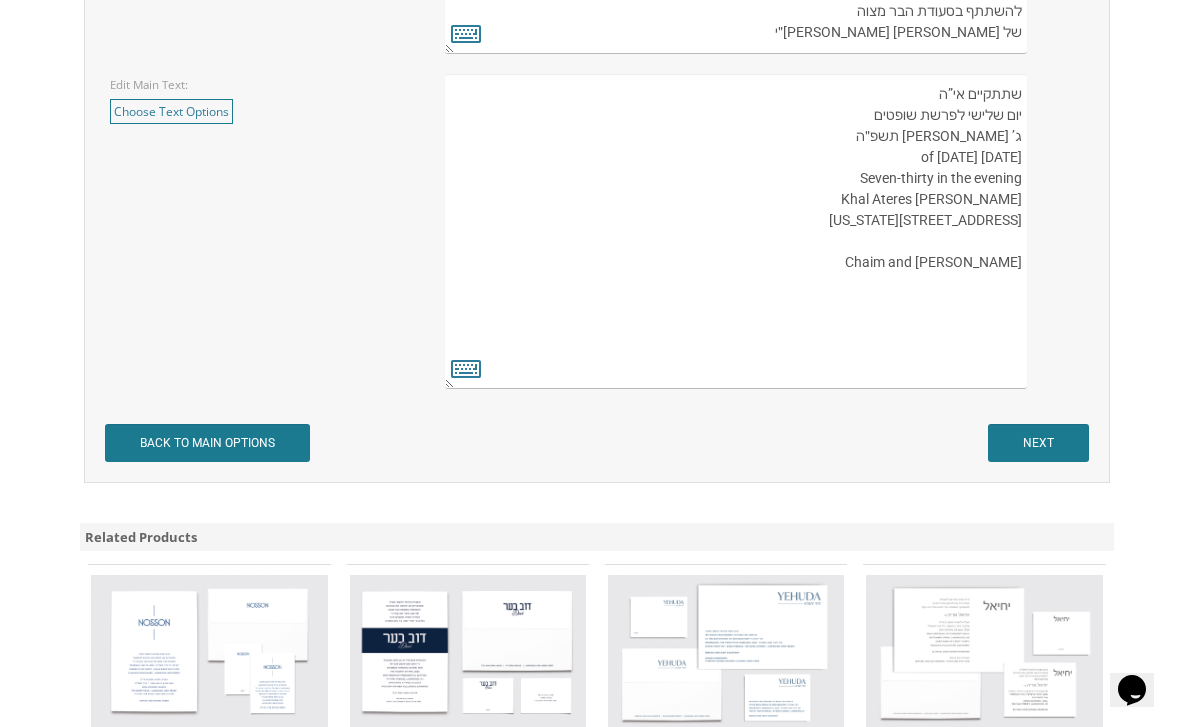 click on "העליה לתורה תתקיים אי”ה
בשבת קודש פרשת לך לך
ח’ חשון תשע”ט
The twenty-eighth of October
Two thousand eighteen
K’hal Rayim Ahuvim
175 Sunset Road
Lakewood, New Jersey
Shacharis at eight-thirty
Kiddush following davening
Chaim and Shani Kohn" at bounding box center (736, 231) 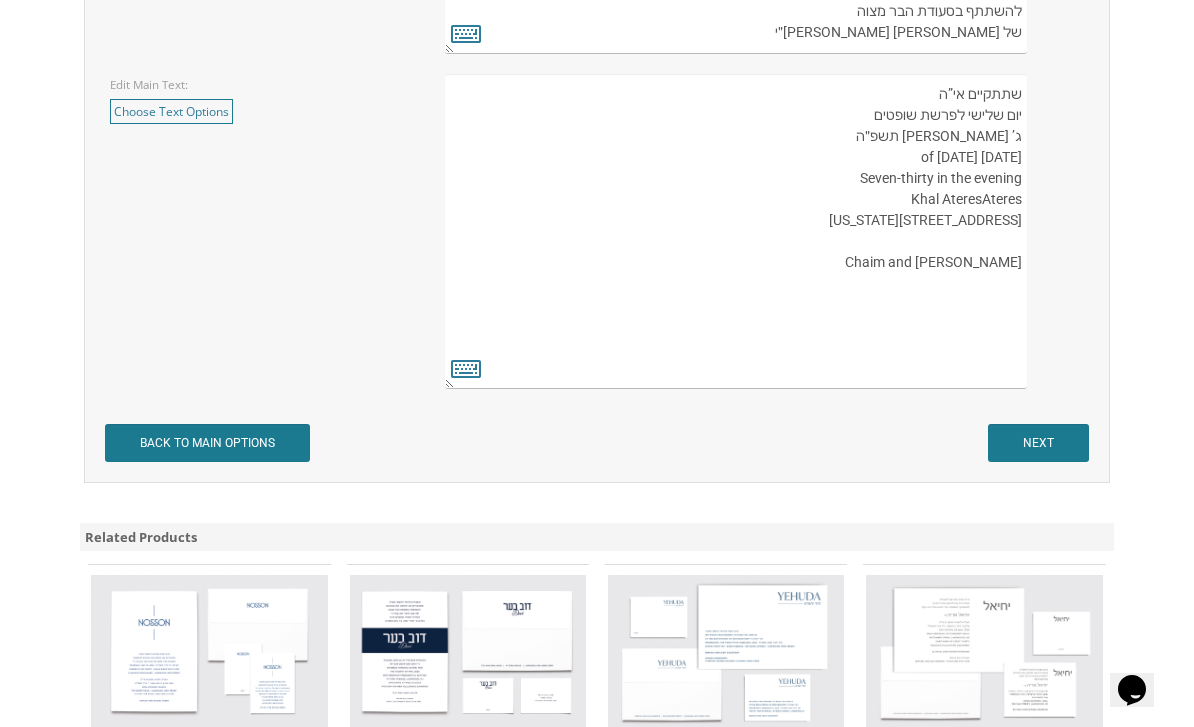click on "העליה לתורה תתקיים אי”ה
בשבת קודש פרשת לך לך
ח’ חשון תשע”ט
The twenty-eighth of October
Two thousand eighteen
K’hal Rayim Ahuvim
175 Sunset Road
Lakewood, New Jersey
Shacharis at eight-thirty
Kiddush following davening
Chaim and Shani Kohn" at bounding box center (736, 231) 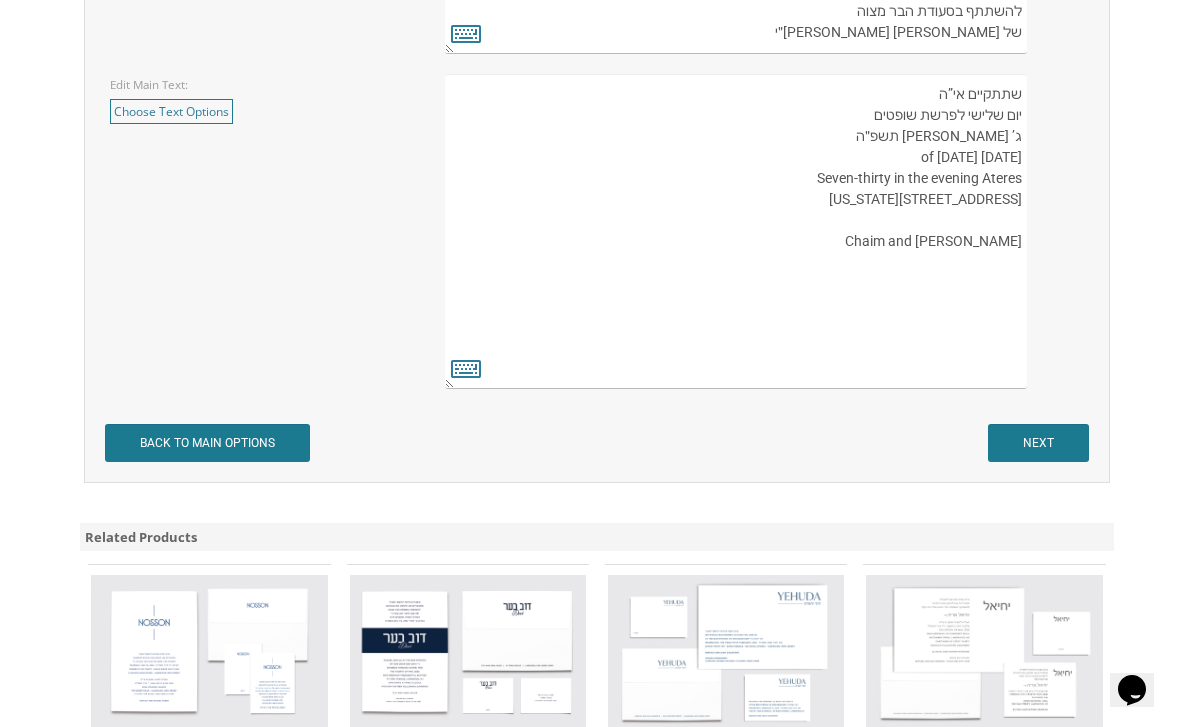 click on "העליה לתורה תתקיים אי”ה
בשבת קודש פרשת לך לך
ח’ חשון תשע”ט
The twenty-eighth of October
Two thousand eighteen
K’hal Rayim Ahuvim
175 Sunset Road
Lakewood, New Jersey
Shacharis at eight-thirty
Kiddush following davening
Chaim and Shani Kohn" at bounding box center (736, 231) 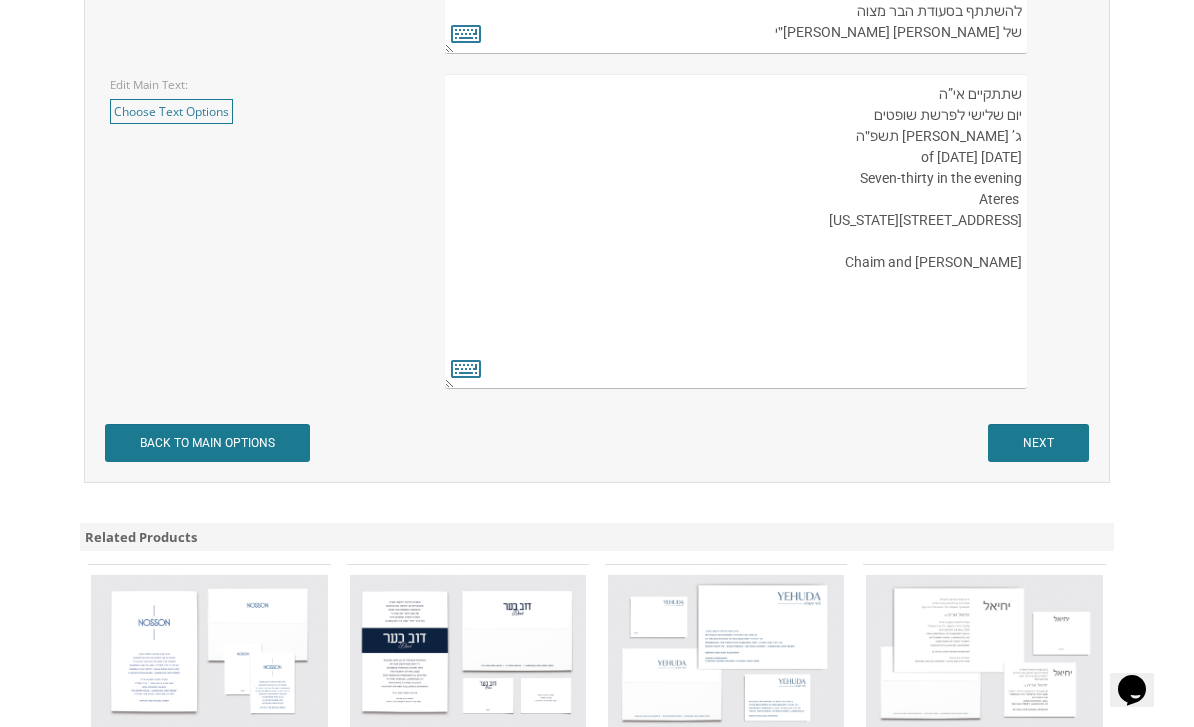 click on "העליה לתורה תתקיים אי”ה
בשבת קודש פרשת לך לך
ח’ חשון תשע”ט
The twenty-eighth of October
Two thousand eighteen
K’hal Rayim Ahuvim
175 Sunset Road
Lakewood, New Jersey
Shacharis at eight-thirty
Kiddush following davening
Chaim and Shani Kohn" at bounding box center [736, 231] 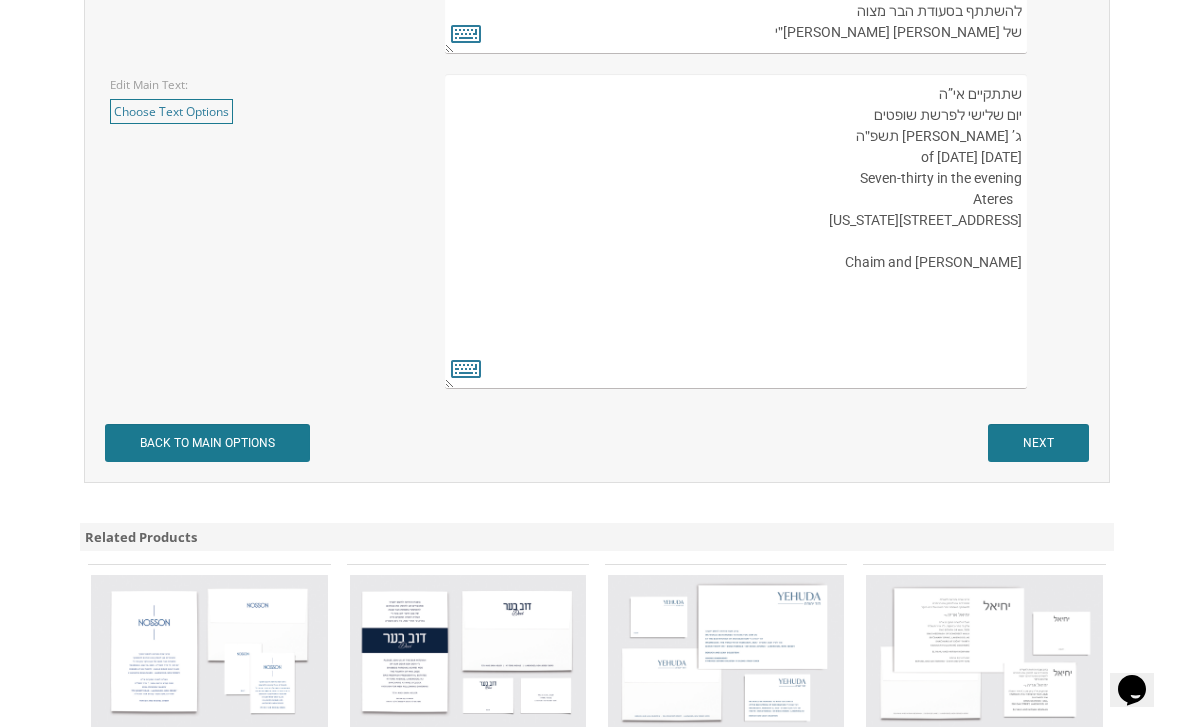 scroll, scrollTop: 1482, scrollLeft: 0, axis: vertical 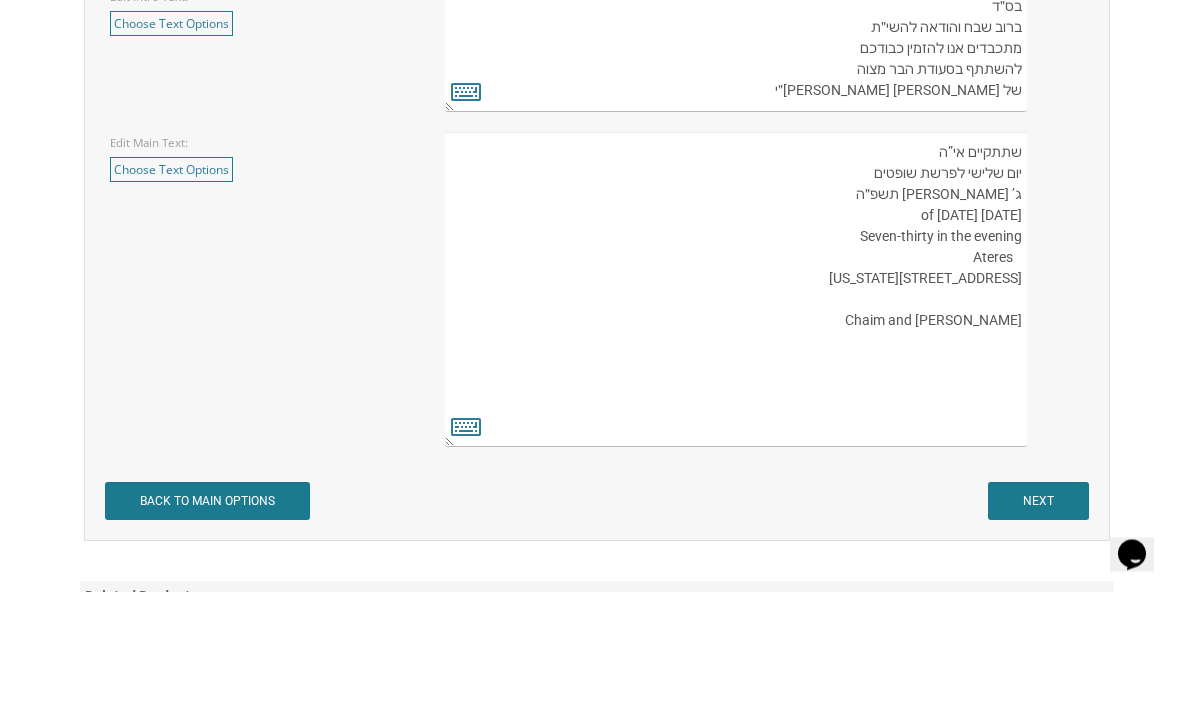 click on "העליה לתורה תתקיים אי”ה
בשבת קודש פרשת לך לך
ח’ חשון תשע”ט
The twenty-eighth of October
Two thousand eighteen
K’hal Rayim Ahuvim
175 Sunset Road
Lakewood, New Jersey
Shacharis at eight-thirty
Kiddush following davening
Chaim and Shani Kohn" at bounding box center (736, 425) 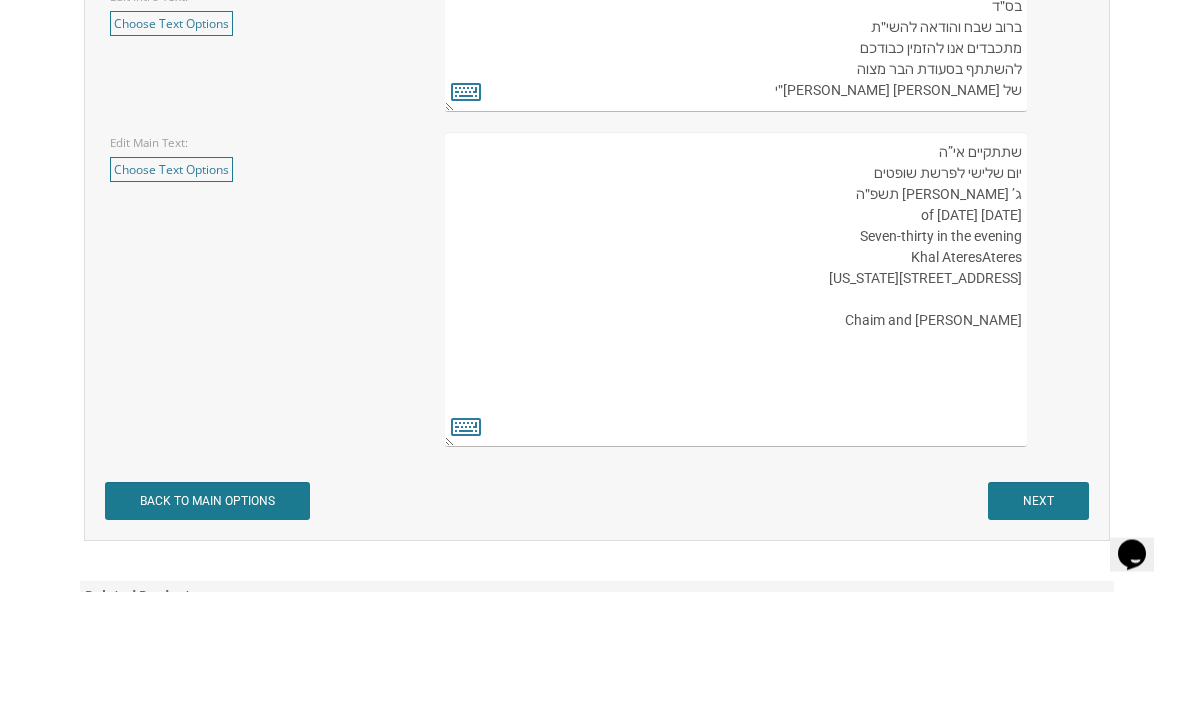 click on "העליה לתורה תתקיים אי”ה
בשבת קודש פרשת לך לך
ח’ חשון תשע”ט
The twenty-eighth of October
Two thousand eighteen
K’hal Rayim Ahuvim
175 Sunset Road
Lakewood, New Jersey
Shacharis at eight-thirty
Kiddush following davening
Chaim and Shani Kohn" at bounding box center [736, 425] 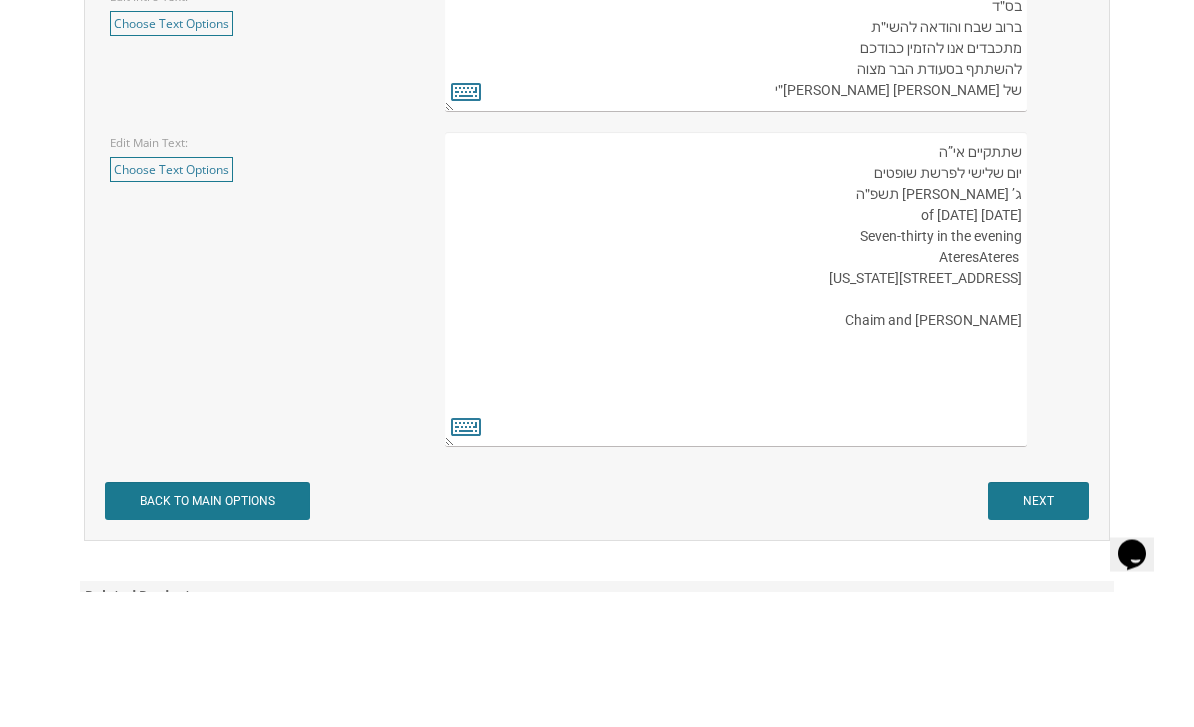click on "העליה לתורה תתקיים אי”ה
בשבת קודש פרשת לך לך
ח’ חשון תשע”ט
The twenty-eighth of October
Two thousand eighteen
K’hal Rayim Ahuvim
175 Sunset Road
Lakewood, New Jersey
Shacharis at eight-thirty
Kiddush following davening
Chaim and Shani Kohn" at bounding box center (736, 425) 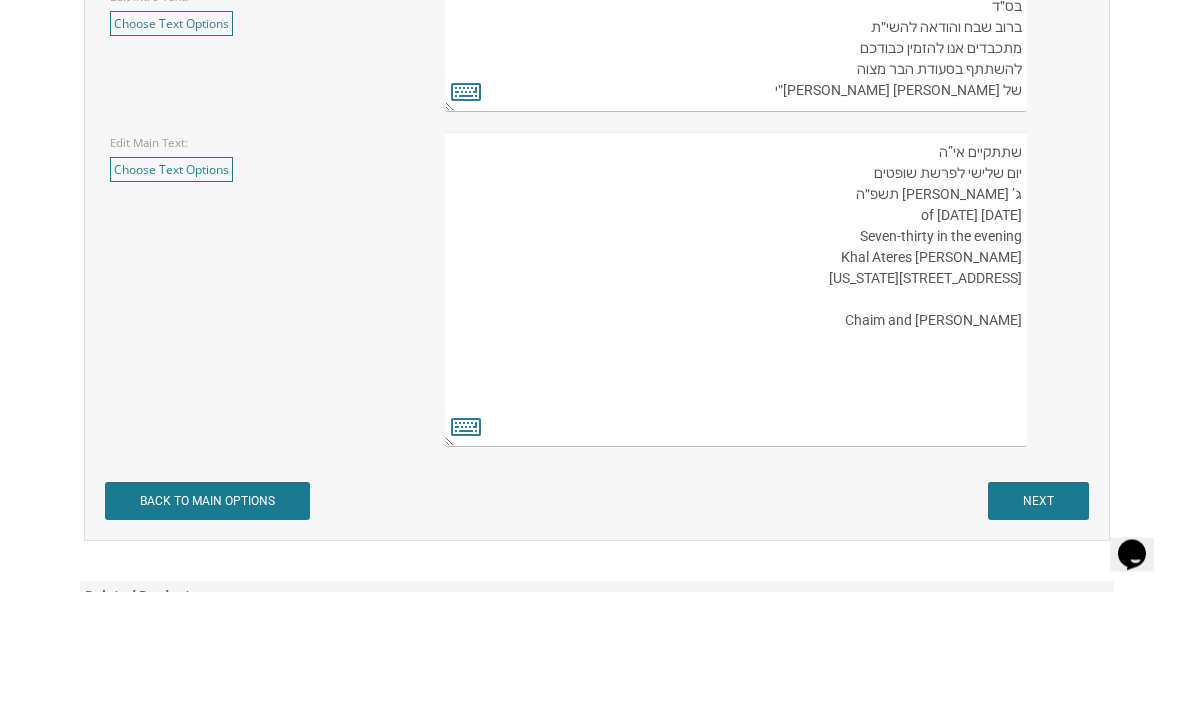 click on "My Cart
{{shoppingcart.totalQuantityDisplay}}
Total:
{{shoppingcart.subtotal}}
{{shoppingcart.total}}
{{shoppingcartitem.description}}
Qty. {{shoppingcartitem.quantity}}
{{productoption.name}}" at bounding box center [597, -49] 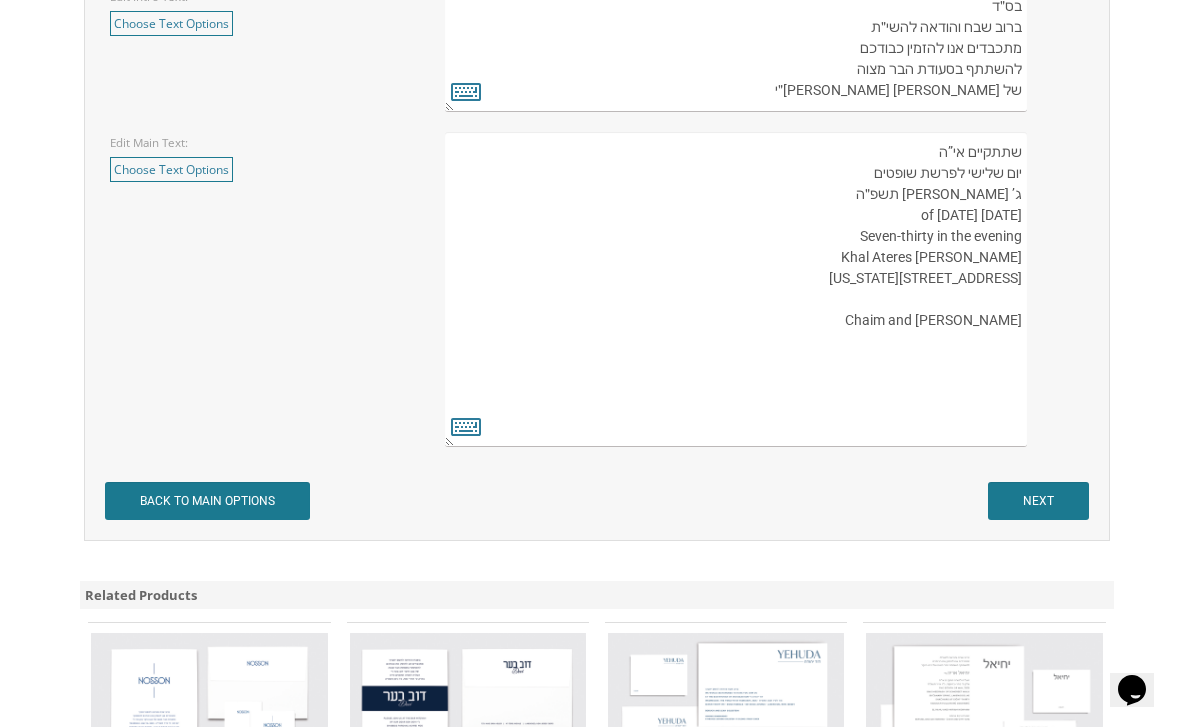 click on "העליה לתורה תתקיים אי”ה
בשבת קודש פרשת לך לך
ח’ חשון תשע”ט
The twenty-eighth of October
Two thousand eighteen
K’hal Rayim Ahuvim
175 Sunset Road
Lakewood, New Jersey
Shacharis at eight-thirty
Kiddush following davening
Chaim and Shani Kohn" at bounding box center (736, 289) 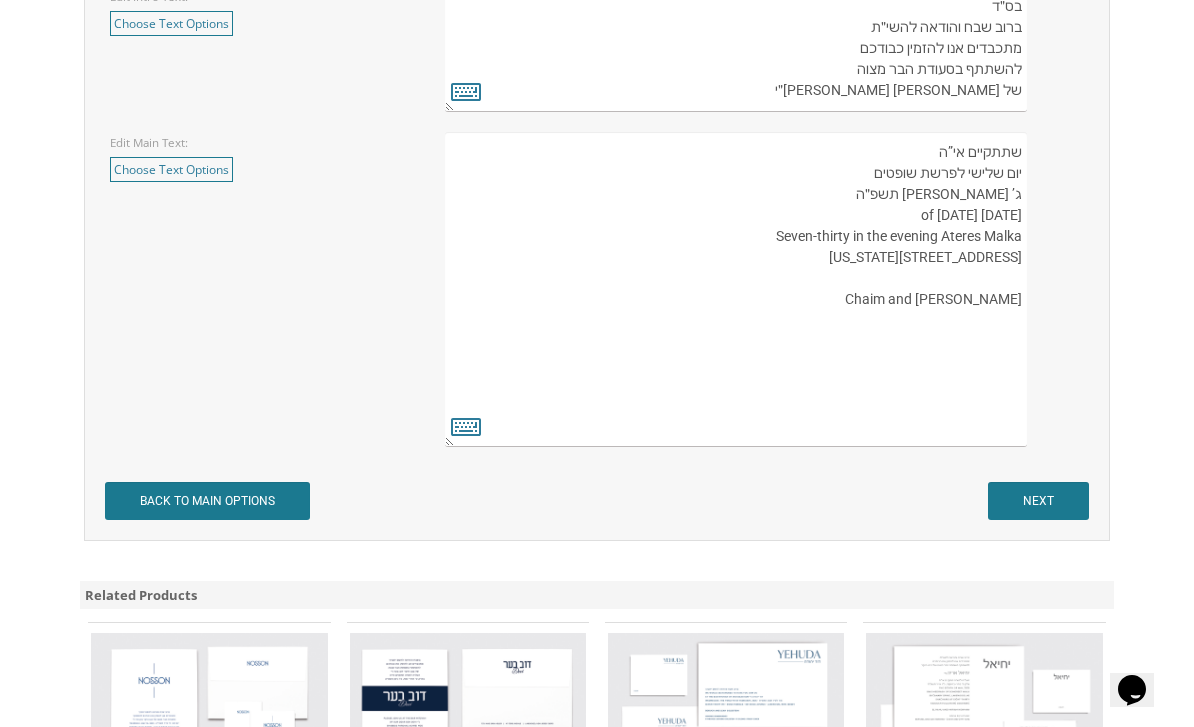click on "העליה לתורה תתקיים אי”ה
בשבת קודש פרשת לך לך
ח’ חשון תשע”ט
The twenty-eighth of October
Two thousand eighteen
K’hal Rayim Ahuvim
175 Sunset Road
Lakewood, New Jersey
Shacharis at eight-thirty
Kiddush following davening
Chaim and Shani Kohn" at bounding box center (736, 289) 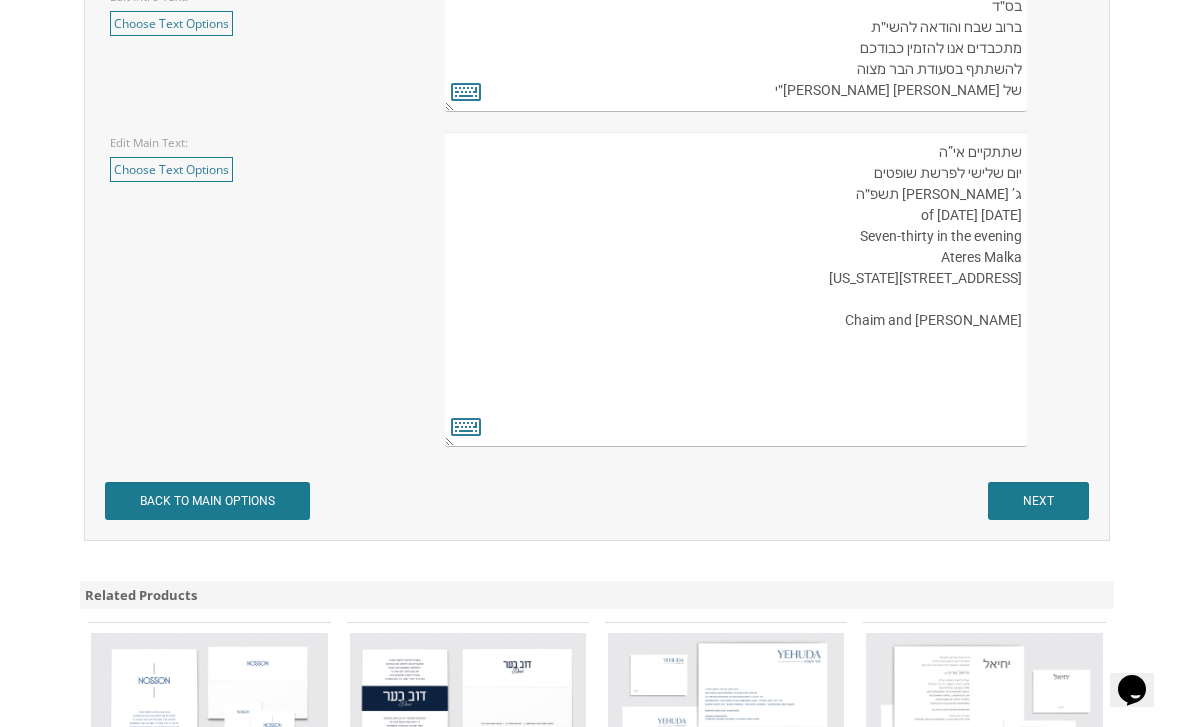 click on "העליה לתורה תתקיים אי”ה
בשבת קודש פרשת לך לך
ח’ חשון תשע”ט
The twenty-eighth of October
Two thousand eighteen
K’hal Rayim Ahuvim
175 Sunset Road
Lakewood, New Jersey
Shacharis at eight-thirty
Kiddush following davening
Chaim and Shani Kohn" at bounding box center (736, 289) 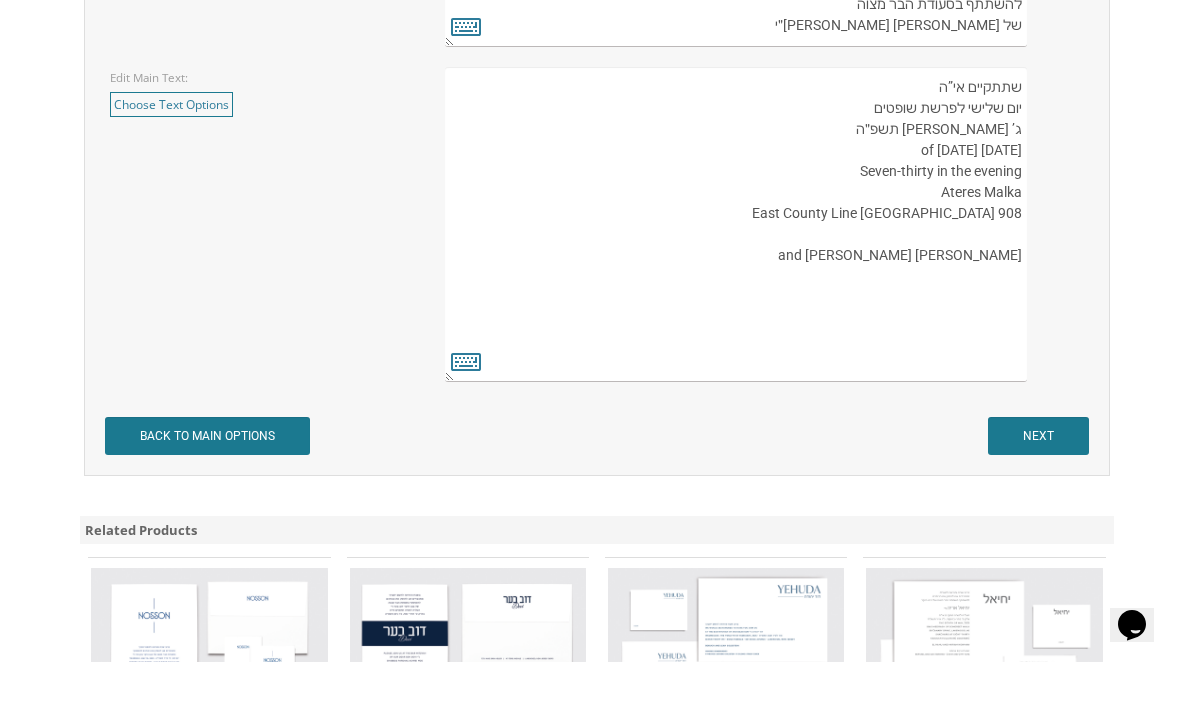 click on "העליה לתורה תתקיים אי”ה
בשבת קודש פרשת לך לך
ח’ חשון תשע”ט
The twenty-eighth of October
Two thousand eighteen
K’hal Rayim Ahuvim
175 Sunset Road
Lakewood, New Jersey
Shacharis at eight-thirty
Kiddush following davening
Chaim and Shani Kohn" at bounding box center (736, 289) 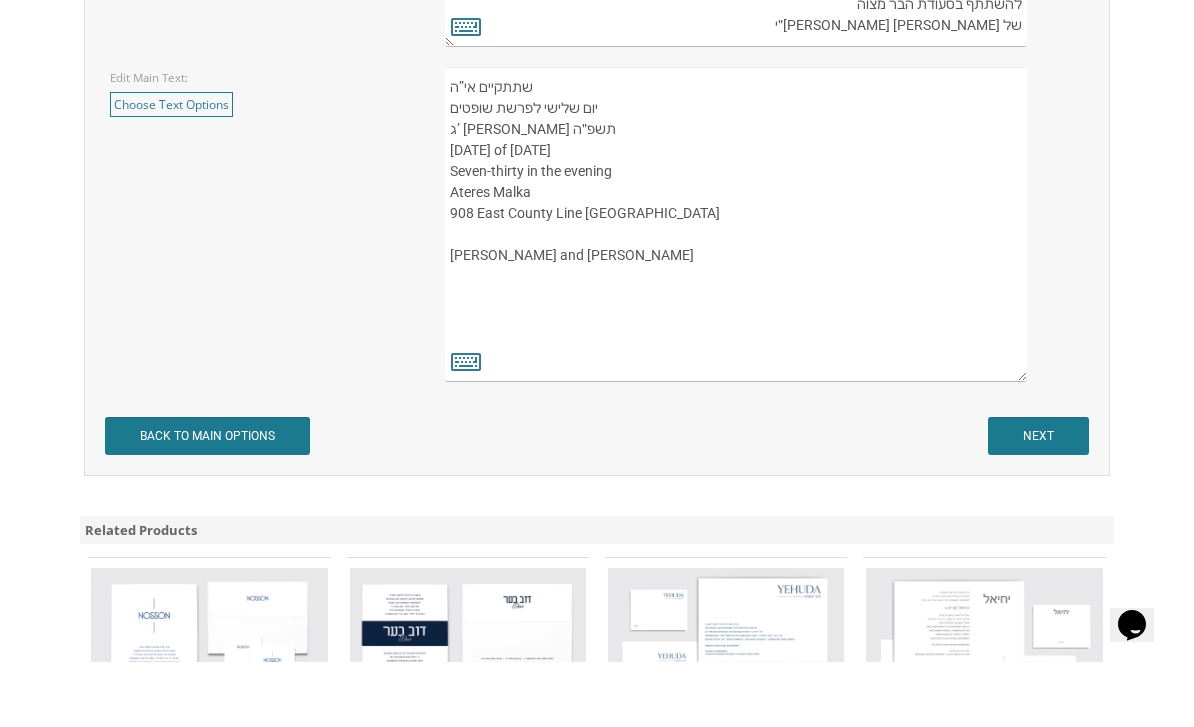 click on "Edit Main Text:
Choose Text Options העליה לתורה תתקיים אי”ה
בשבת קודש פרשת לך לך
ח’ חשון תשע”ט
The twenty-eighth of October
Two thousand eighteen
K’hal Rayim Ahuvim
175 Sunset Road
Lakewood, New Jersey
Shacharis at eight-thirty
Kiddush following davening
Chaim and Shani Kohn
select שתתקיים אי”ה
יום ראשון לפרשת לך לך
ט’ חשון תשע”ט
Sunday, the twenty-ninth of October, 2018
Seven-thirty in the evening
Khal Ateres Yeshaya
908 East County Line Raod Lakewood, New Jersey
Chaim and Shani Kohn
select Monday, the tenth of December, 2019
Seven-thirty in the evening
978 River Avenue
Lakewood, New Jersey
Chaim and Shani Kohn
select" at bounding box center (597, 289) 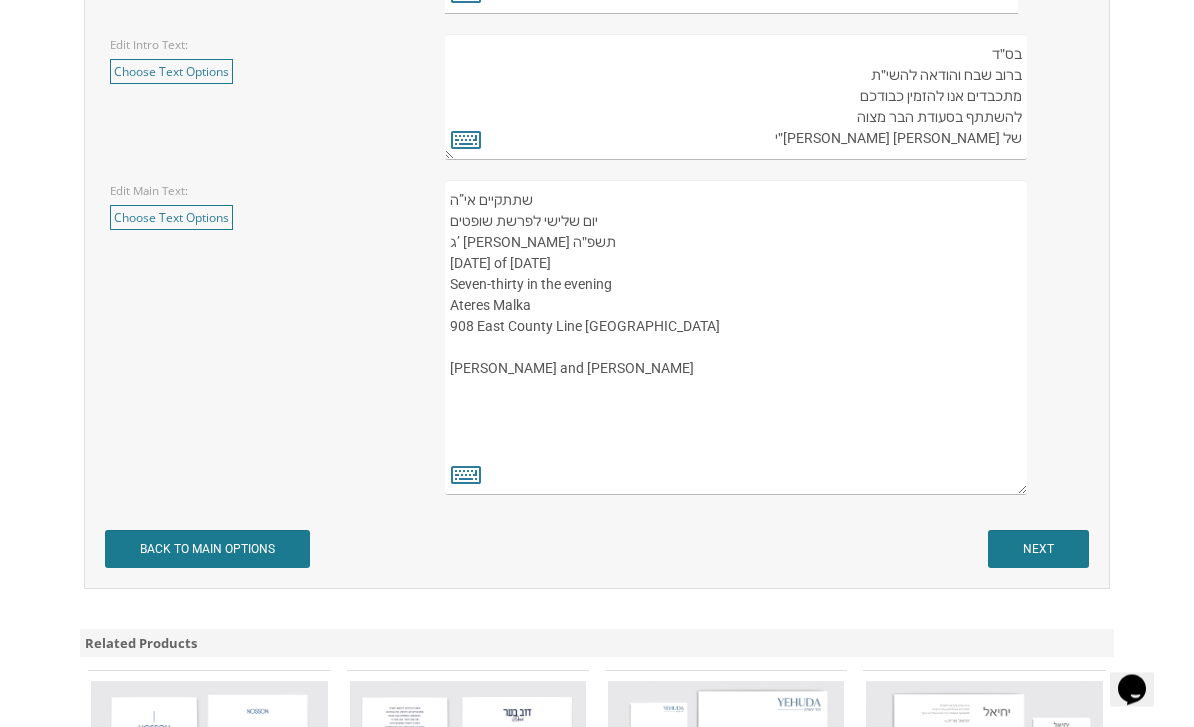 scroll, scrollTop: 1558, scrollLeft: 0, axis: vertical 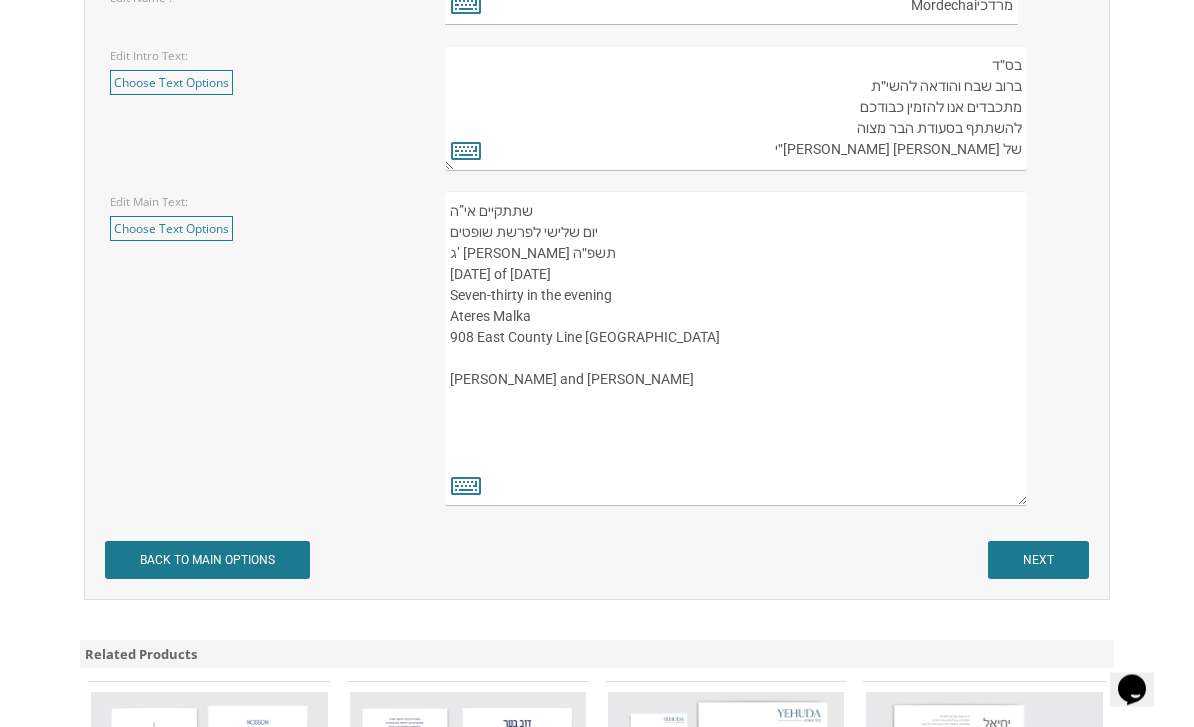 click on "העליה לתורה תתקיים אי”ה
בשבת קודש פרשת לך לך
ח’ חשון תשע”ט
The twenty-eighth of October
Two thousand eighteen
K’hal Rayim Ahuvim
175 Sunset Road
Lakewood, New Jersey
Shacharis at eight-thirty
Kiddush following davening
Chaim and Shani Kohn" at bounding box center (736, 349) 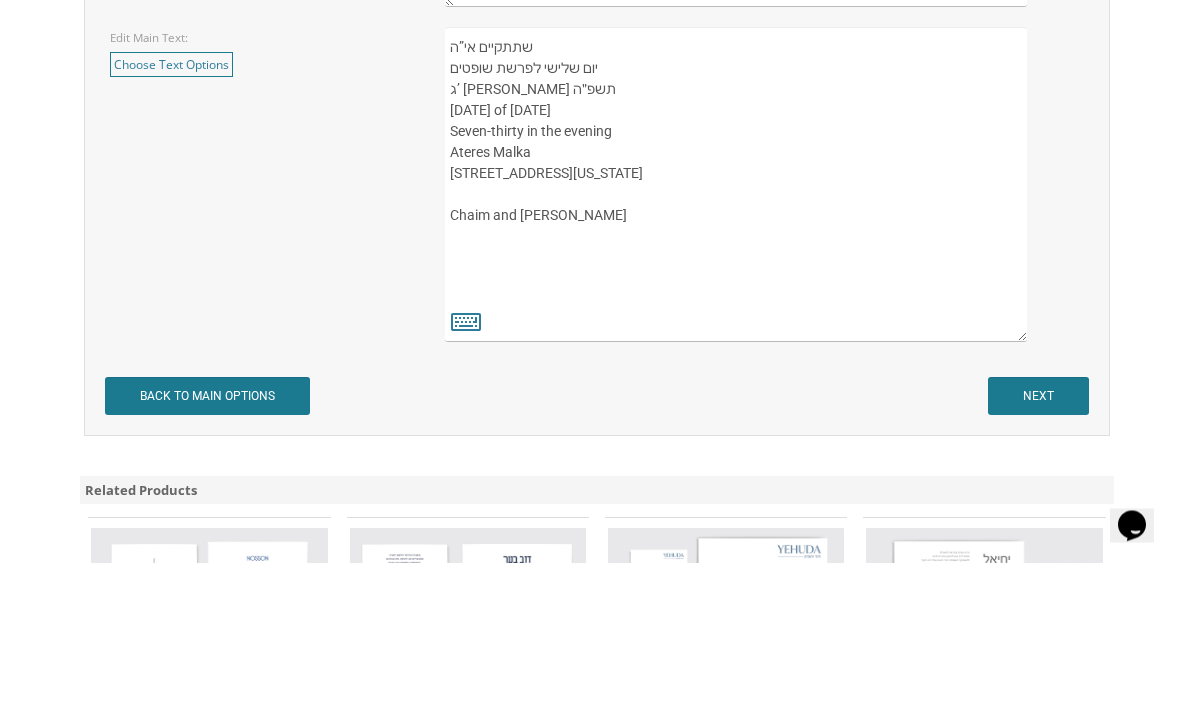 click on "העליה לתורה תתקיים אי”ה
בשבת קודש פרשת לך לך
ח’ חשון תשע”ט
The twenty-eighth of October
Two thousand eighteen
K’hal Rayim Ahuvim
175 Sunset Road
Lakewood, New Jersey
Shacharis at eight-thirty
Kiddush following davening
Chaim and Shani Kohn" at bounding box center [736, 349] 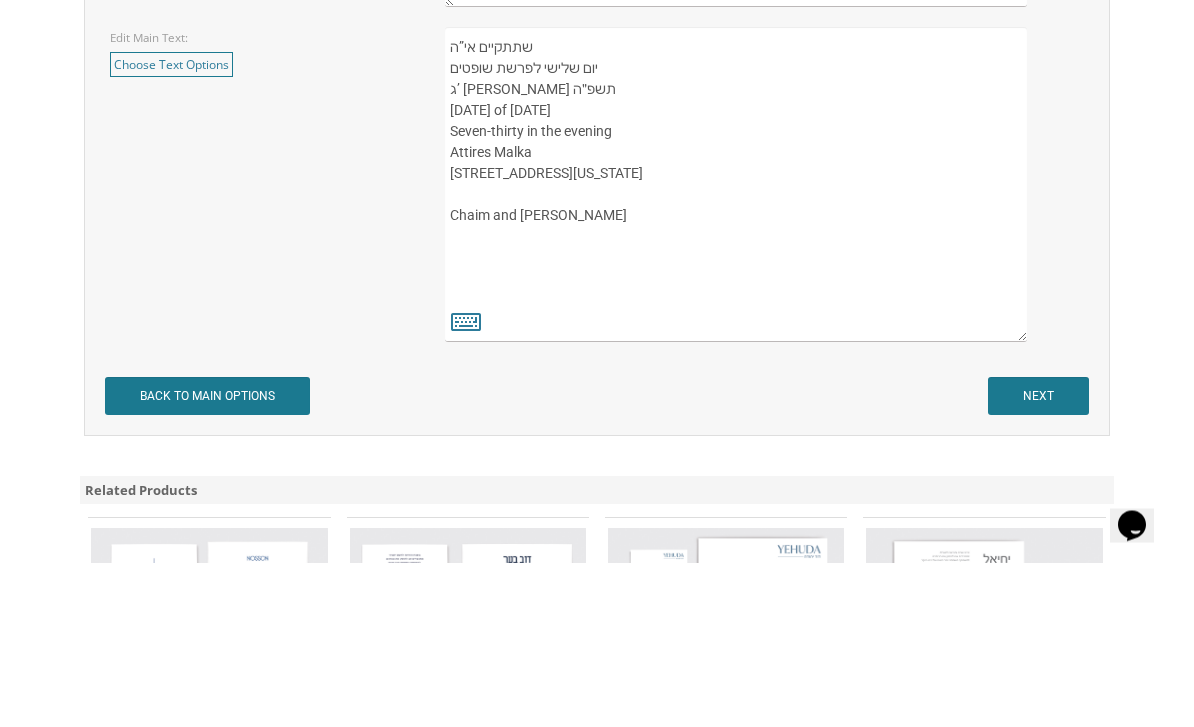 click on "העליה לתורה תתקיים אי”ה
בשבת קודש פרשת לך לך
ח’ חשון תשע”ט
The twenty-eighth of October
Two thousand eighteen
K’hal Rayim Ahuvim
175 Sunset Road
Lakewood, New Jersey
Shacharis at eight-thirty
Kiddush following davening
Chaim and Shani Kohn" at bounding box center (736, 349) 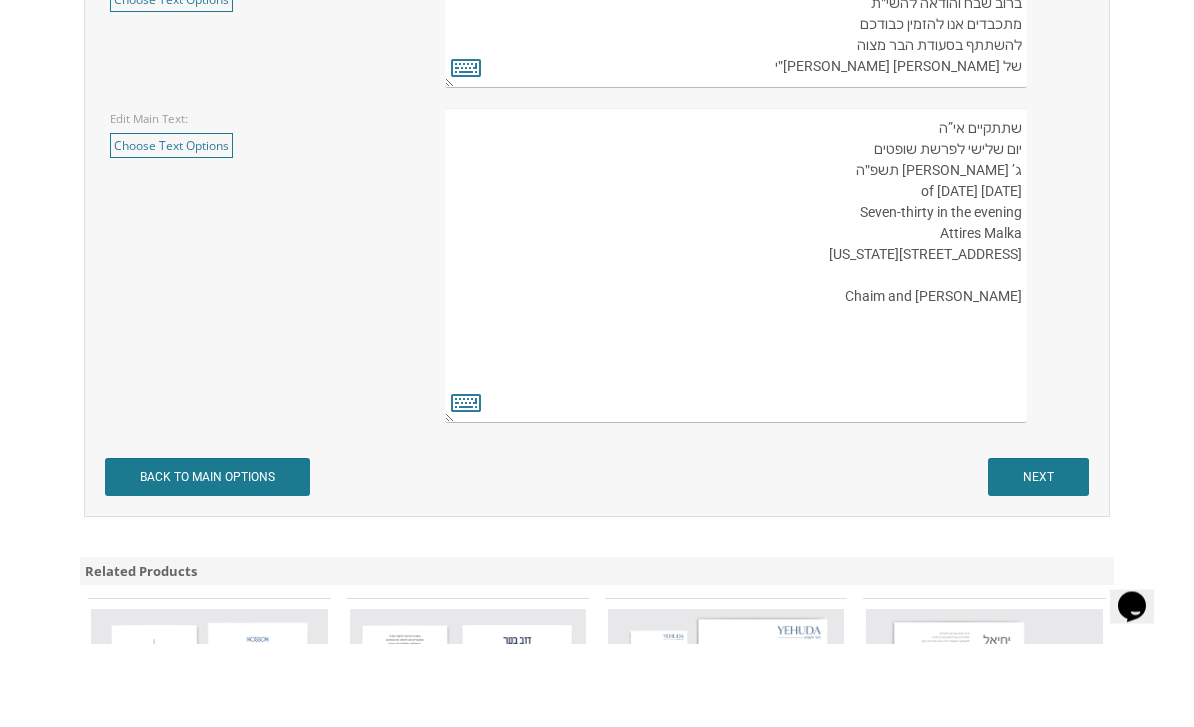 click on "העליה לתורה תתקיים אי”ה
בשבת קודש פרשת לך לך
ח’ חשון תשע”ט
The twenty-eighth of October
Two thousand eighteen
K’hal Rayim Ahuvim
175 Sunset Road
Lakewood, New Jersey
Shacharis at eight-thirty
Kiddush following davening
Chaim and Shani Kohn" at bounding box center (736, 349) 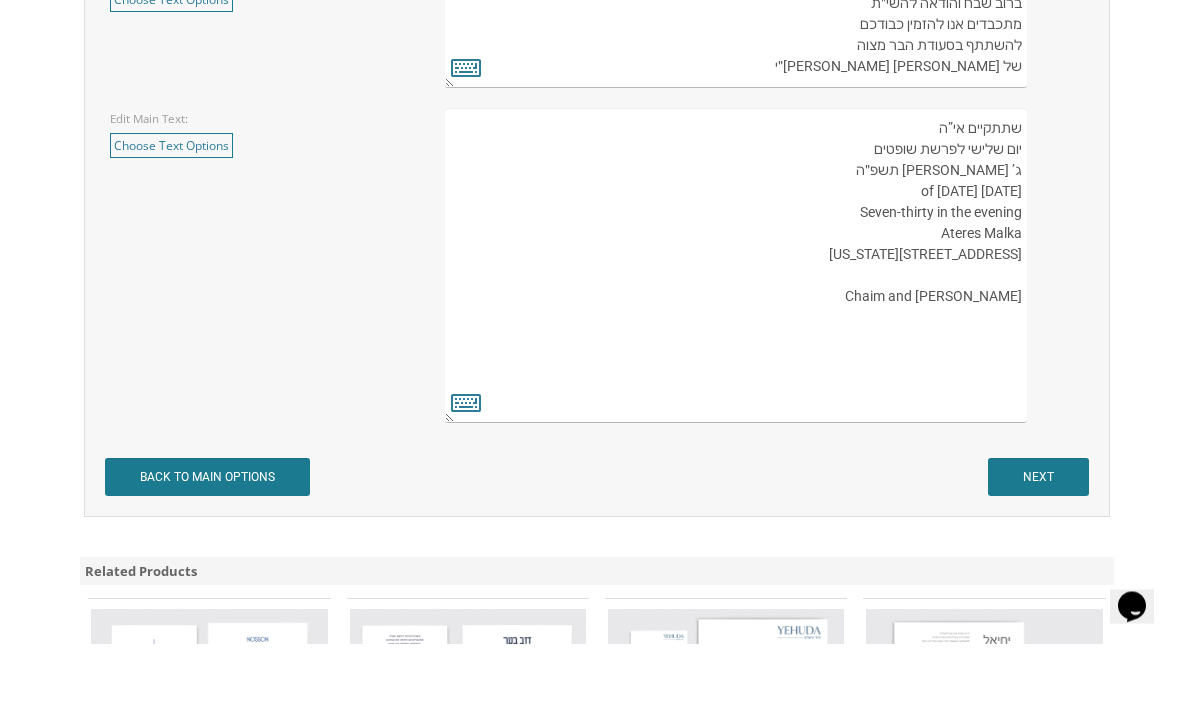 click on "העליה לתורה תתקיים אי”ה
בשבת קודש פרשת לך לך
ח’ חשון תשע”ט
The twenty-eighth of October
Two thousand eighteen
K’hal Rayim Ahuvim
175 Sunset Road
Lakewood, New Jersey
Shacharis at eight-thirty
Kiddush following davening
Chaim and Shani Kohn" at bounding box center [736, 349] 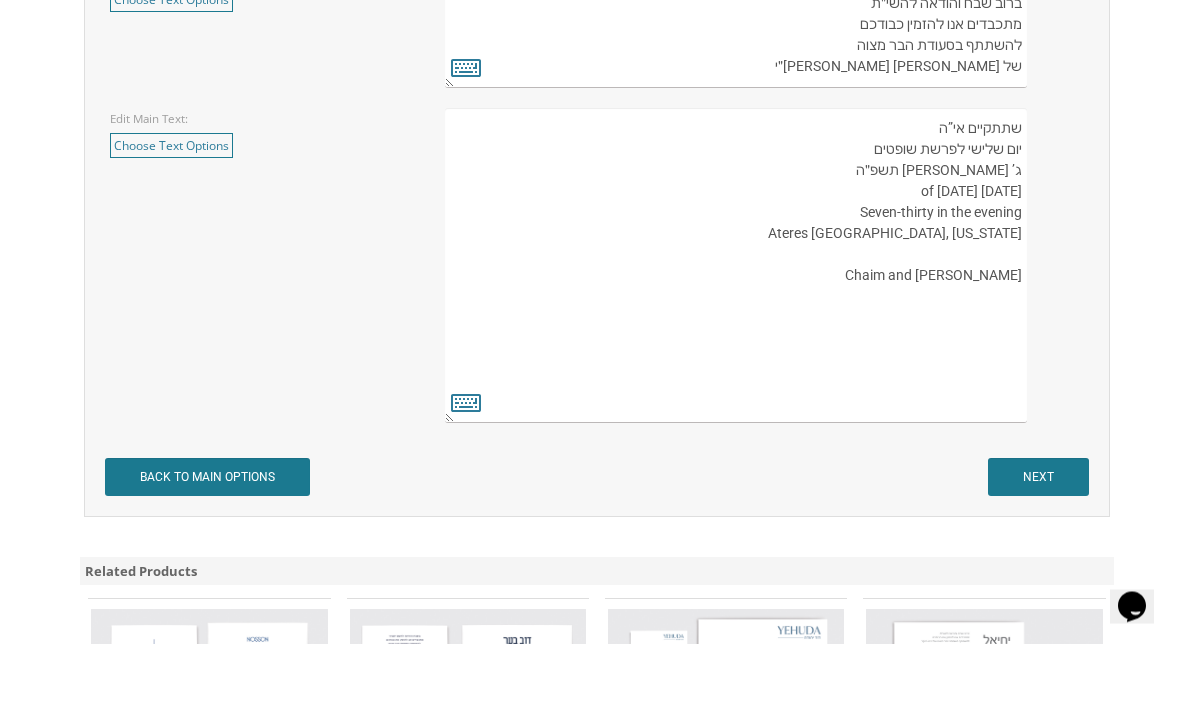 click on "העליה לתורה תתקיים אי”ה
בשבת קודש פרשת לך לך
ח’ חשון תשע”ט
The twenty-eighth of October
Two thousand eighteen
K’hal Rayim Ahuvim
175 Sunset Road
Lakewood, New Jersey
Shacharis at eight-thirty
Kiddush following davening
Chaim and Shani Kohn" at bounding box center [736, 349] 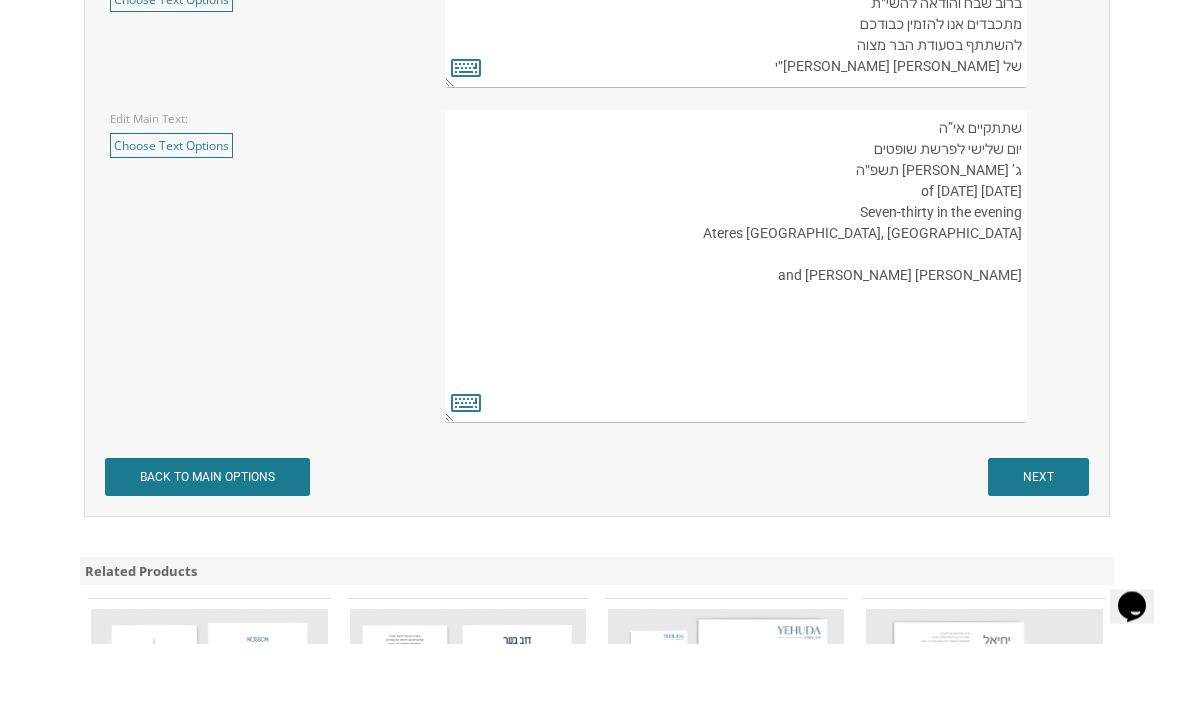 click on "העליה לתורה תתקיים אי”ה
בשבת קודש פרשת לך לך
ח’ חשון תשע”ט
The twenty-eighth of October
Two thousand eighteen
K’hal Rayim Ahuvim
175 Sunset Road
Lakewood, New Jersey
Shacharis at eight-thirty
Kiddush following davening
Chaim and Shani Kohn" at bounding box center [736, 349] 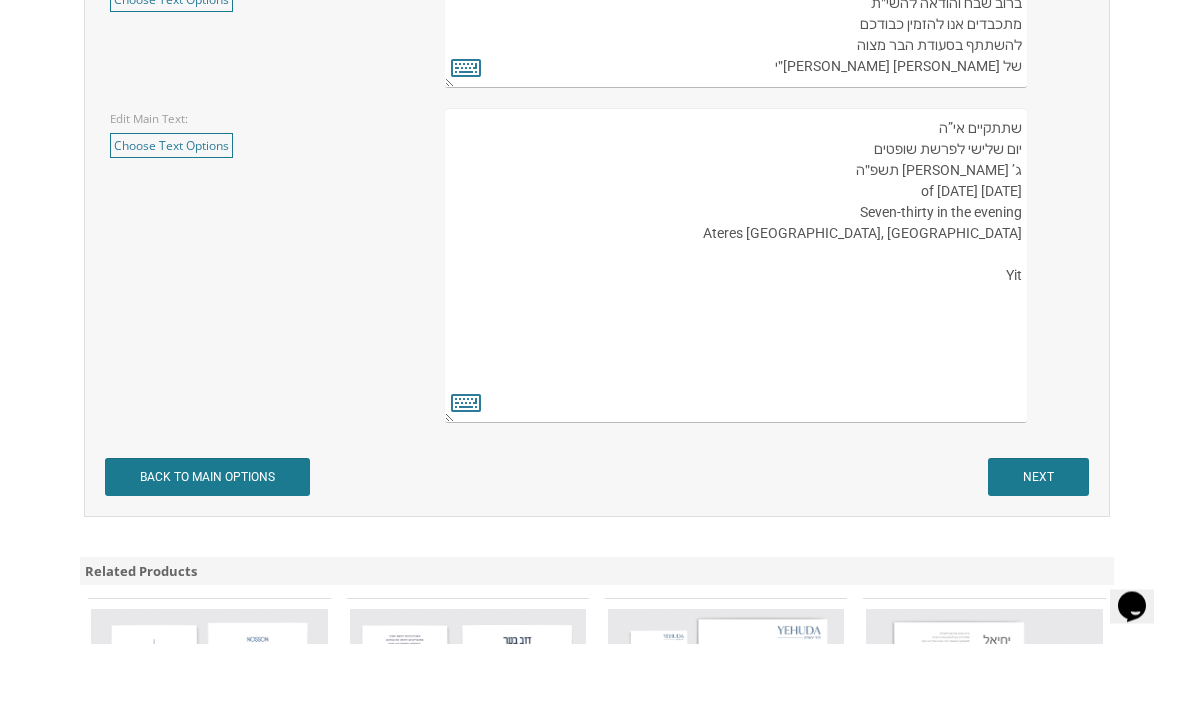 click on "העליה לתורה תתקיים אי”ה
בשבת קודש פרשת לך לך
ח’ חשון תשע”ט
The twenty-eighth of October
Two thousand eighteen
K’hal Rayim Ahuvim
175 Sunset Road
Lakewood, New Jersey
Shacharis at eight-thirty
Kiddush following davening
Chaim and Shani Kohn" at bounding box center (736, 349) 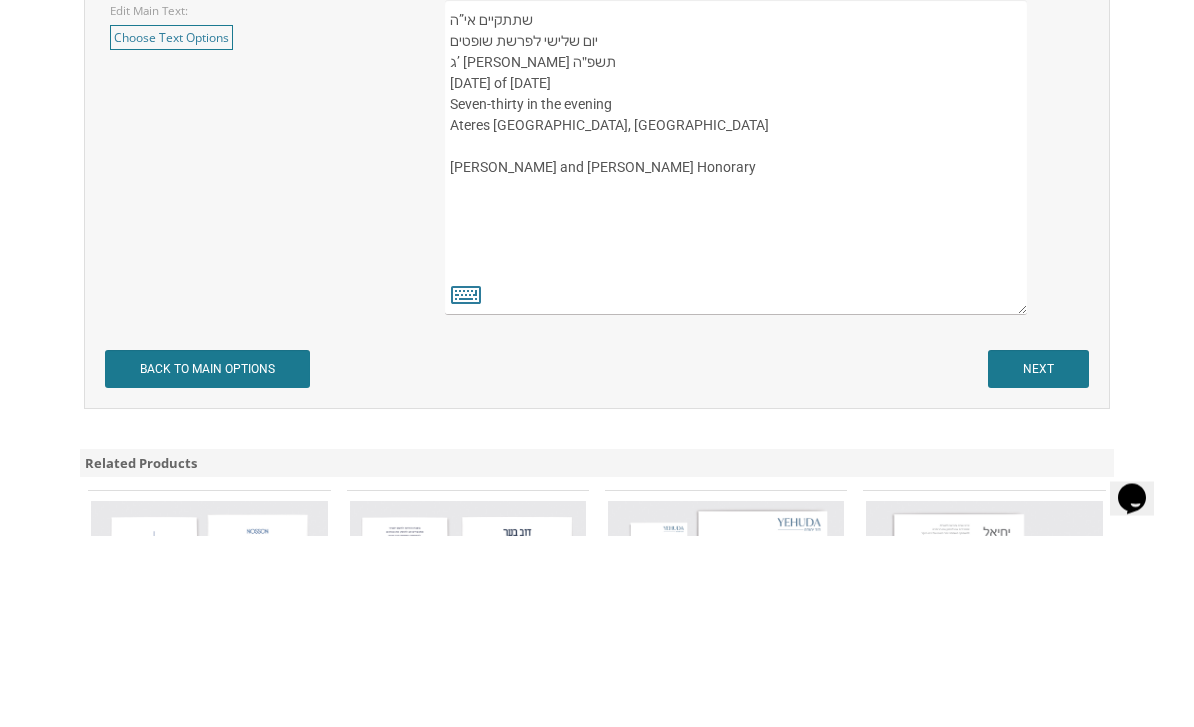 click on "העליה לתורה תתקיים אי”ה
בשבת קודש פרשת לך לך
ח’ חשון תשע”ט
The twenty-eighth of October
Two thousand eighteen
K’hal Rayim Ahuvim
175 Sunset Road
Lakewood, New Jersey
Shacharis at eight-thirty
Kiddush following davening
Chaim and Shani Kohn" at bounding box center (736, 349) 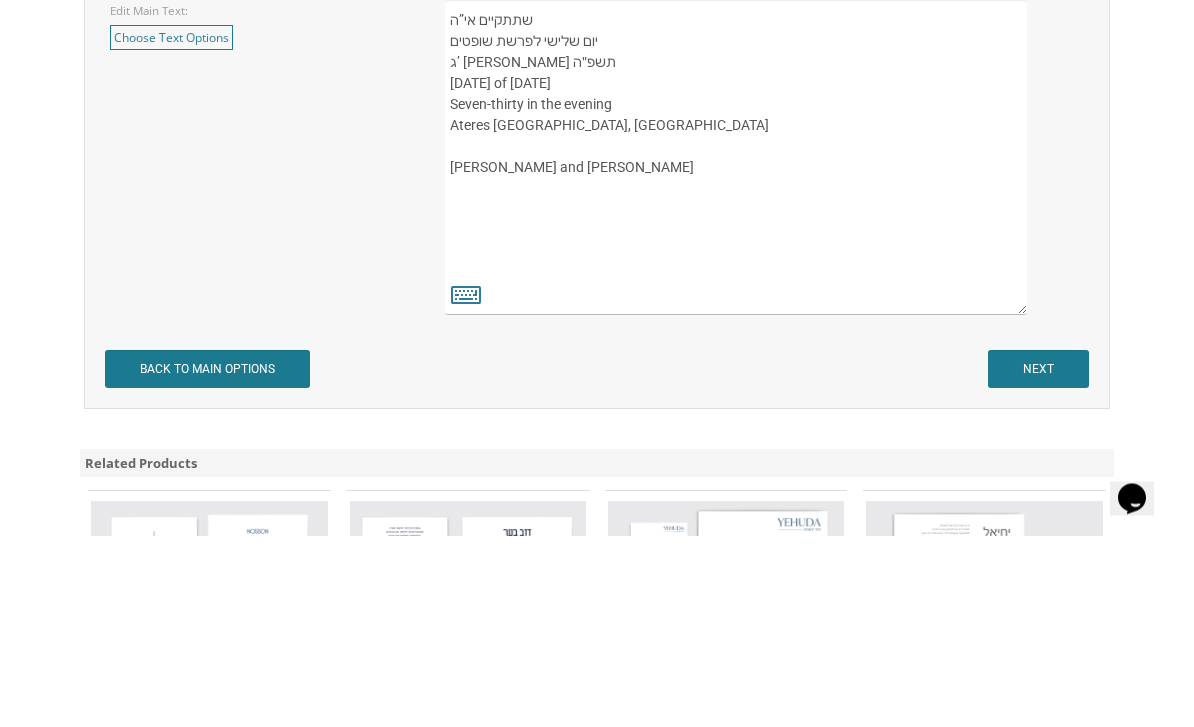 click on "העליה לתורה תתקיים אי”ה
בשבת קודש פרשת לך לך
ח’ חשון תשע”ט
The twenty-eighth of October
Two thousand eighteen
K’hal Rayim Ahuvim
175 Sunset Road
Lakewood, New Jersey
Shacharis at eight-thirty
Kiddush following davening
Chaim and Shani Kohn" at bounding box center [736, 349] 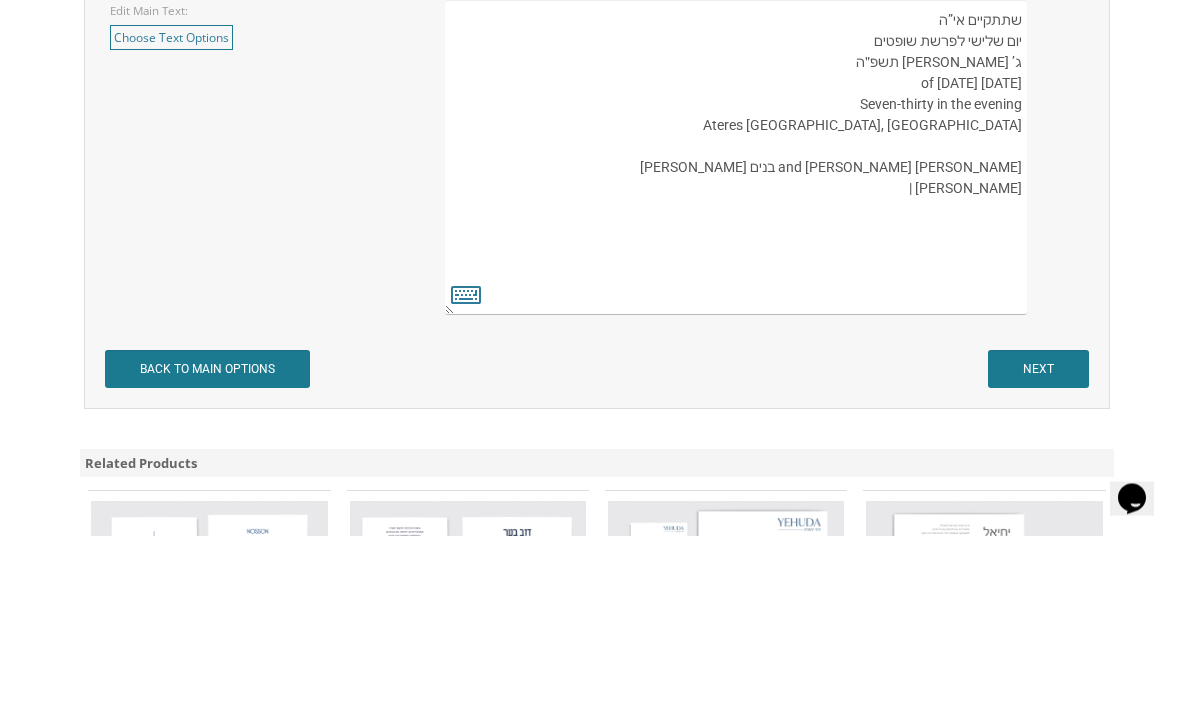 click on "העליה לתורה תתקיים אי”ה
בשבת קודש פרשת לך לך
ח’ חשון תשע”ט
The twenty-eighth of October
Two thousand eighteen
K’hal Rayim Ahuvim
175 Sunset Road
Lakewood, New Jersey
Shacharis at eight-thirty
Kiddush following davening
Chaim and Shani Kohn" at bounding box center (736, 349) 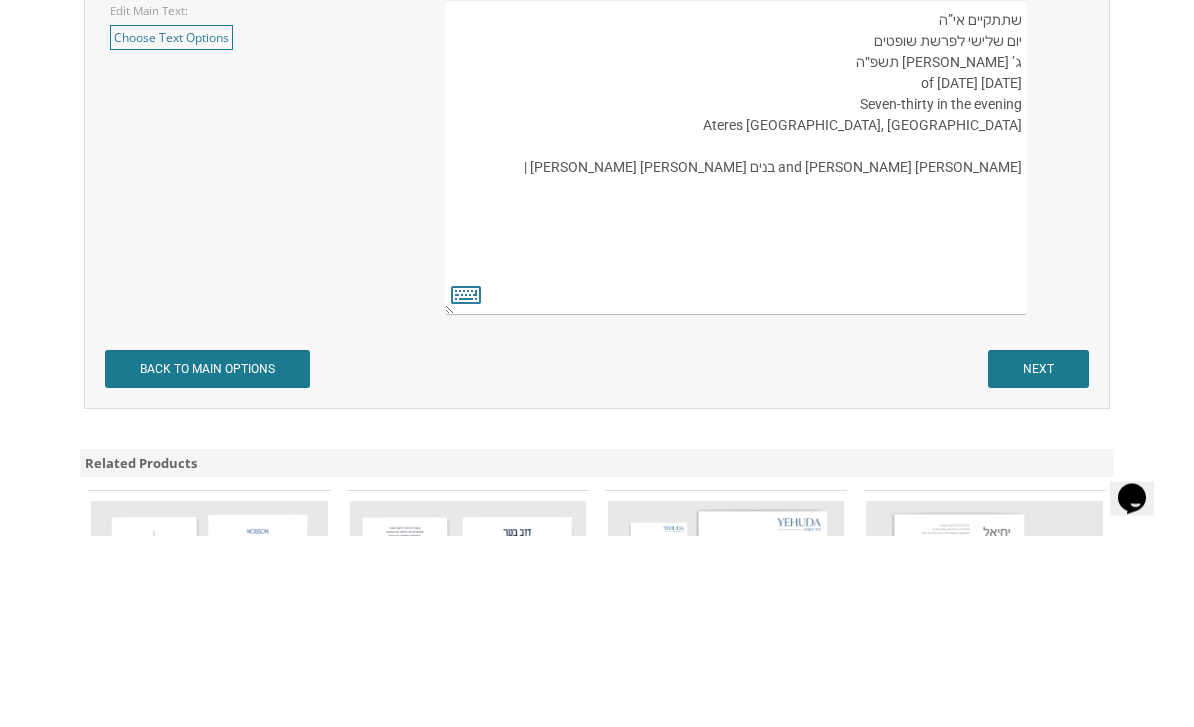 click on "העליה לתורה תתקיים אי”ה
בשבת קודש פרשת לך לך
ח’ חשון תשע”ט
The twenty-eighth of October
Two thousand eighteen
K’hal Rayim Ahuvim
175 Sunset Road
Lakewood, New Jersey
Shacharis at eight-thirty
Kiddush following davening
Chaim and Shani Kohn" at bounding box center [736, 349] 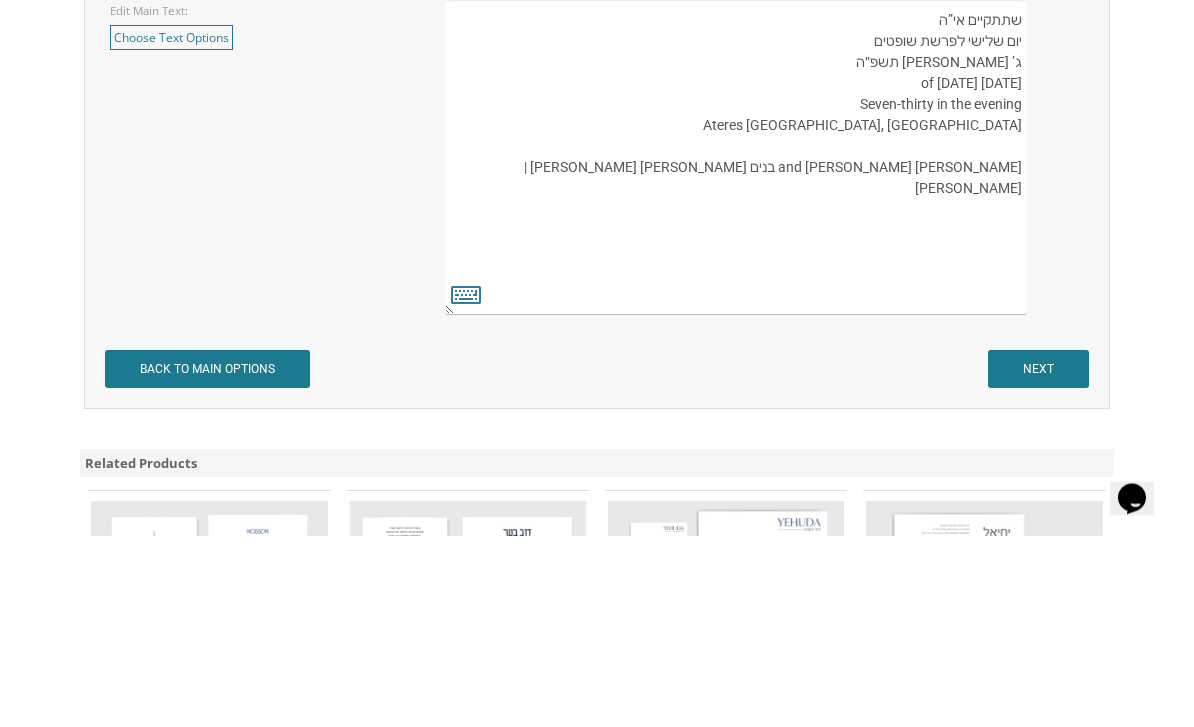 click on "העליה לתורה תתקיים אי”ה
בשבת קודש פרשת לך לך
ח’ חשון תשע”ט
The twenty-eighth of October
Two thousand eighteen
K’hal Rayim Ahuvim
175 Sunset Road
Lakewood, New Jersey
Shacharis at eight-thirty
Kiddush following davening
Chaim and Shani Kohn" at bounding box center [736, 349] 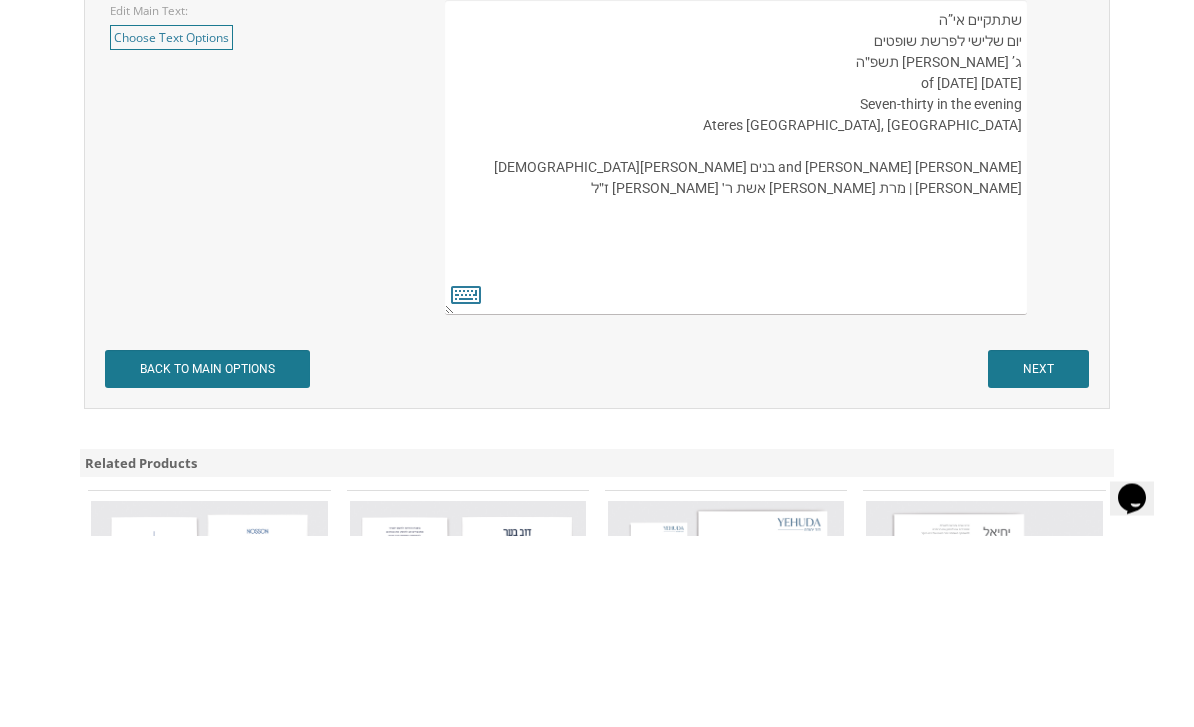 scroll, scrollTop: 1750, scrollLeft: 0, axis: vertical 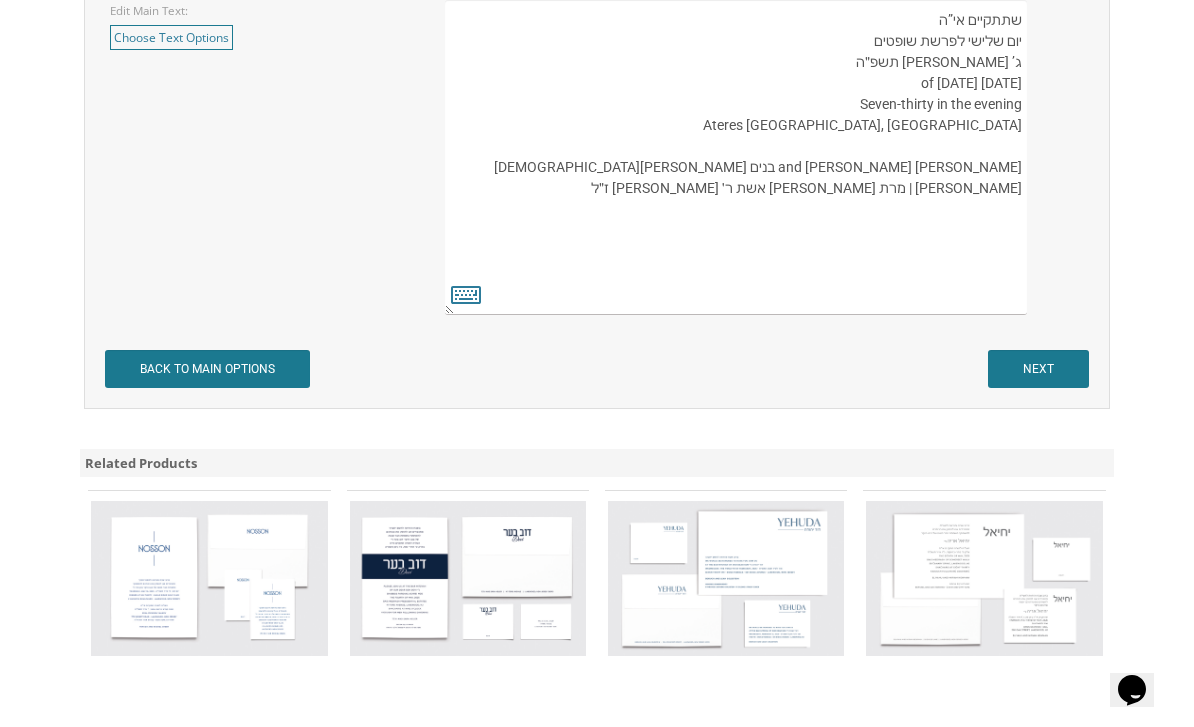 type on "שתתקיים אי”ה
יום שלישי לפרשת שופטים
ג’ אלול תשפ״ה
Tuesday, the twenty-sixth of August, 2025
Seven-thirty in the evening
Ateres Malka
140 Lakewood, New JerseyLehigh
Yitzy and Yehudis Markowitz
תפארת בנים אבותם
הרב שלמה שטרן ורעיתו | מרת גיטל סאנטא אשת ר׳ יהודה מנשה ז״ל" 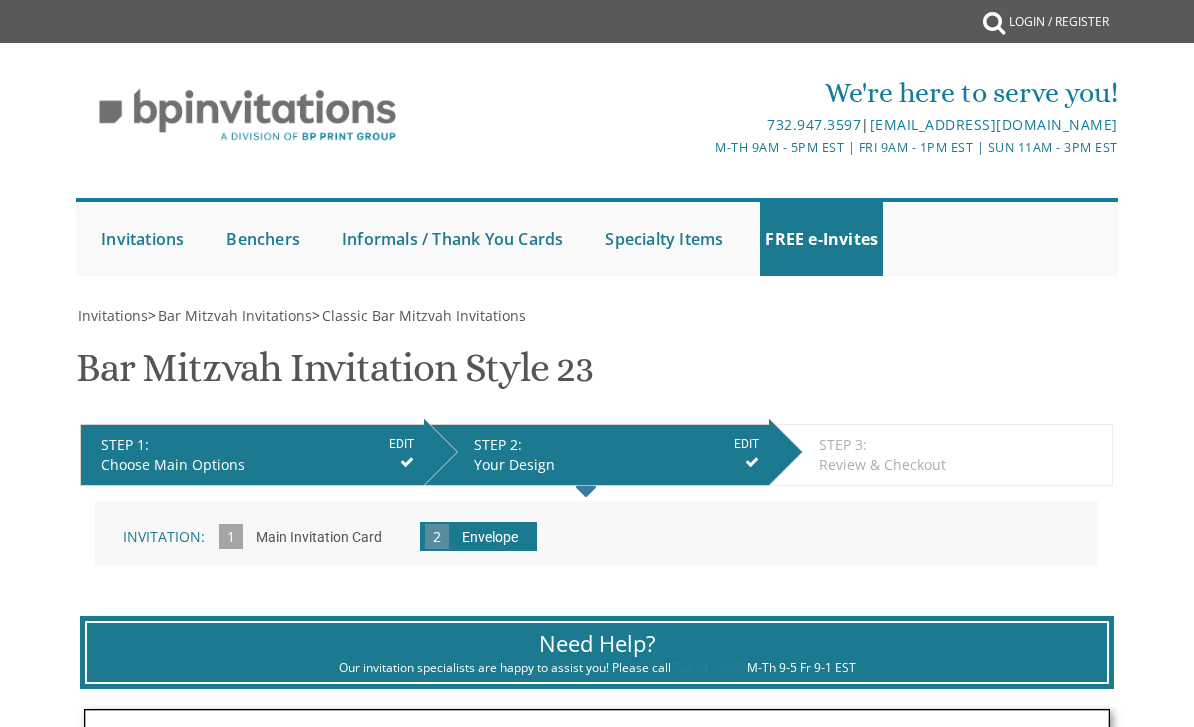 scroll, scrollTop: 0, scrollLeft: 0, axis: both 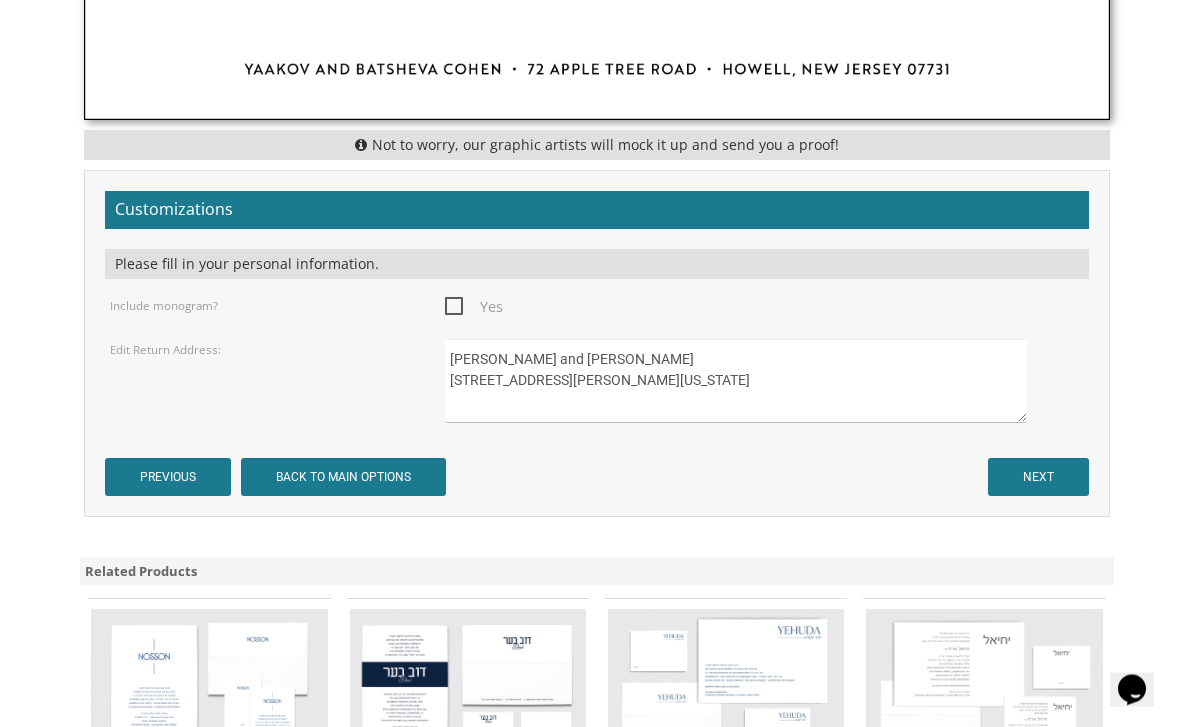 click on "[PERSON_NAME] and [PERSON_NAME]
[STREET_ADDRESS][PERSON_NAME][US_STATE]" at bounding box center [736, 382] 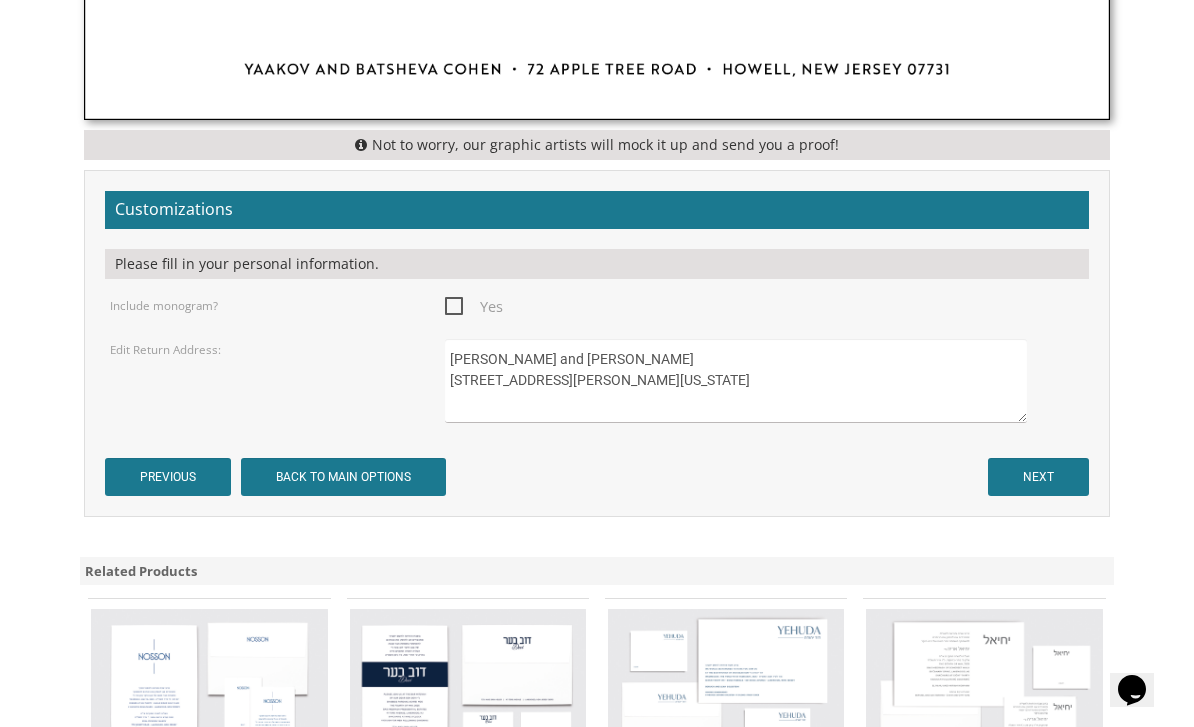 scroll, scrollTop: 1248, scrollLeft: 0, axis: vertical 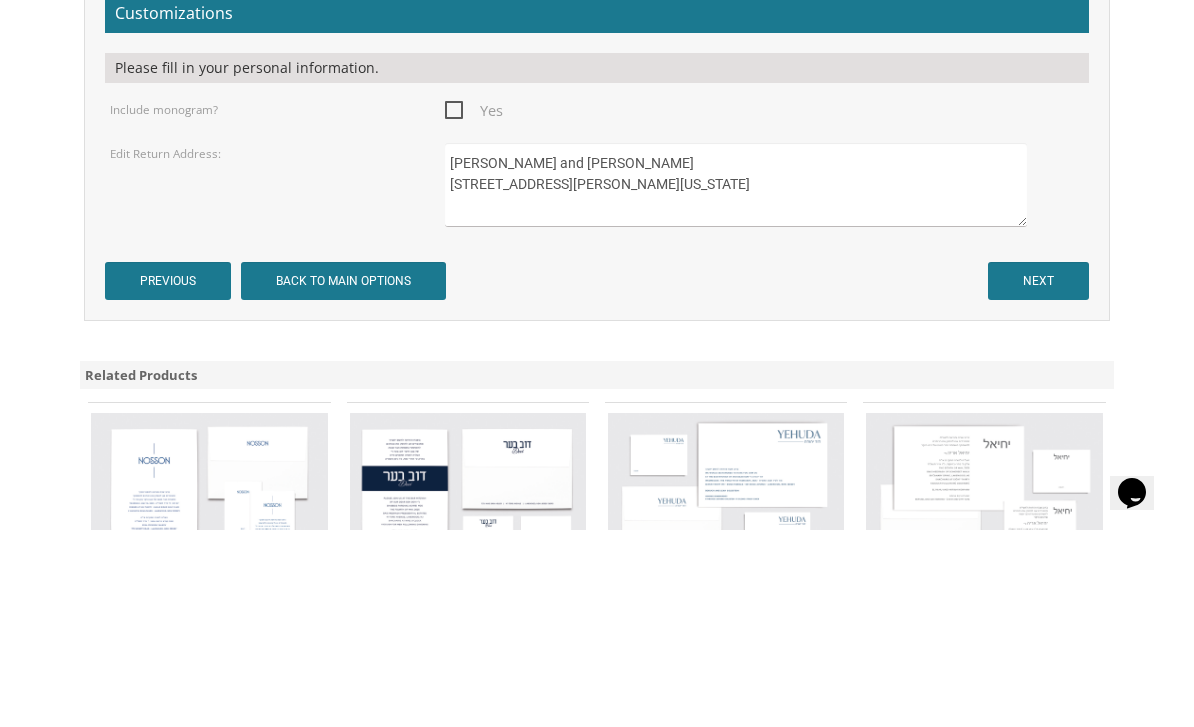 click on "[PERSON_NAME] and [PERSON_NAME]
[STREET_ADDRESS][PERSON_NAME][US_STATE]" at bounding box center (736, 382) 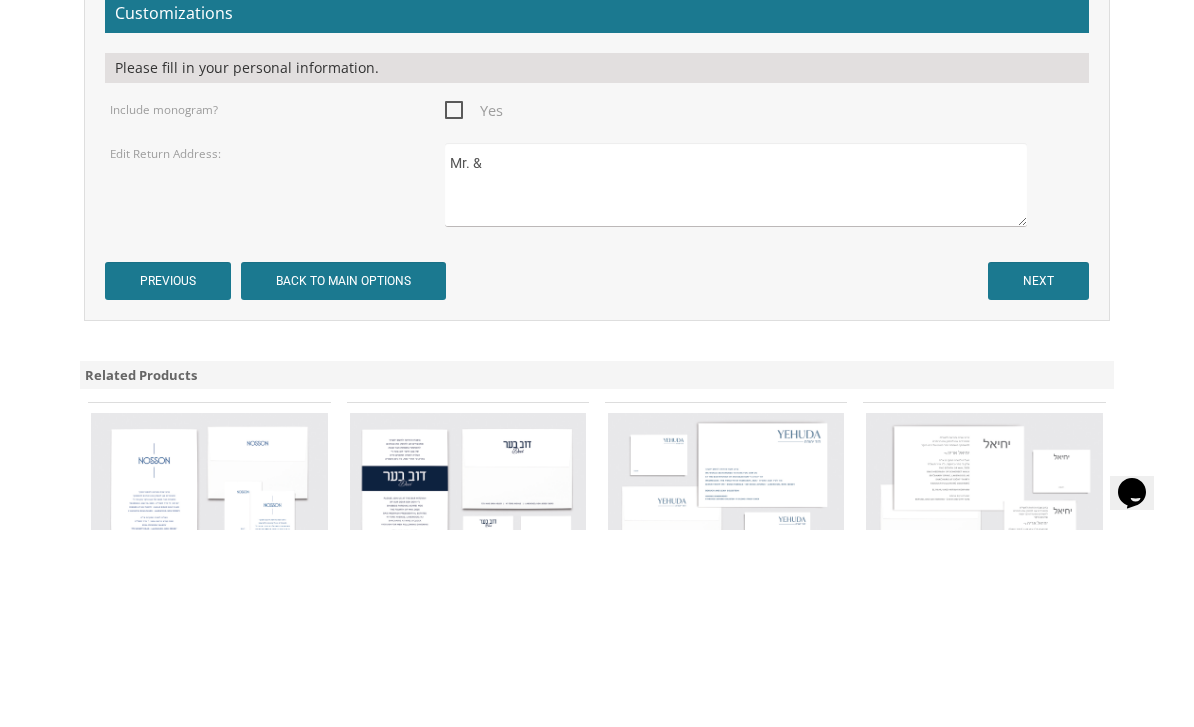click on "[PERSON_NAME] and [PERSON_NAME]
[STREET_ADDRESS][PERSON_NAME][US_STATE]" at bounding box center [736, 382] 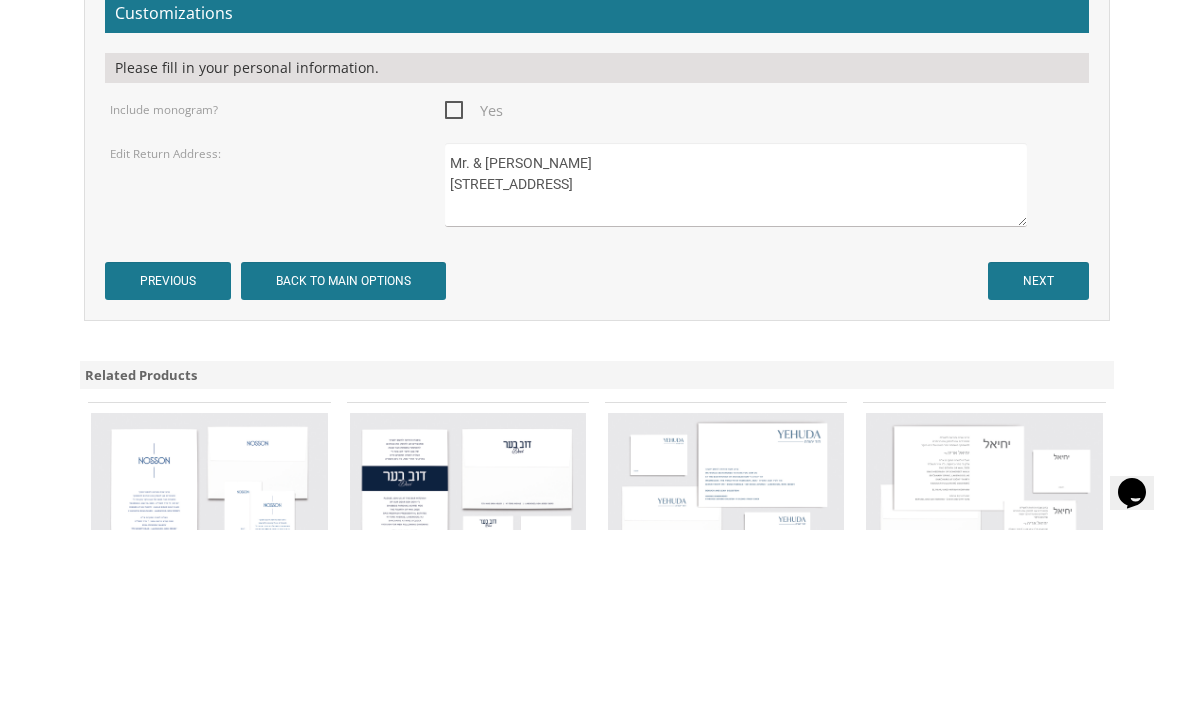 type on "Mr. & [PERSON_NAME]
[STREET_ADDRESS]" 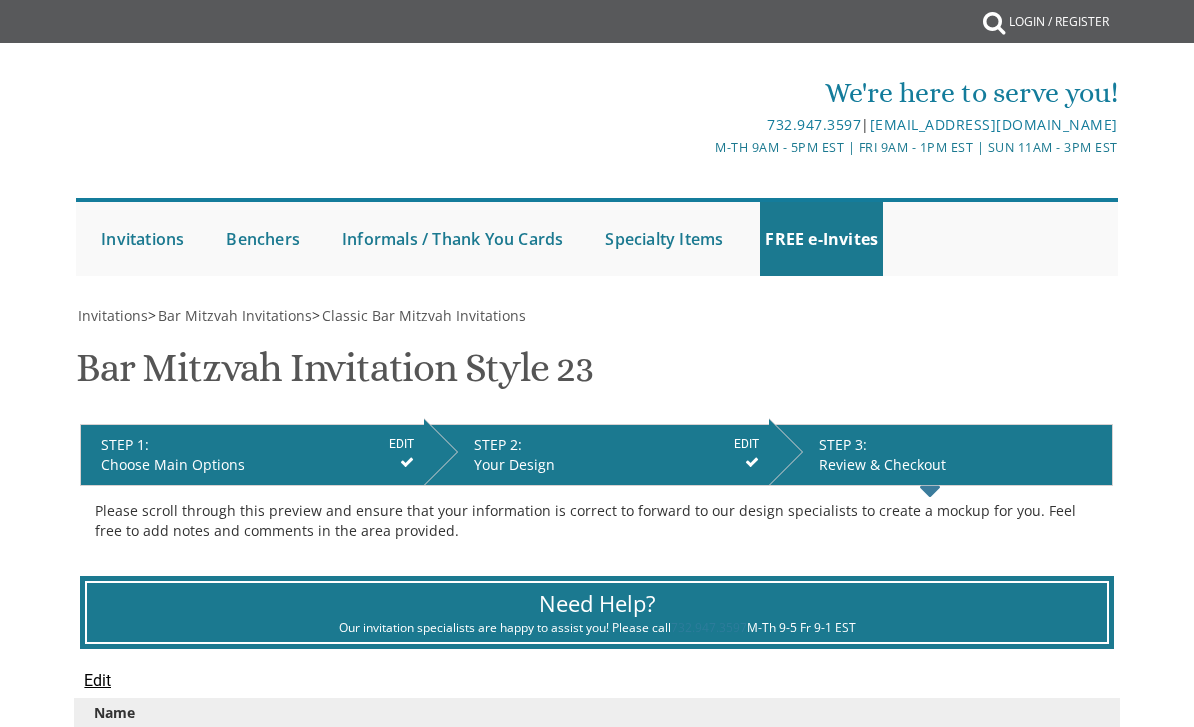 scroll, scrollTop: 0, scrollLeft: 0, axis: both 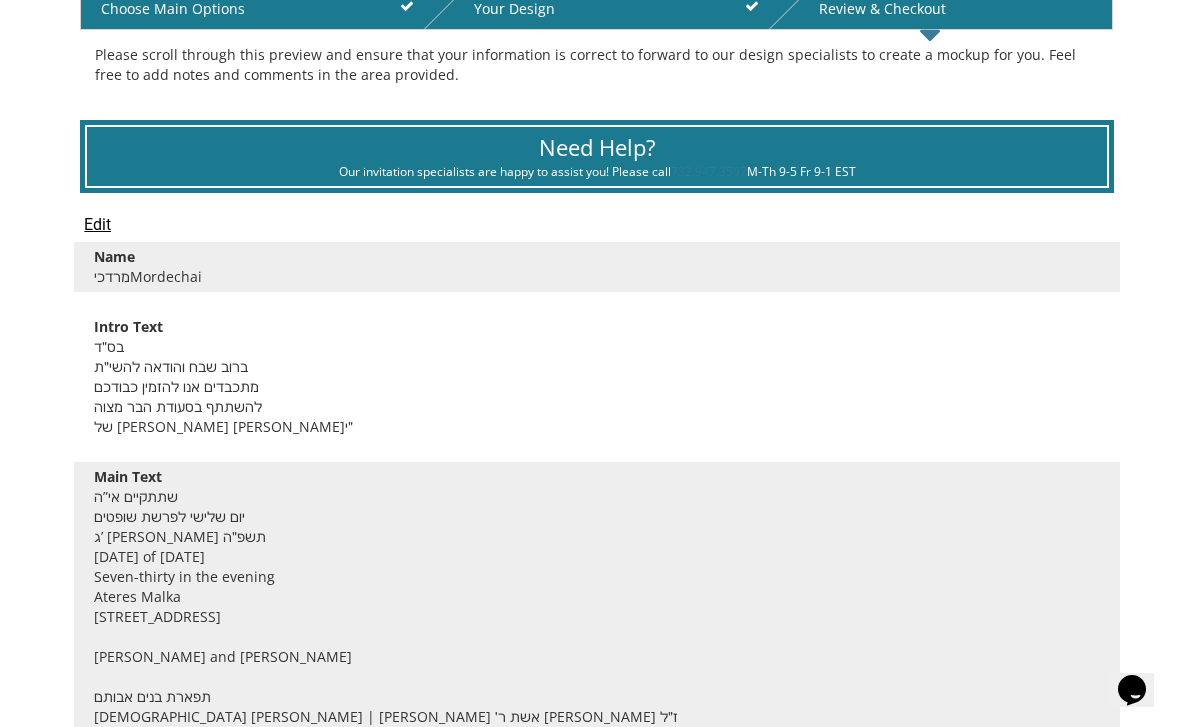 click on "Edit" at bounding box center (97, 225) 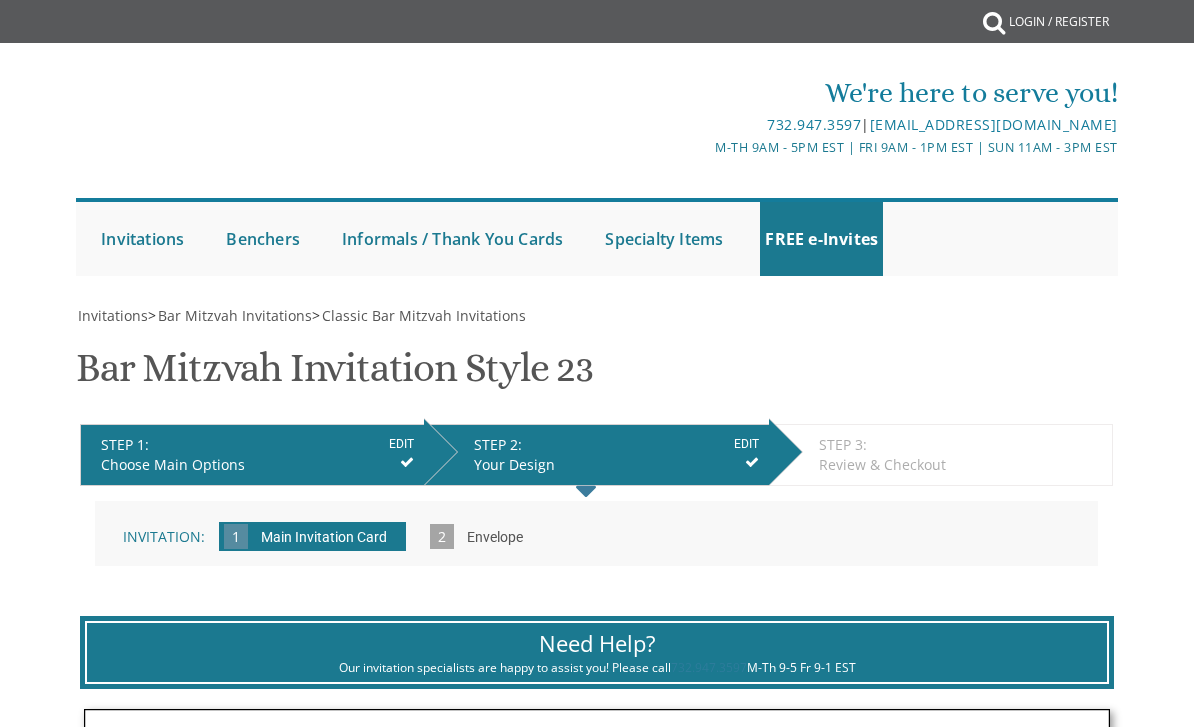 scroll, scrollTop: 0, scrollLeft: 0, axis: both 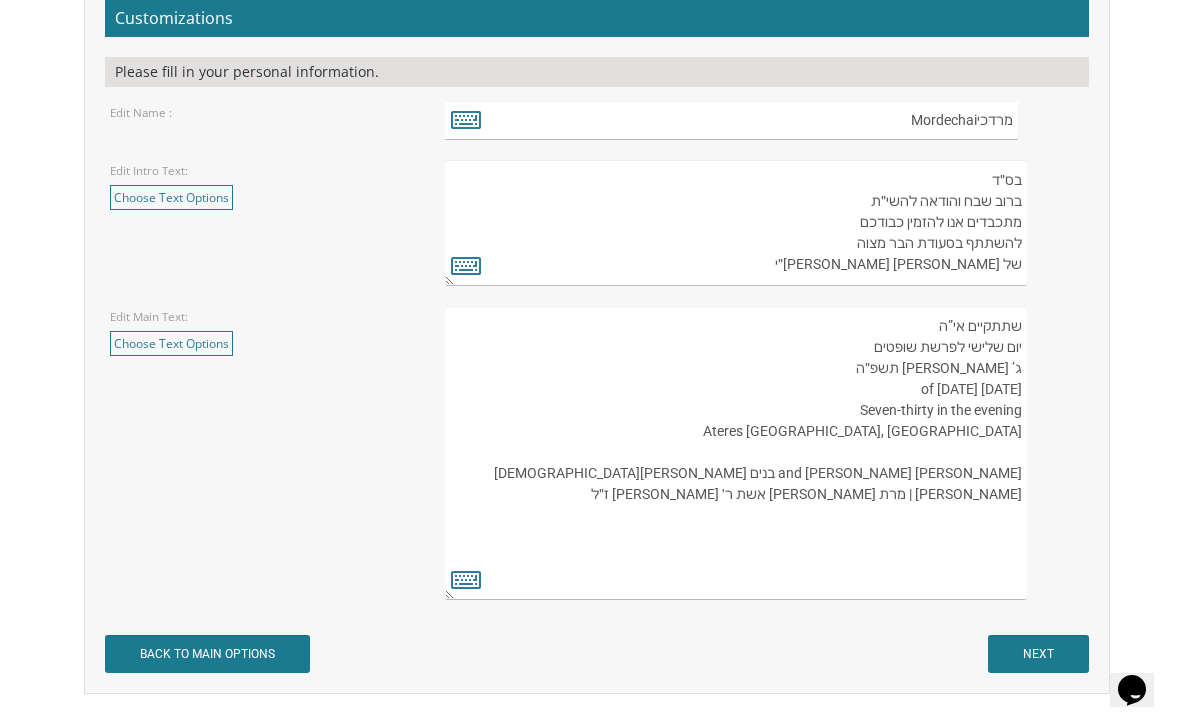 click on "שתתקיים אי”ה
יום שלישי לפרשת שופטים
ג’ אלול תשפ״ה
Tuesday, the twenty-sixth of August, 2025
Seven-thirty in the evening
Ateres Malka
140 Lakewood, New JerseyLehigh
Yitzy and Yehudis Markowitz
תפארת בנים אבותם
הרב שלמה שטרן ורעיתו | מרת גיטל סאנטא אשת ר׳ יהודה מנשה ז״ל" at bounding box center [736, 453] 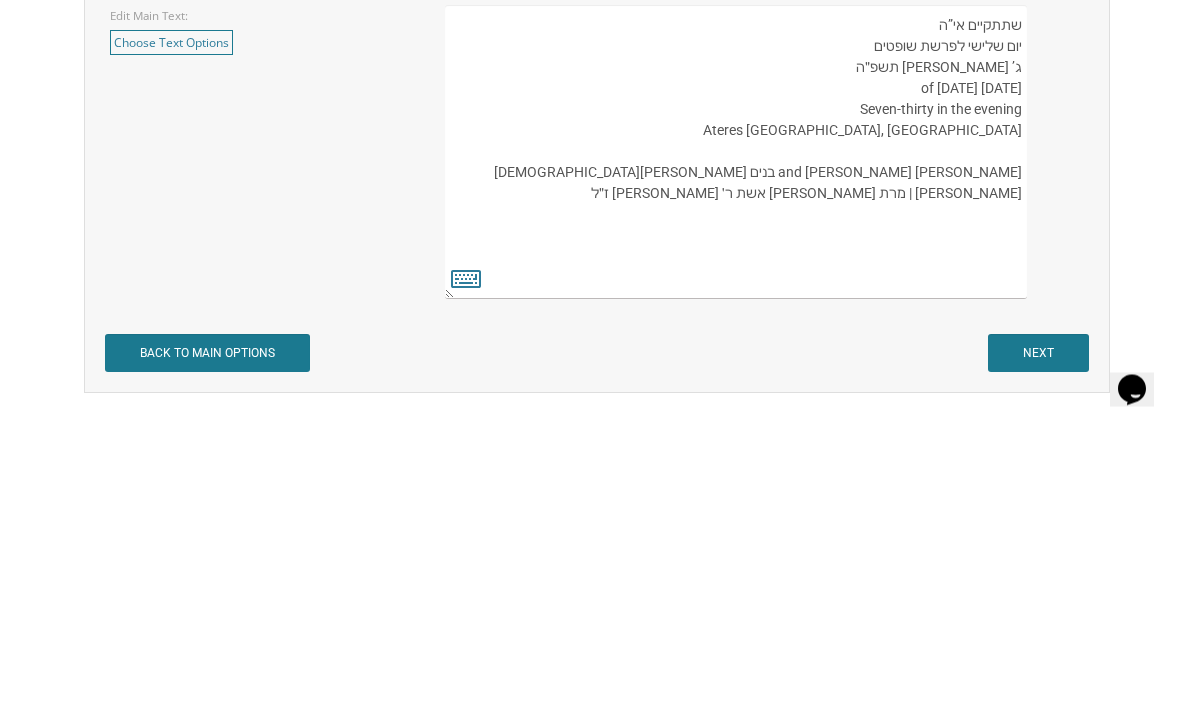 click on "שתתקיים אי”ה
יום שלישי לפרשת שופטים
ג’ אלול תשפ״ה
Tuesday, the twenty-sixth of August, 2025
Seven-thirty in the evening
Ateres Malka
140 Lakewood, New JerseyLehigh
Yitzy and Yehudis Markowitz
תפארת בנים אבותם
הרב שלמה שטרן ורעיתו | מרת גיטל סאנטא אשת ר׳ יהודה מנשה ז״ל" at bounding box center [736, 453] 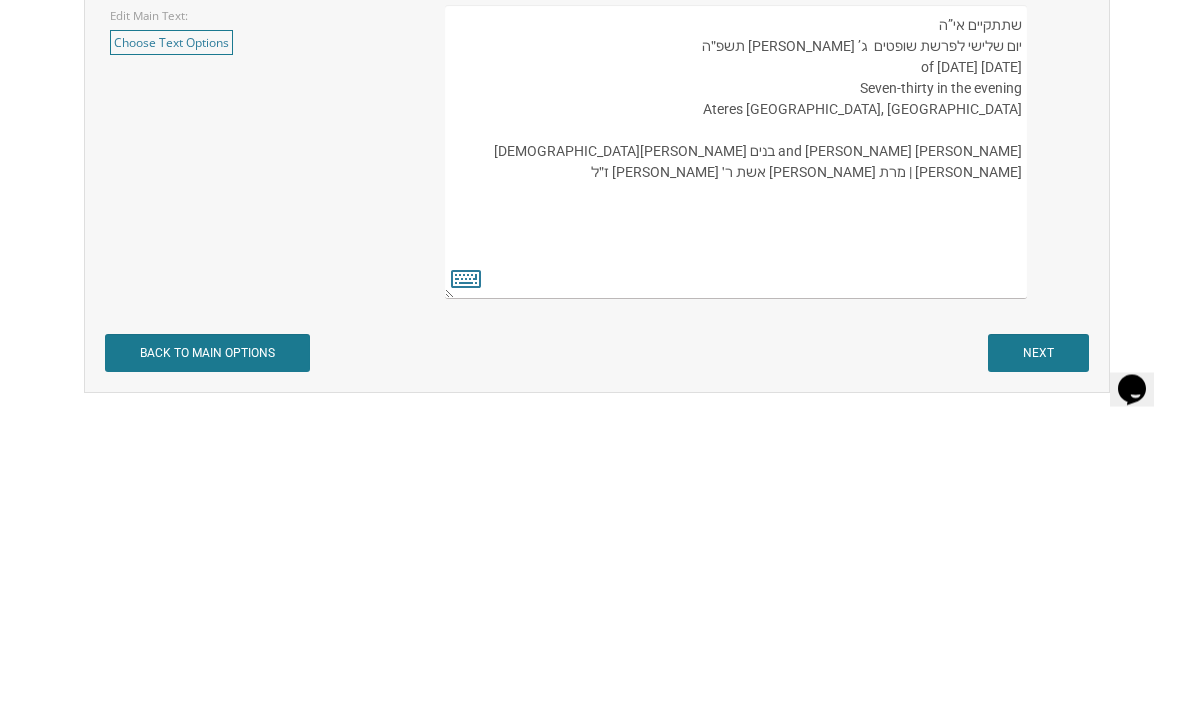scroll, scrollTop: 1745, scrollLeft: 0, axis: vertical 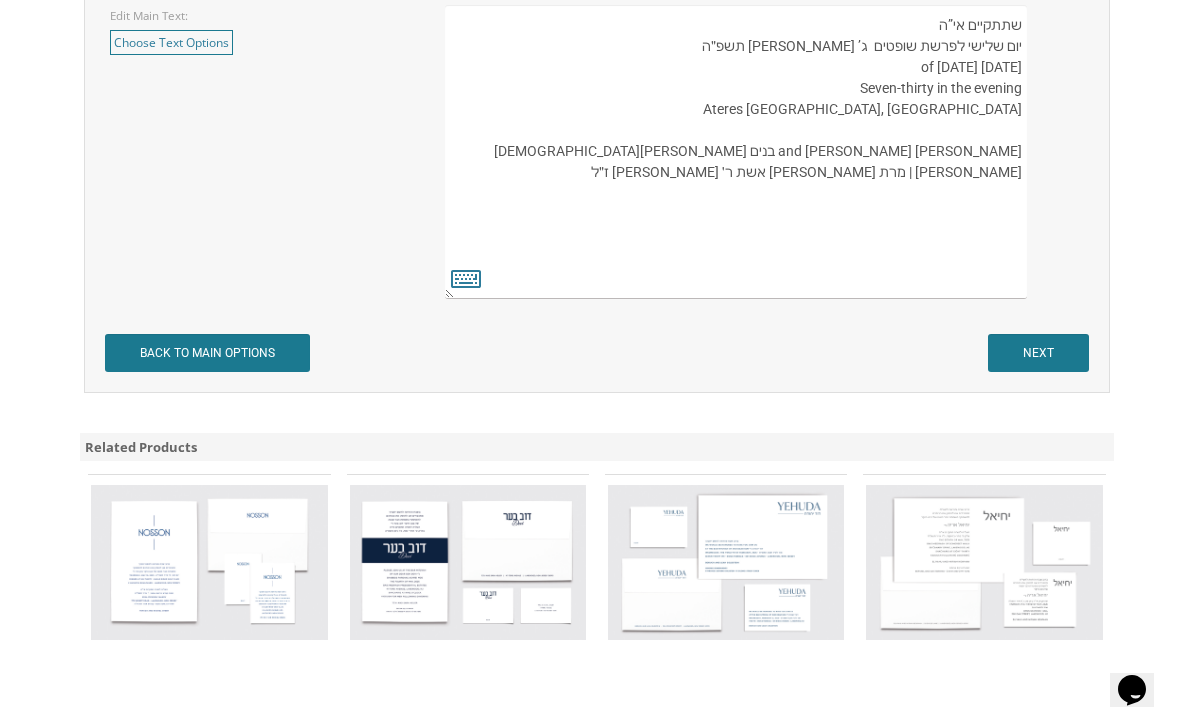 type on "שתתקיים אי”ה
יום שלישי לפרשת שופטים  ג’ אלול תשפ״ה
Tuesday, the twenty-sixth of August, 2025
Seven-thirty in the evening
Ateres Malka
140 Lakewood, New JerseyLehigh
Yitzy and Yehudis Markowitz
תפארת בנים אבותם
הרב שלמה שטרן ורעיתו | מרת גיטל סאנטא אשת ר׳ יהודה מנשה ז״ל" 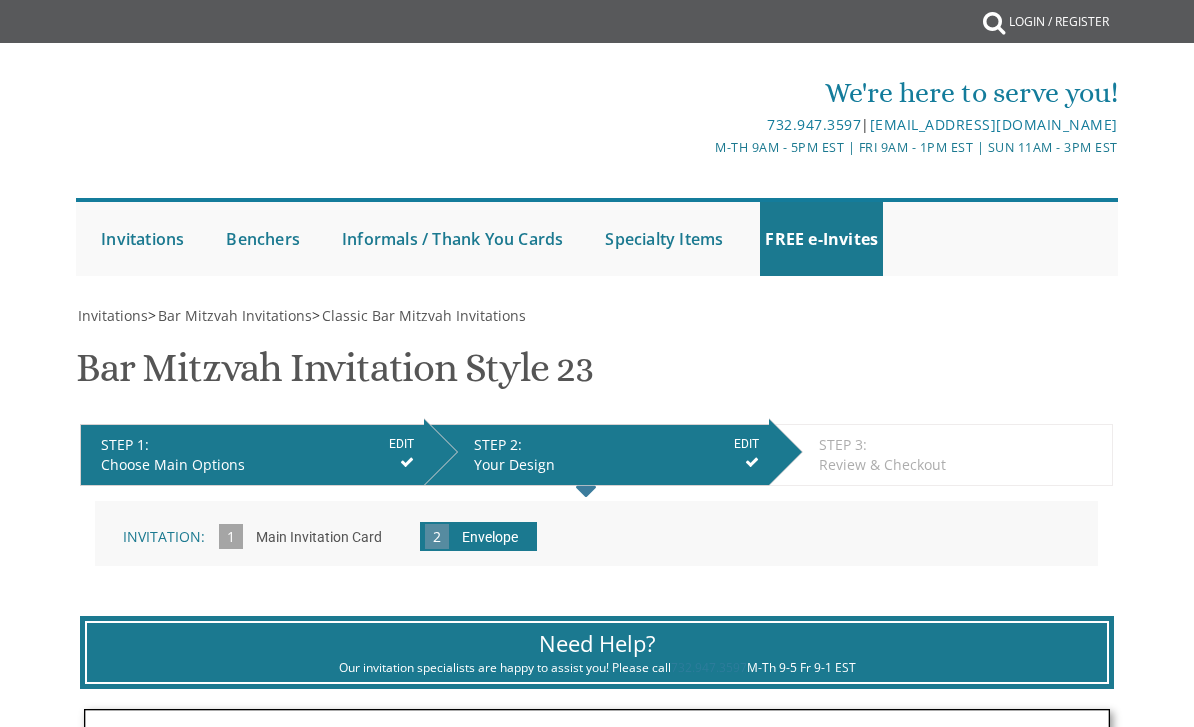 scroll, scrollTop: 0, scrollLeft: 0, axis: both 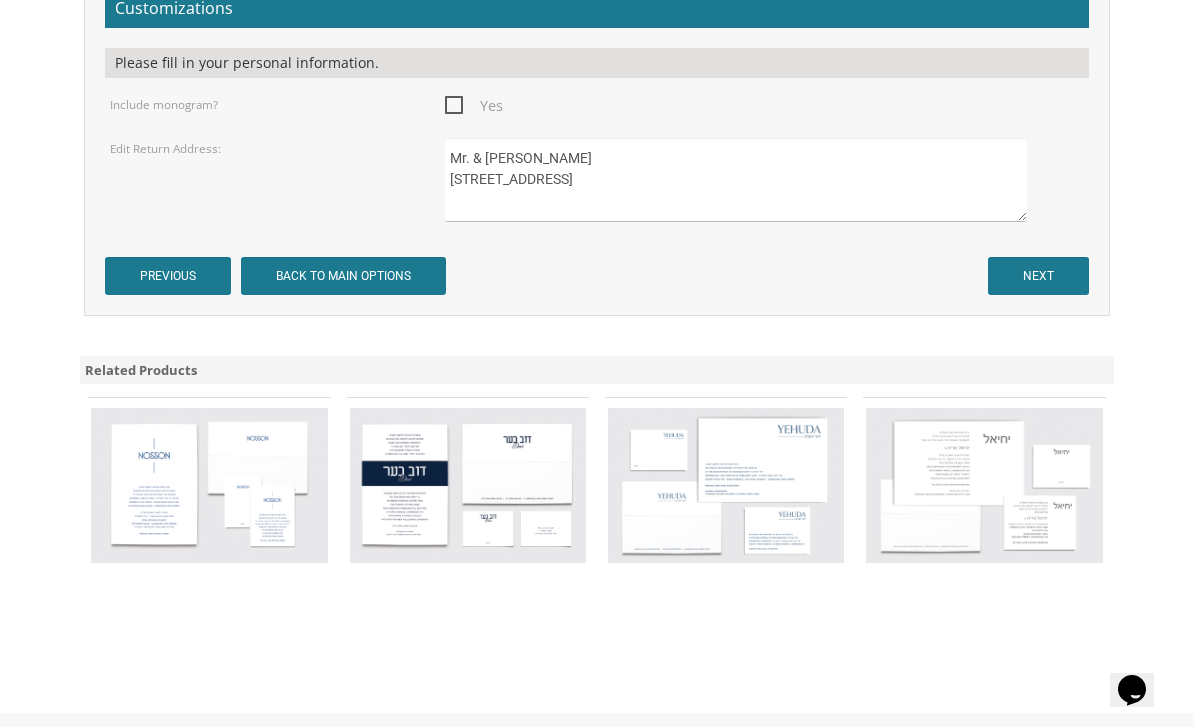 click on "NEXT" at bounding box center (1038, 276) 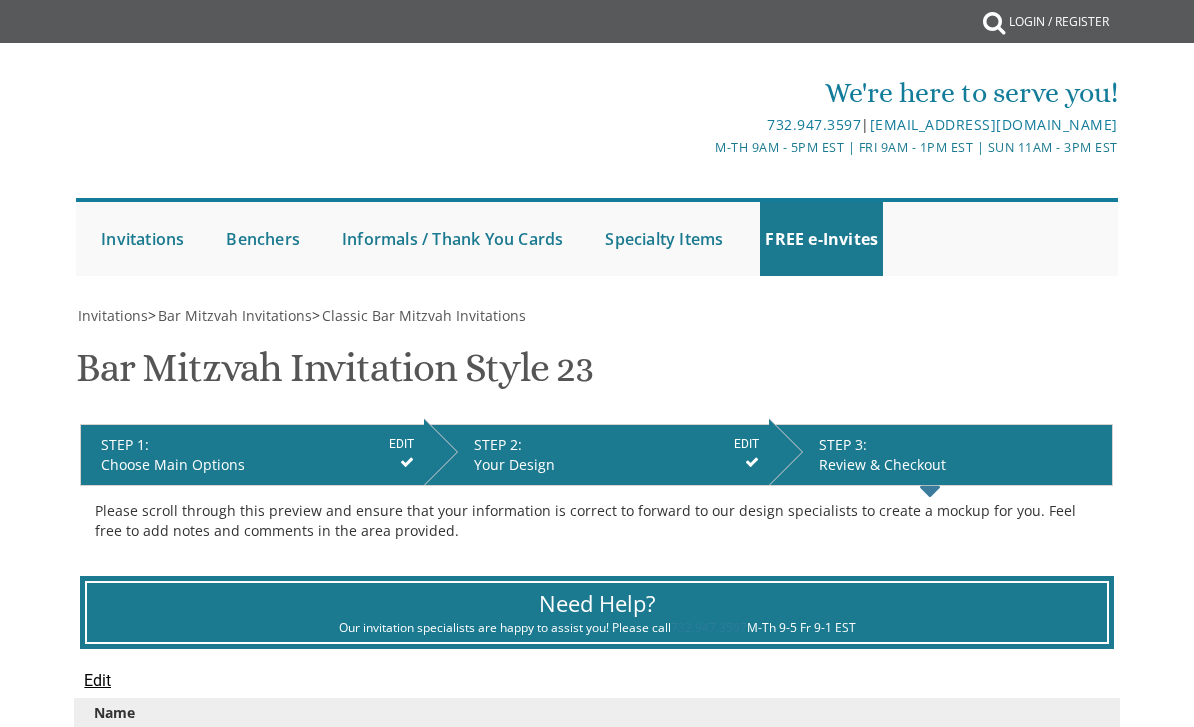 scroll, scrollTop: 0, scrollLeft: 0, axis: both 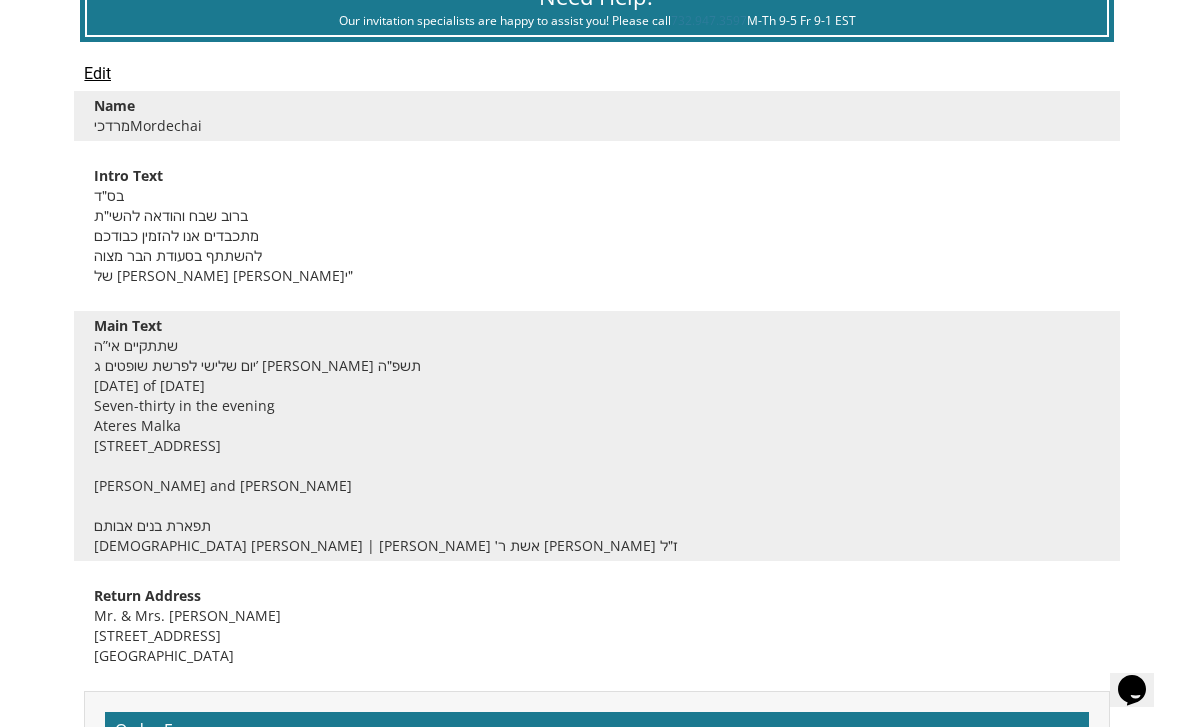 click on "Edit" at bounding box center [97, 74] 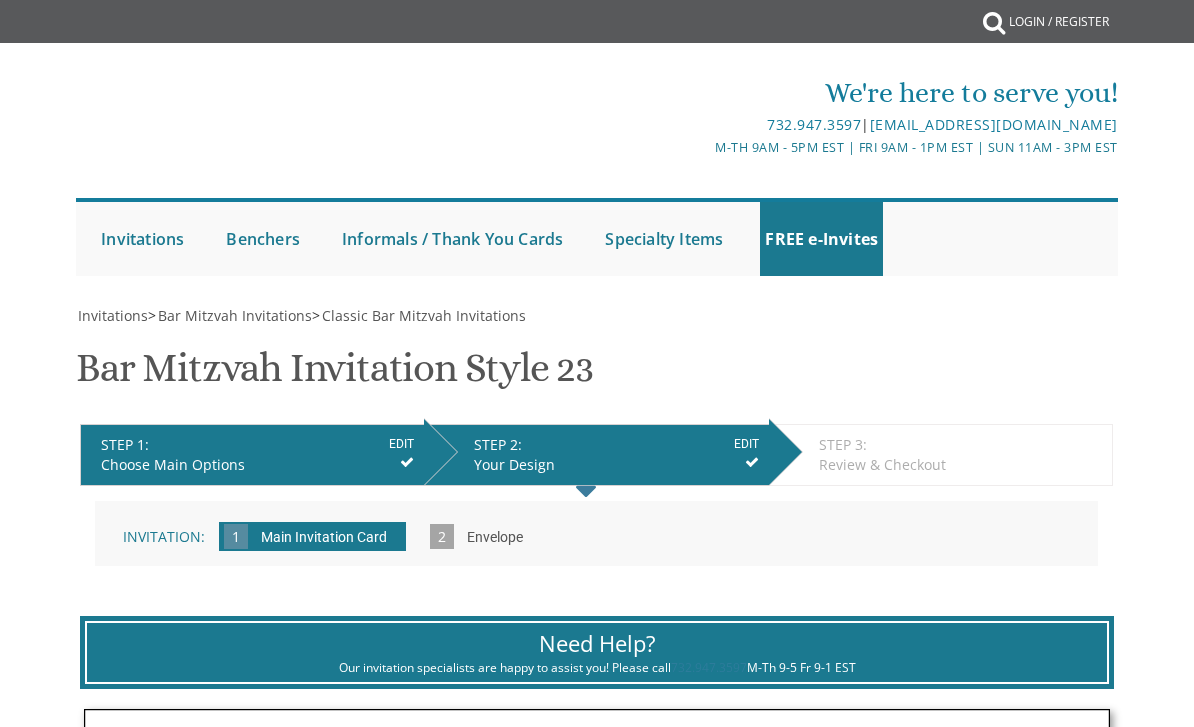 scroll, scrollTop: 0, scrollLeft: 0, axis: both 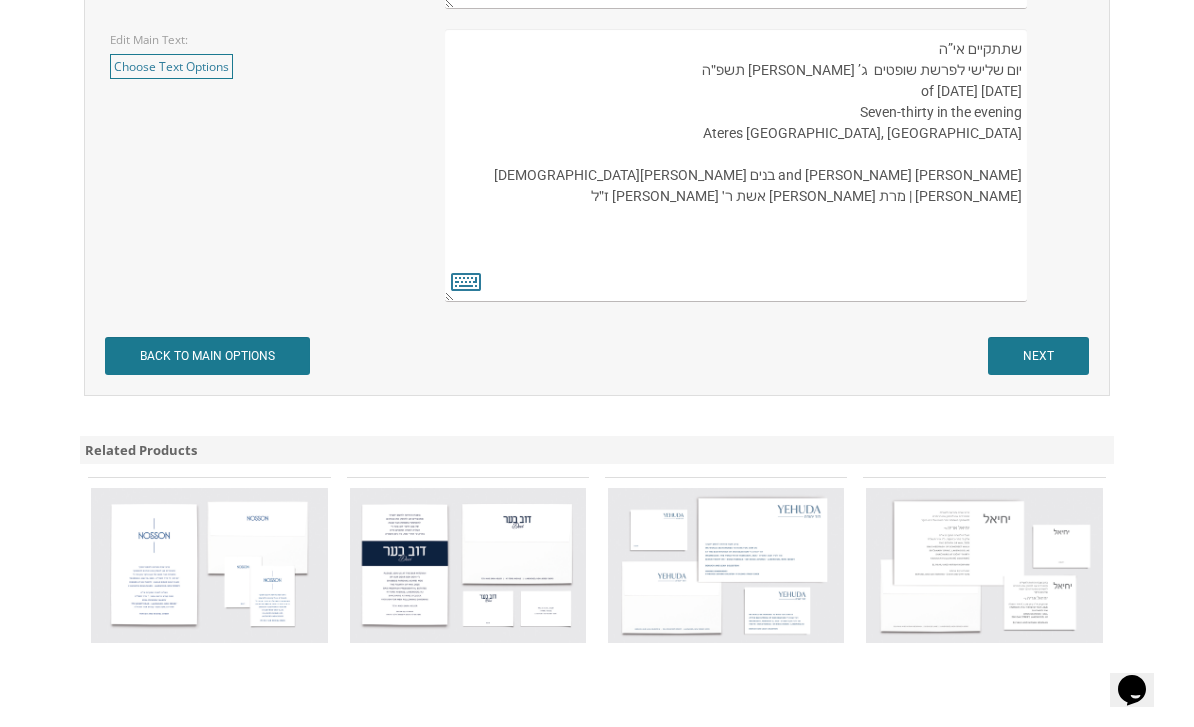 click on "שתתקיים אי”ה
יום שלישי לפרשת שופטים  ג’ אלול תשפ״ה
Tuesday, the twenty-sixth of August, 2025
Seven-thirty in the evening
Ateres Malka
140 Lakewood, New JerseyLehigh
Yitzy and Yehudis Markowitz
תפארת בנים אבותם
הרב שלמה שטרן ורעיתו | מרת גיטל סאנטא אשת ר׳ יהודה מנשה ז״ל" at bounding box center (736, 165) 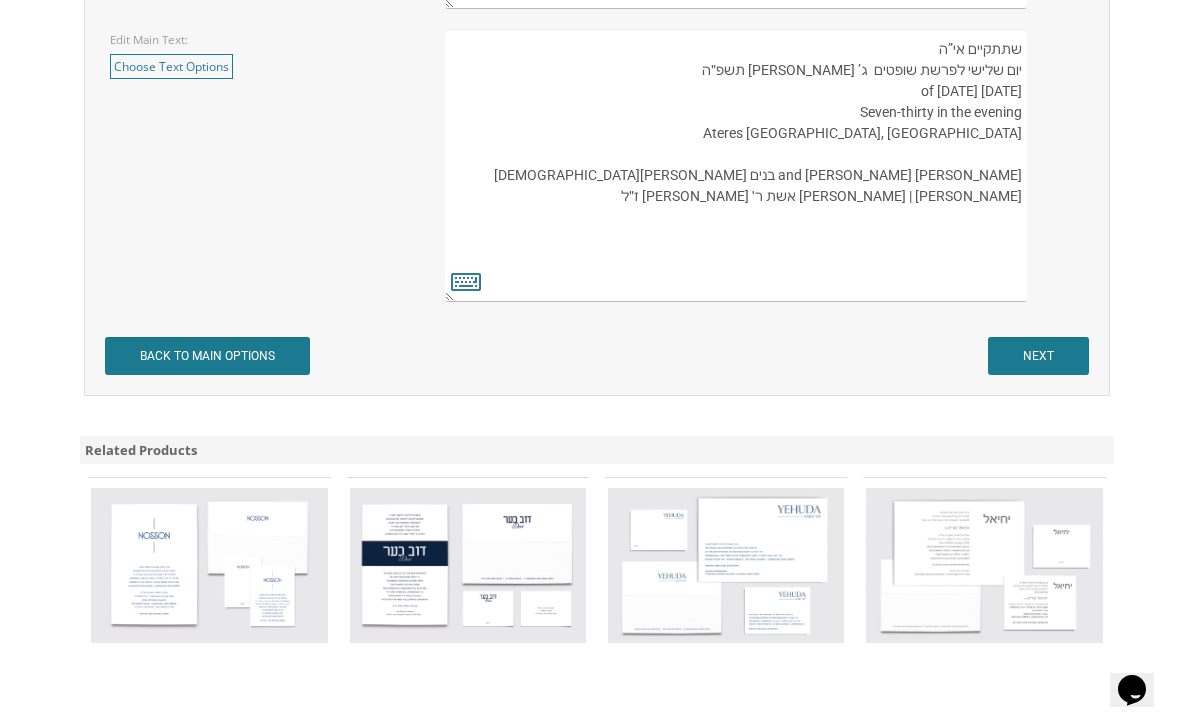 click on "שתתקיים אי”ה
יום שלישי לפרשת שופטים  ג’ אלול תשפ״ה
Tuesday, the twenty-sixth of August, 2025
Seven-thirty in the evening
Ateres Malka
140 Lakewood, New JerseyLehigh
Yitzy and Yehudis Markowitz
תפארת בנים אבותם
הרב שלמה שטרן ורעיתו | מרת גיטל סאנטא אשת ר׳ יהודה מנשה ז״ל" at bounding box center (736, 165) 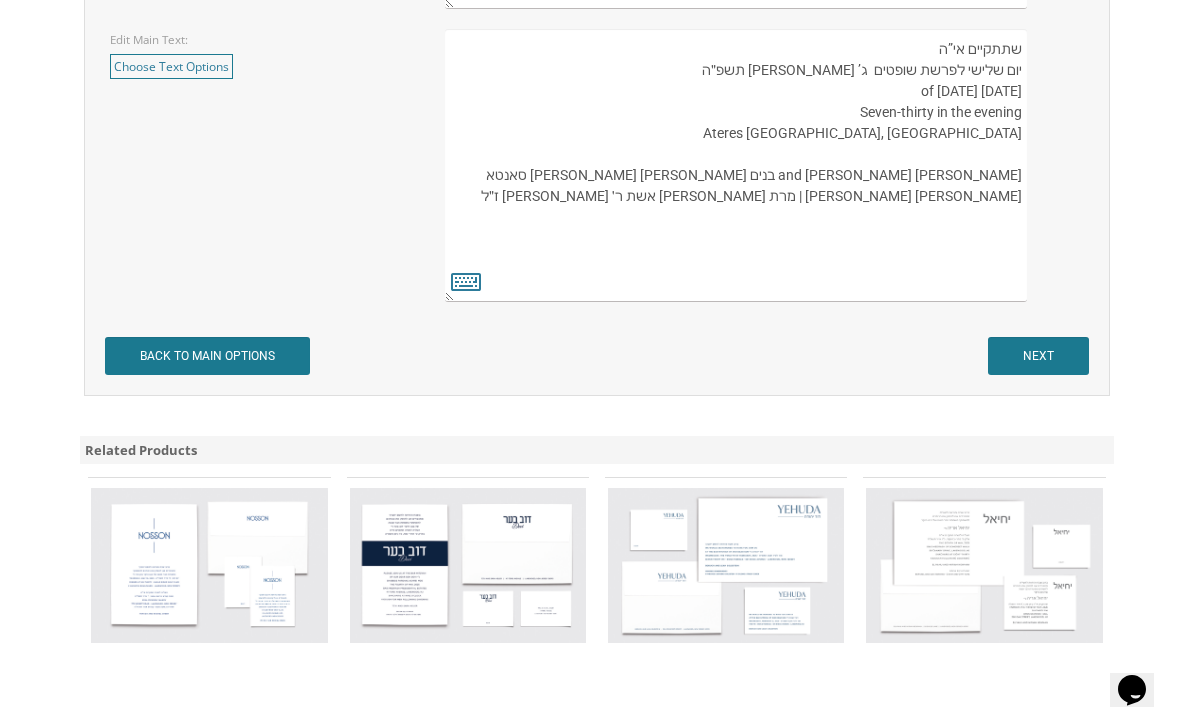 type on "שתתקיים אי”ה
יום שלישי לפרשת שופטים  ג’ [PERSON_NAME] תשפ״ה
[DATE] of [DATE]
Seven-thirty in the evening
Ateres [GEOGRAPHIC_DATA], [GEOGRAPHIC_DATA]
[PERSON_NAME] and [PERSON_NAME] בנים [PERSON_NAME] [PERSON_NAME] סאנטא [PERSON_NAME] [PERSON_NAME] | מרת [PERSON_NAME] אשת ר׳ [PERSON_NAME] ז״ל" 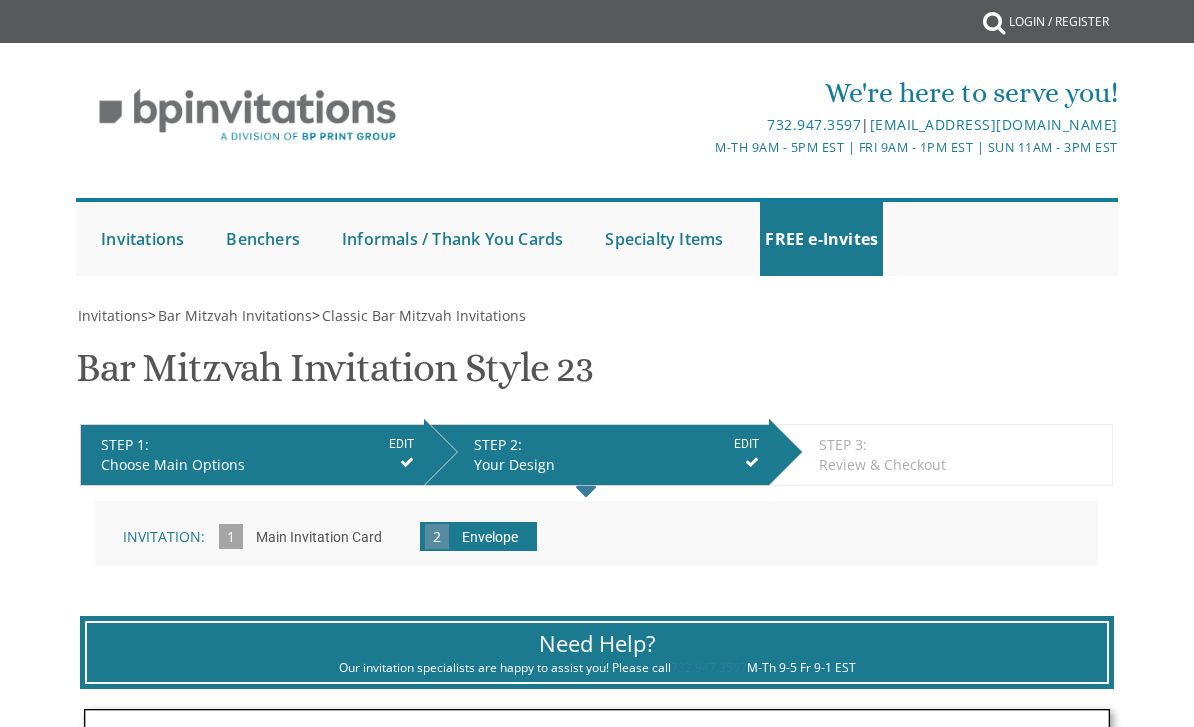 scroll, scrollTop: 0, scrollLeft: 0, axis: both 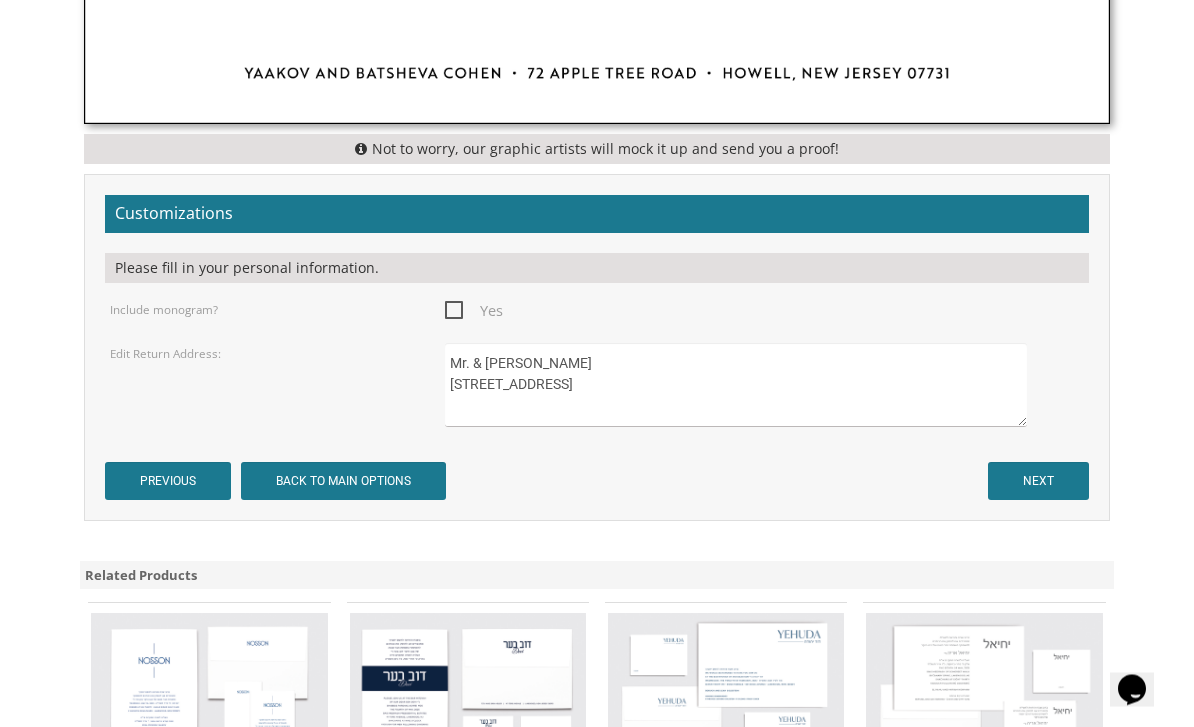 click on "NEXT" at bounding box center [1038, 482] 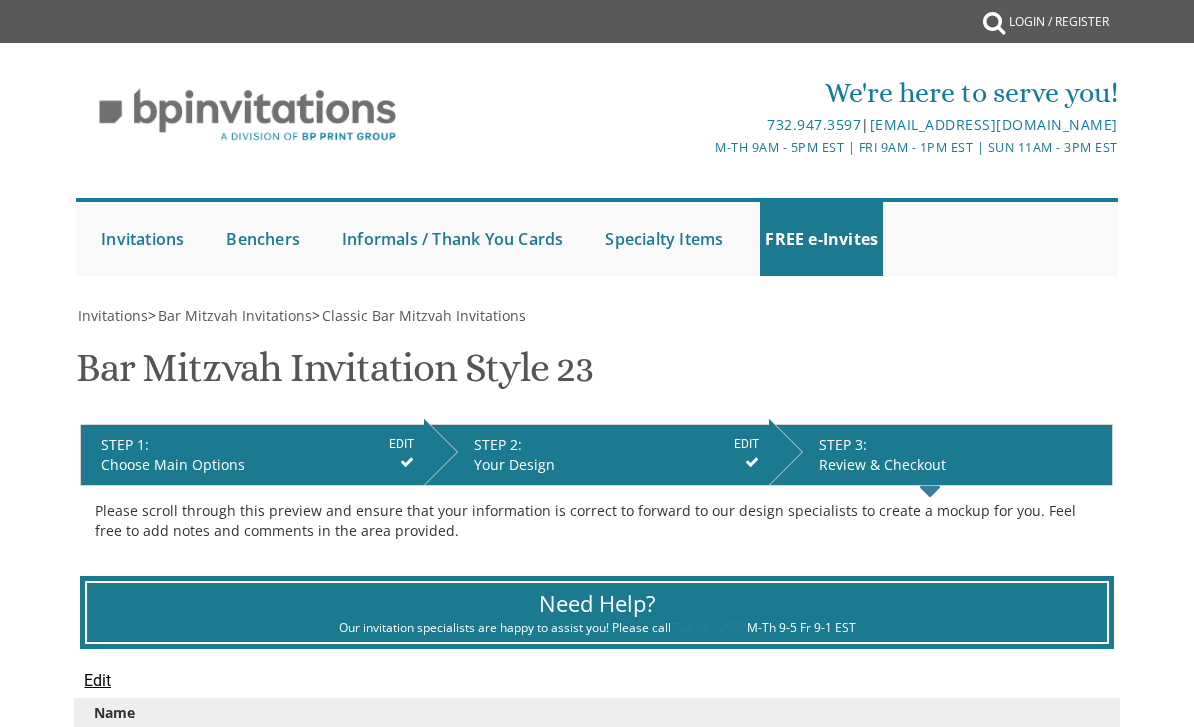 scroll, scrollTop: 0, scrollLeft: 0, axis: both 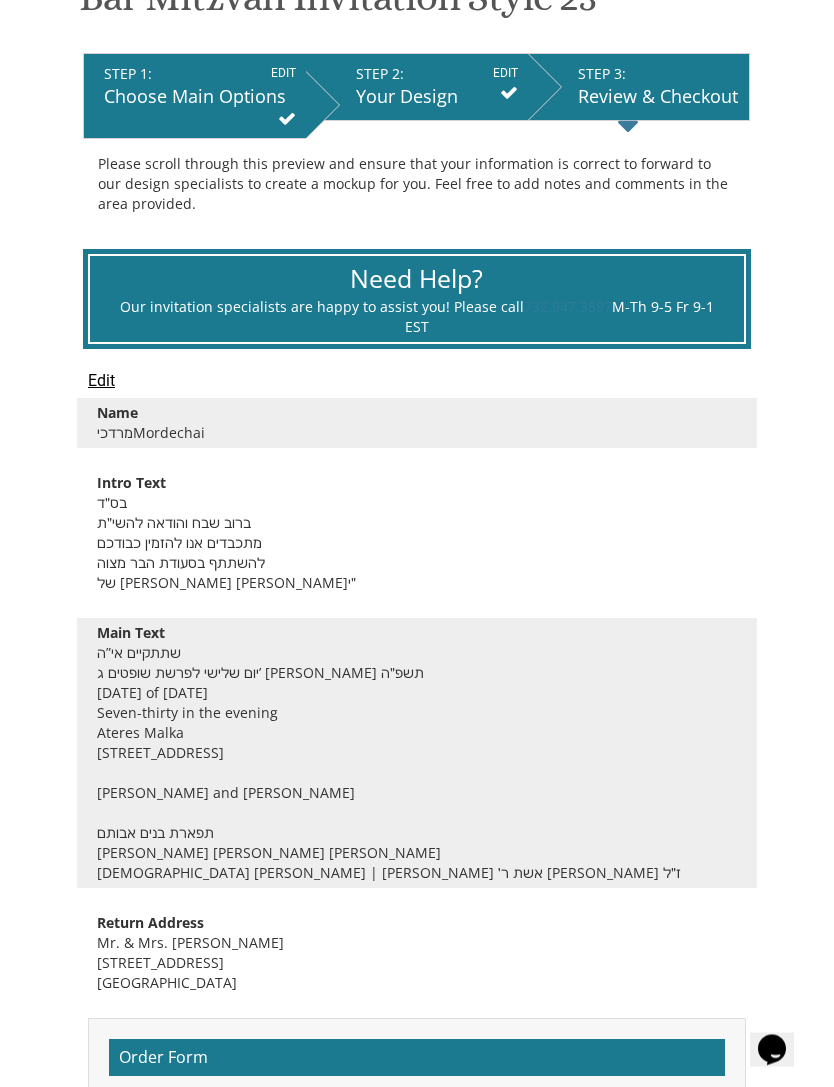 click on "Edit" at bounding box center (101, 382) 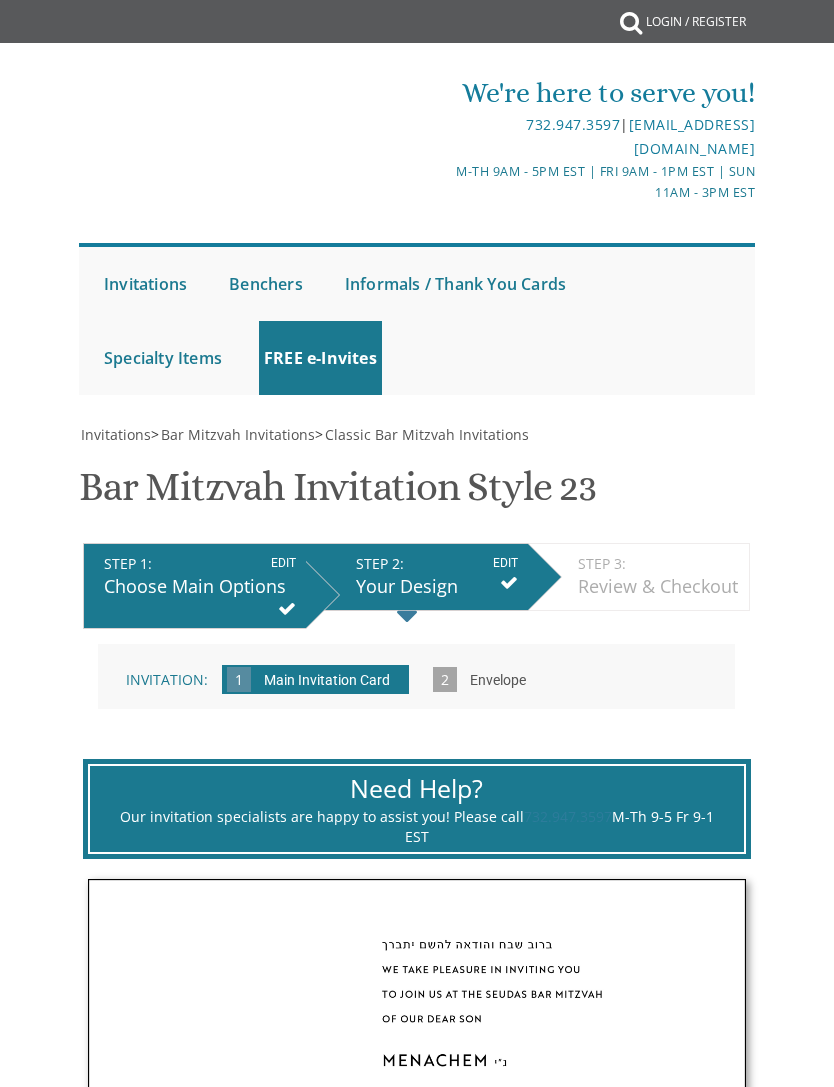 scroll, scrollTop: 2, scrollLeft: 0, axis: vertical 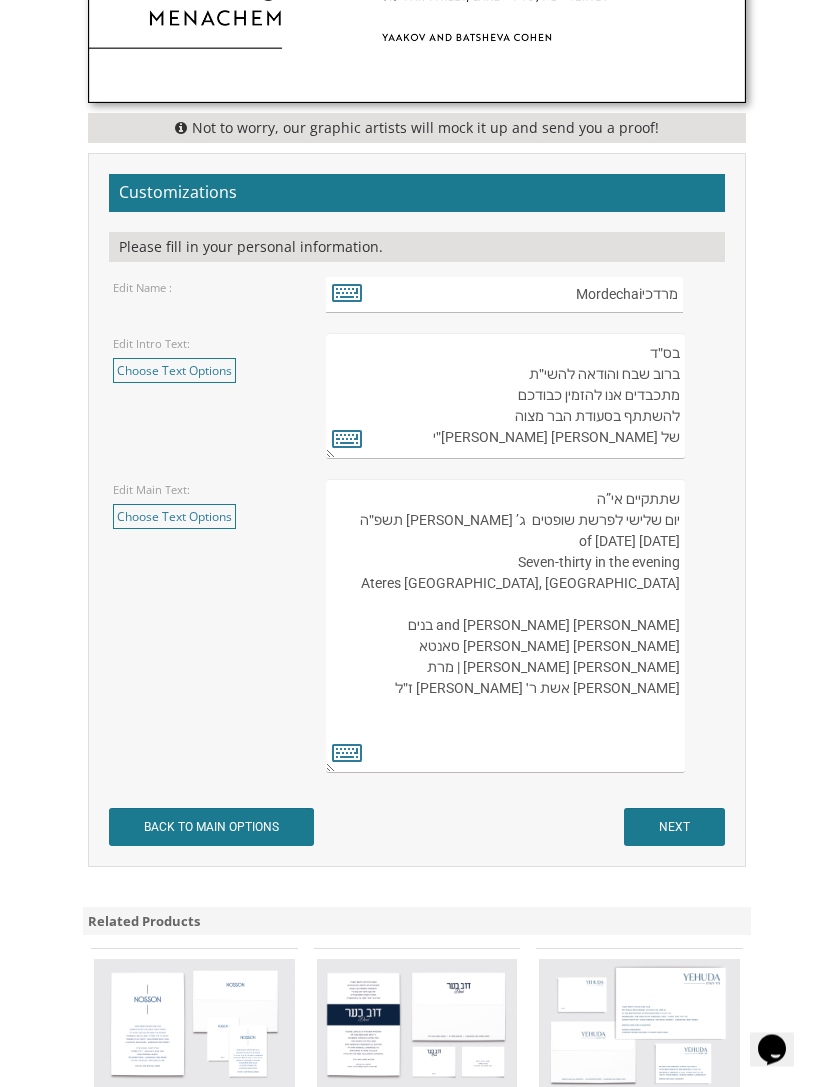 click on "שתתקיים אי”ה
יום שלישי לפרשת שופטים  ג’ אלול תשפ״ה
Tuesday, the twenty-sixth of August, 2025
Seven-thirty in the evening
Ateres Malka
140 Lakewood, New JerseyLehigh
Yitzy and Yehudis Markowitz
תפארת בנים אבותם
אברהם יעקב יוסף סאנטא ורעיתו
הרב שלמה שטרן ורעיתו | מרת גיטל סאנטא אשת ר׳ יהודה מנשה ז״ל" at bounding box center (505, 627) 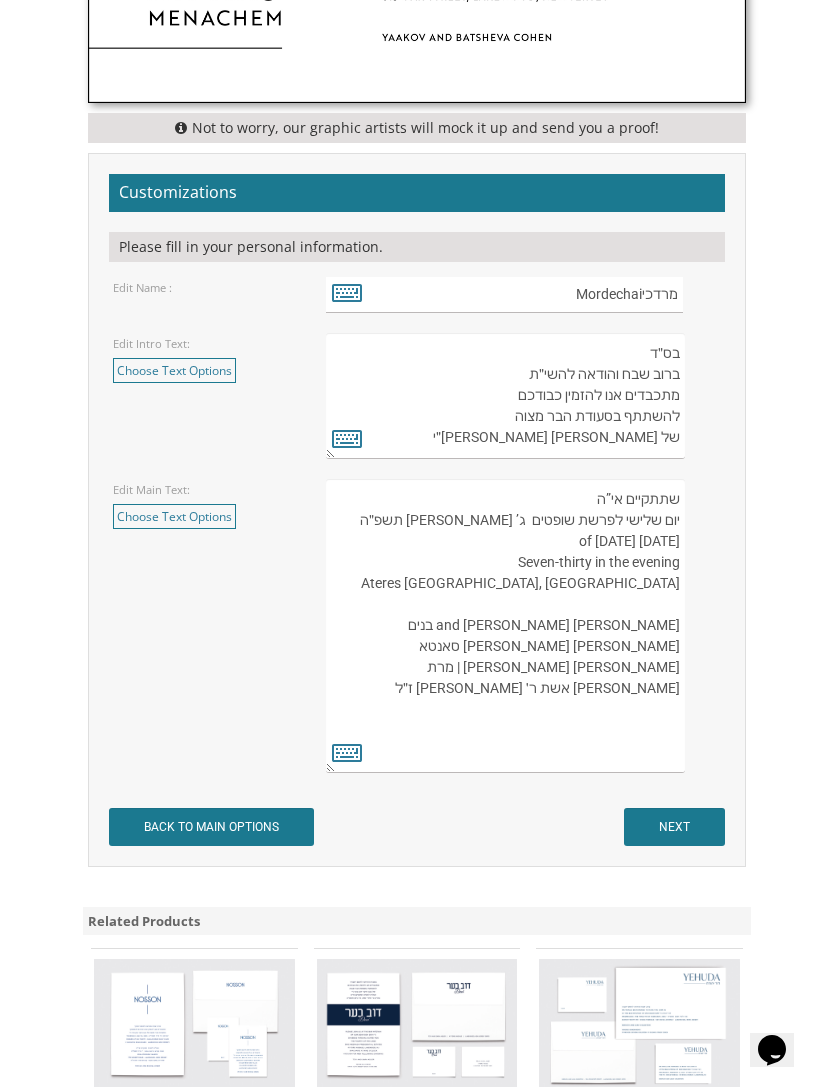 scroll, scrollTop: 1201, scrollLeft: 0, axis: vertical 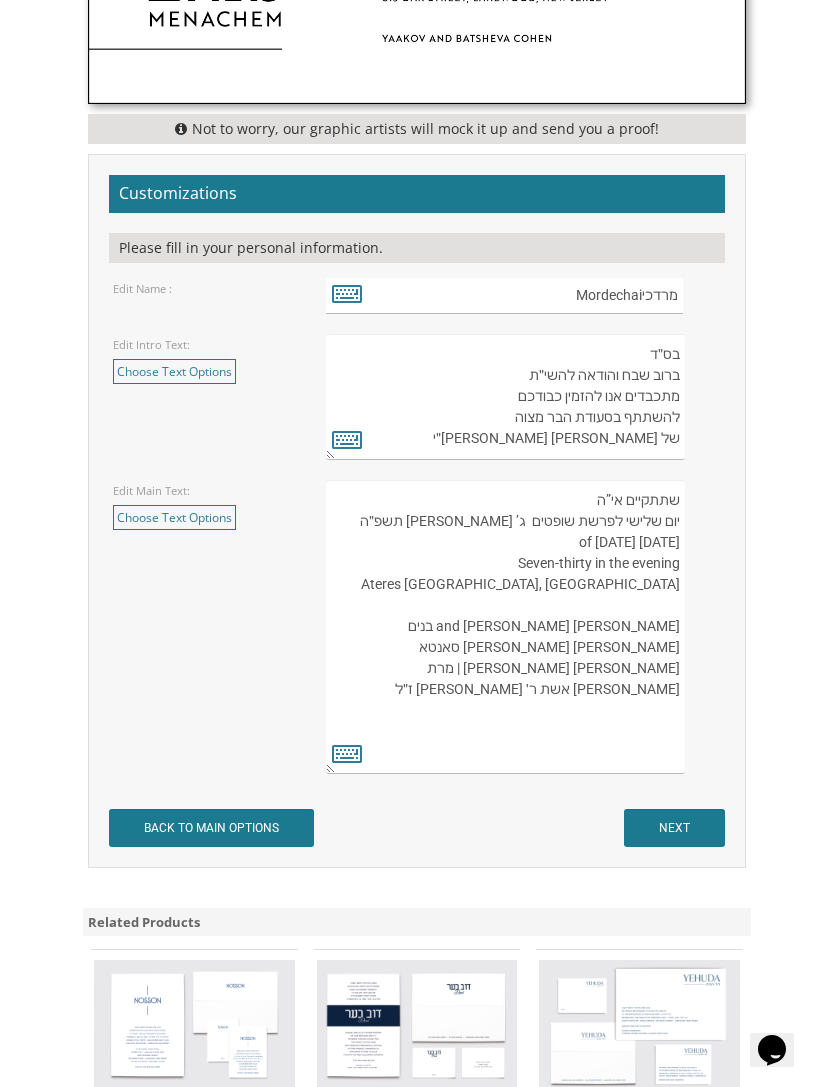 click on "שתתקיים אי”ה
יום שלישי לפרשת שופטים  ג’ אלול תשפ״ה
Tuesday, the twenty-sixth of August, 2025
Seven-thirty in the evening
Ateres Malka
140 Lakewood, New JerseyLehigh
Yitzy and Yehudis Markowitz
תפארת בנים אבותם
אברהם יעקב יוסף סאנטא ורעיתו
הרב שלמה שטרן ורעיתו | מרת גיטל סאנטא אשת ר׳ יהודה מנשה ז״ל" at bounding box center (505, 627) 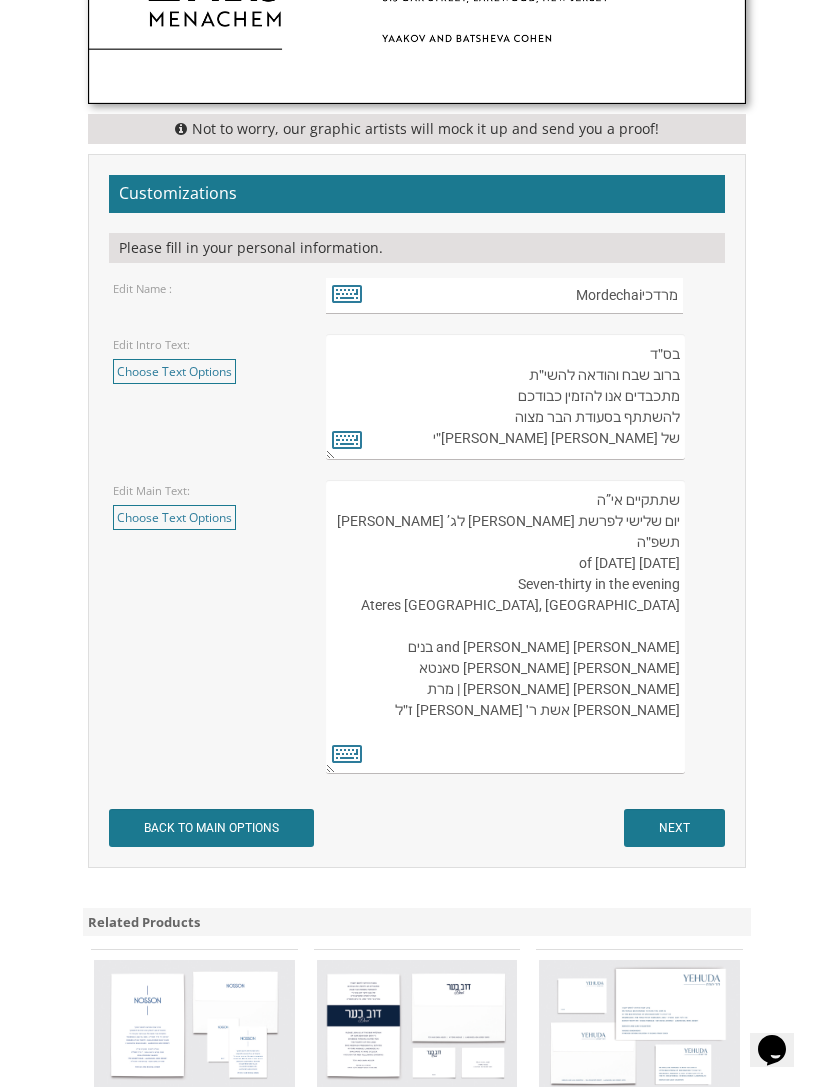 click on "שתתקיים אי”ה
יום שלישי לפרשת שופטים  ג’ אלול תשפ״ה
Tuesday, the twenty-sixth of August, 2025
Seven-thirty in the evening
Ateres Malka
140 Lakewood, New JerseyLehigh
Yitzy and Yehudis Markowitz
תפארת בנים אבותם
אברהם יעקב יוסף סאנטא ורעיתו
הרב שלמה שטרן ורעיתו | מרת גיטל סאנטא אשת ר׳ יהודה מנשה ז״ל" at bounding box center (505, 627) 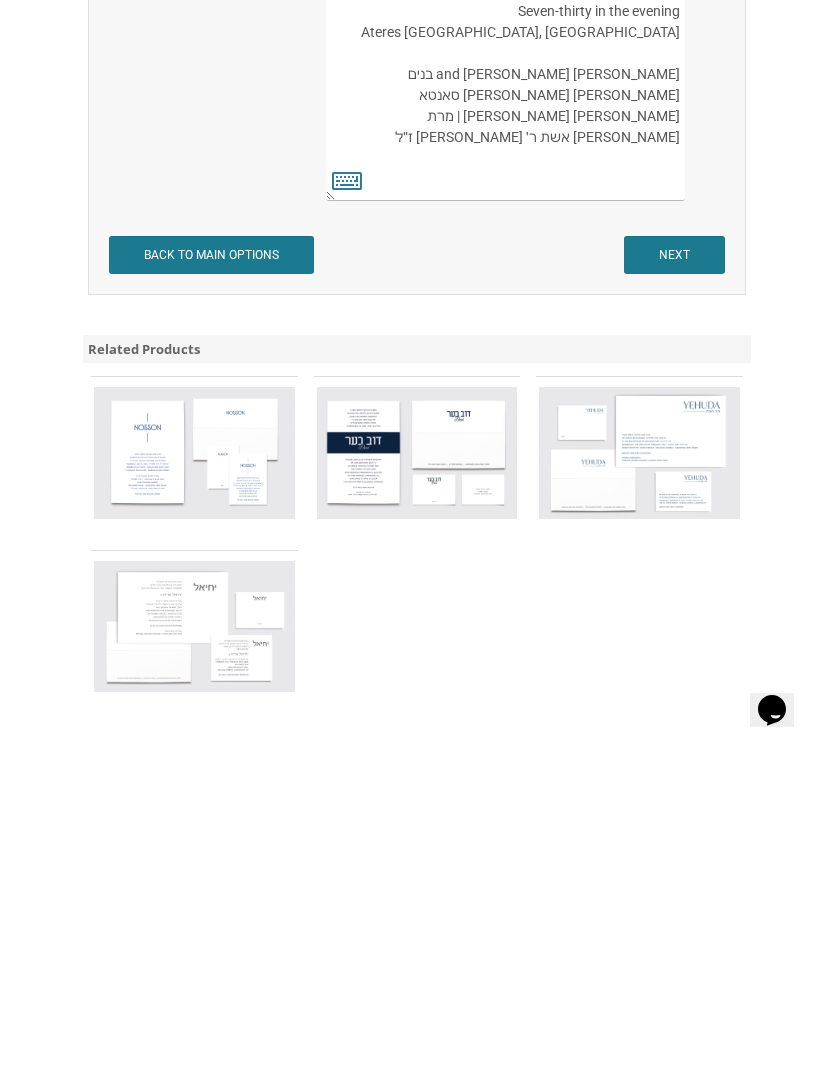 scroll, scrollTop: 1480, scrollLeft: 0, axis: vertical 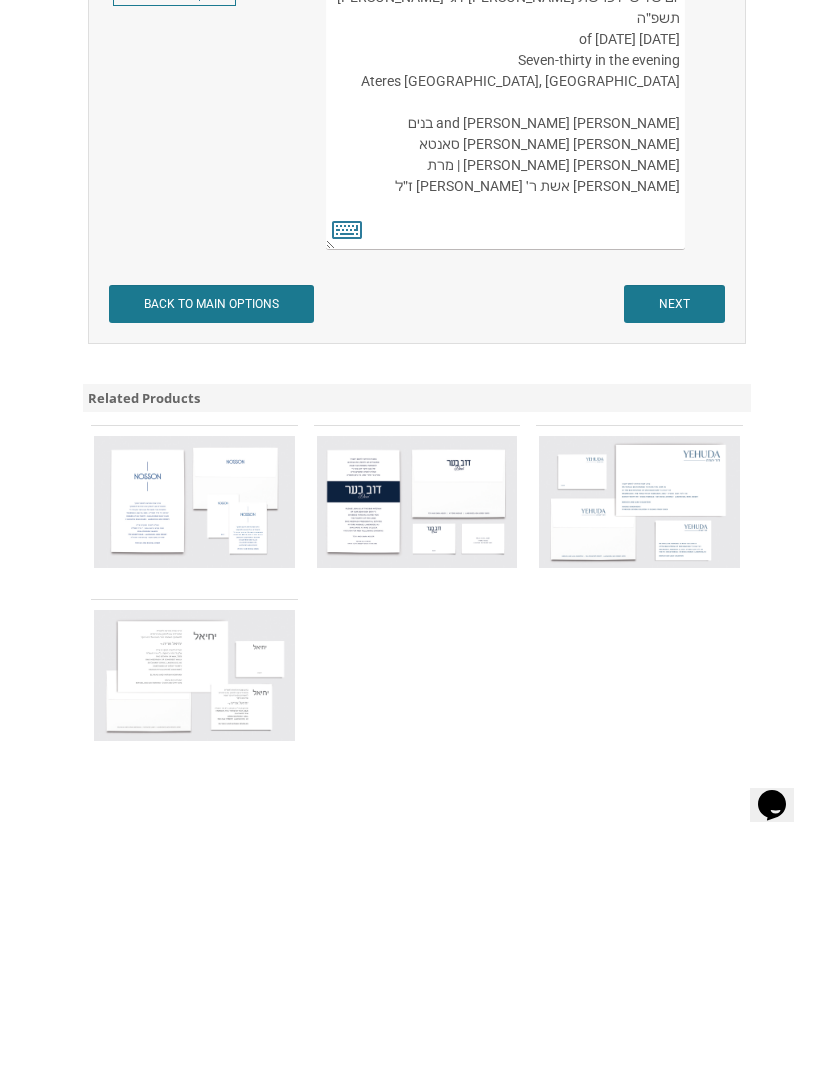 type on "שתתקיים אי”ה
יום שלישי לפרשת שופטים   אור לג’ אלול תשפ״ה
Tuesday, the twenty-sixth of August, 2025
Seven-thirty in the evening
Ateres Malka
140 Lakewood, New JerseyLehigh
Yitzy and Yehudis Markowitz
תפארת בנים אבותם
אברהם יעקב יוסף סאנטא ורעיתו
הרב שלמה שטרן ורעיתו | מרת גיטל סאנטא אשת ר׳ יהודה מנשה ז״ל" 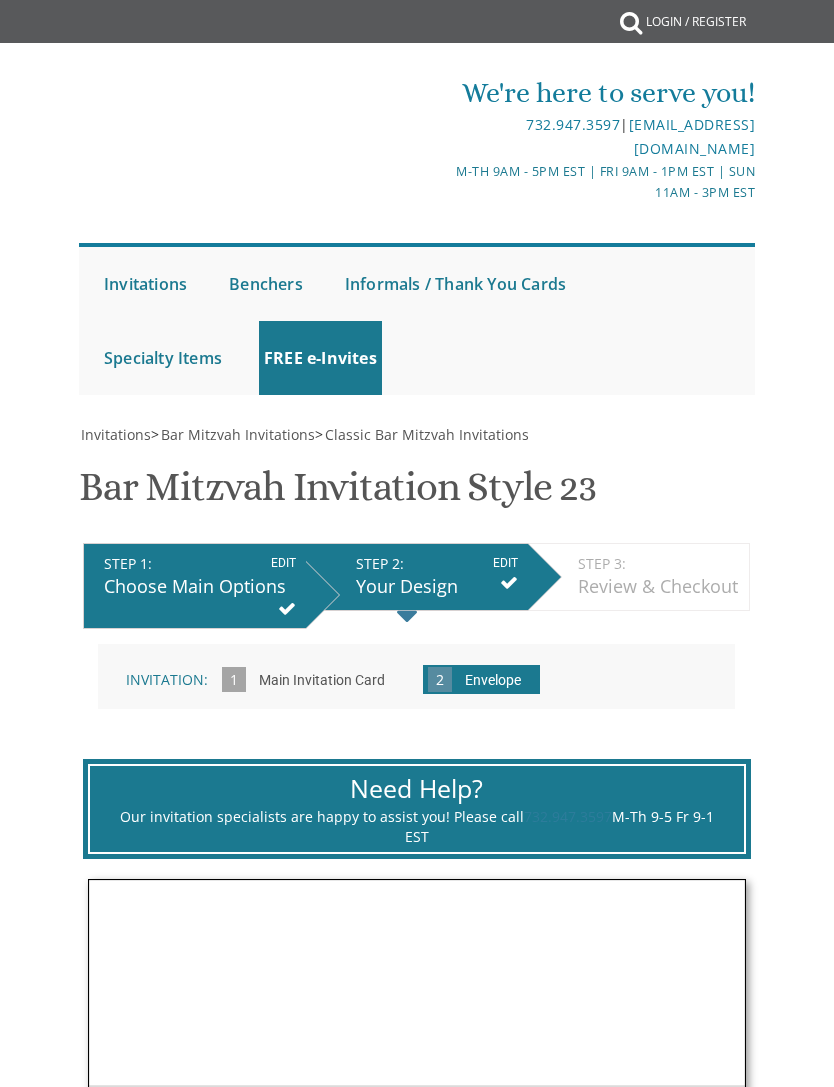 scroll, scrollTop: 0, scrollLeft: 0, axis: both 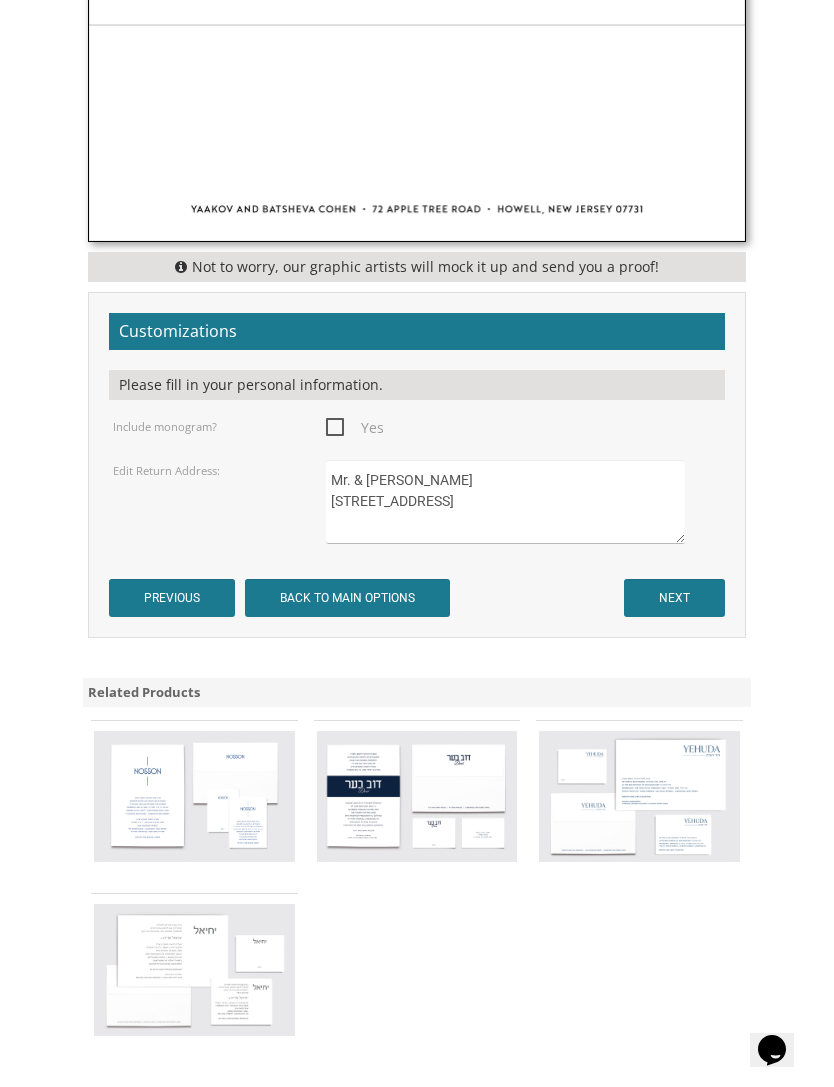 click on "NEXT" at bounding box center (674, 598) 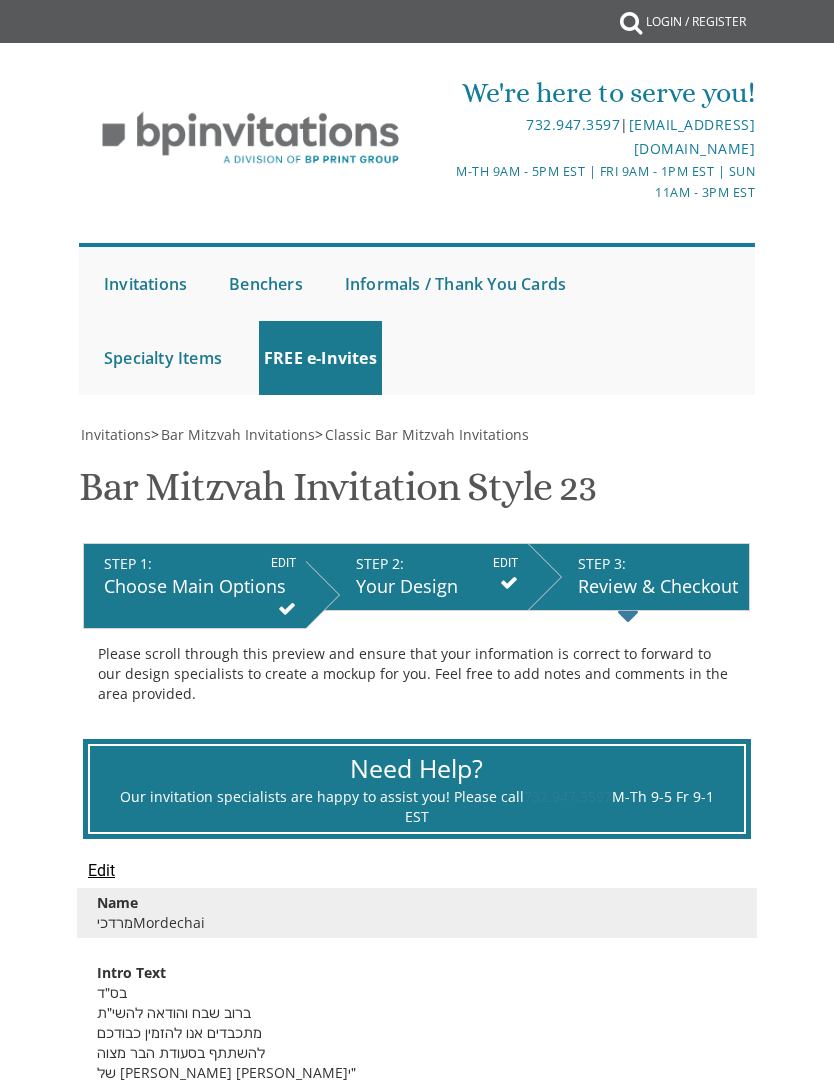 scroll, scrollTop: 0, scrollLeft: 0, axis: both 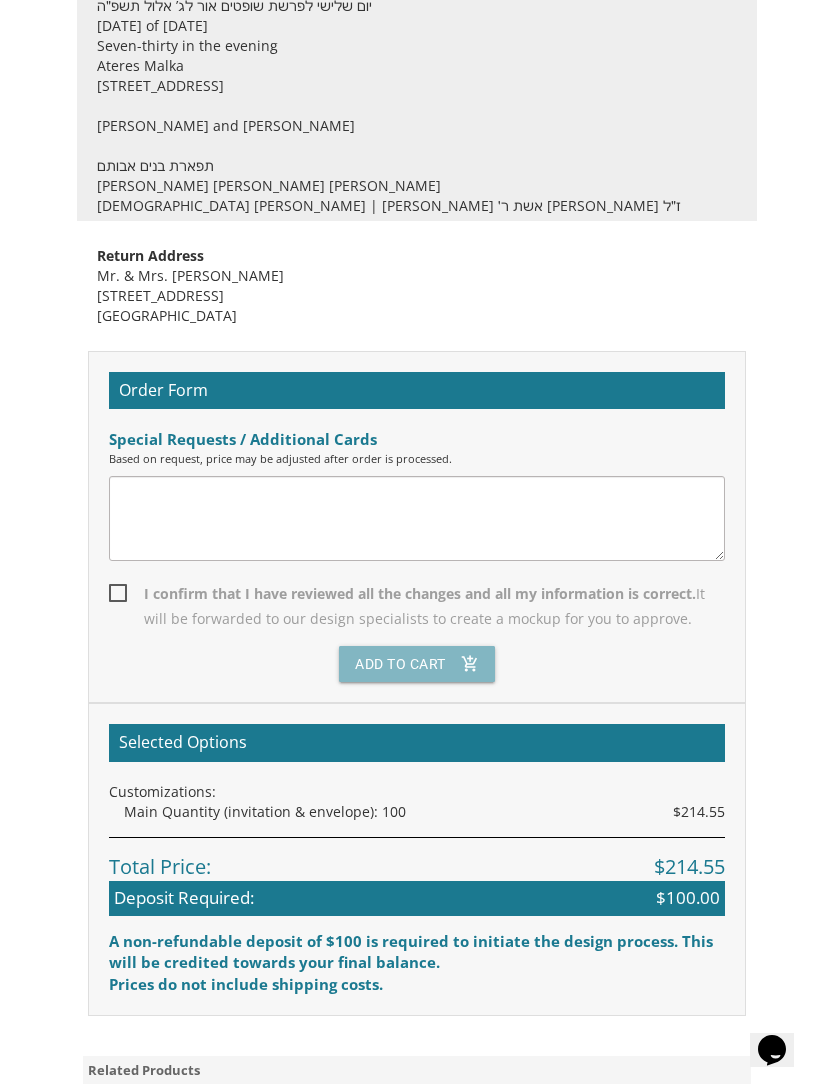 click on "Add To Cart
add_shopping_cart" at bounding box center [417, 664] 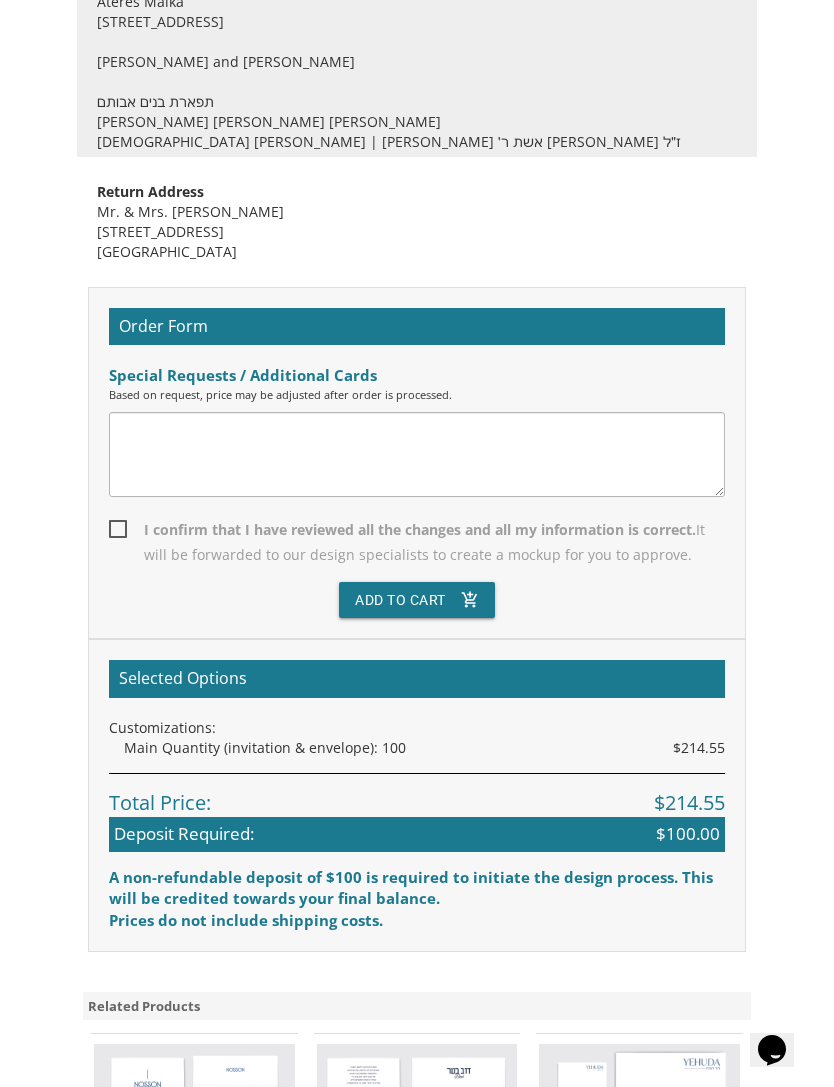 click on "Order Form
Special Requests / Additional Cards Based on request, price may be adjusted after order is processed.
I confirm that I have reviewed all the changes and all my information is correct.   It will be forwarded to our design specialists to create a mockup for you to approve.
Add To Cart
add_shopping_cart" at bounding box center [417, 463] 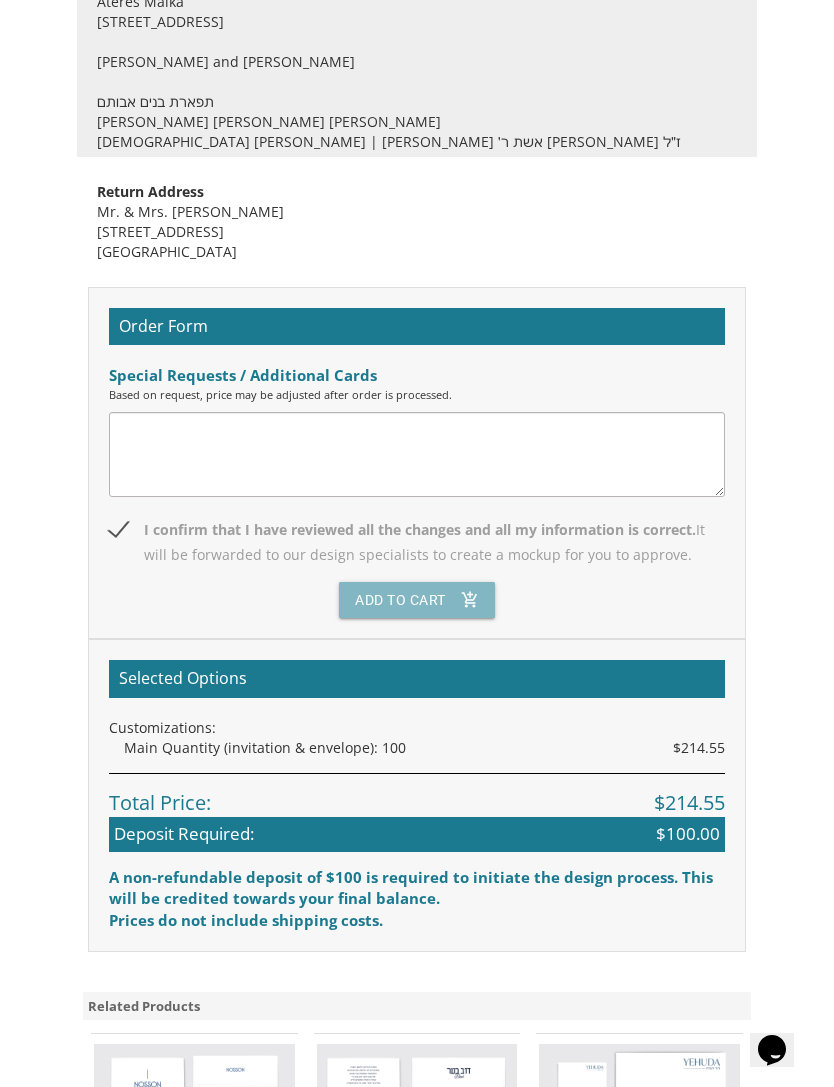 click on "Add To Cart
add_shopping_cart" at bounding box center [417, 600] 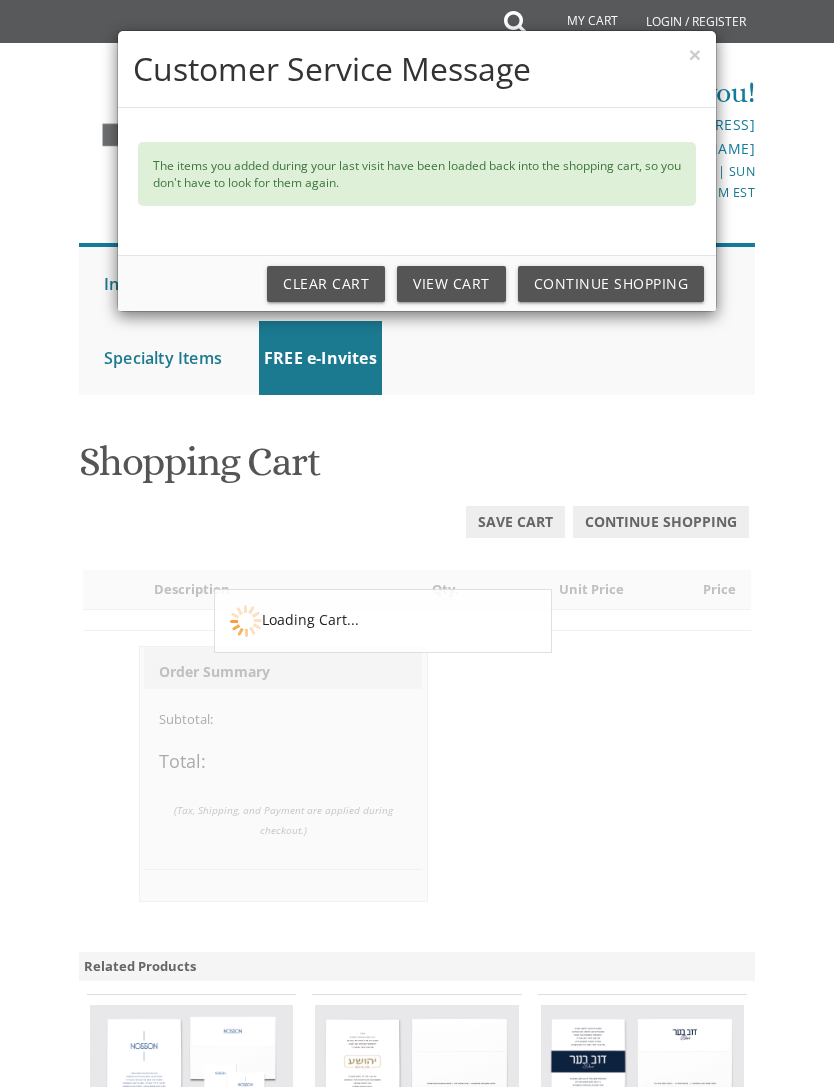 scroll, scrollTop: 0, scrollLeft: 0, axis: both 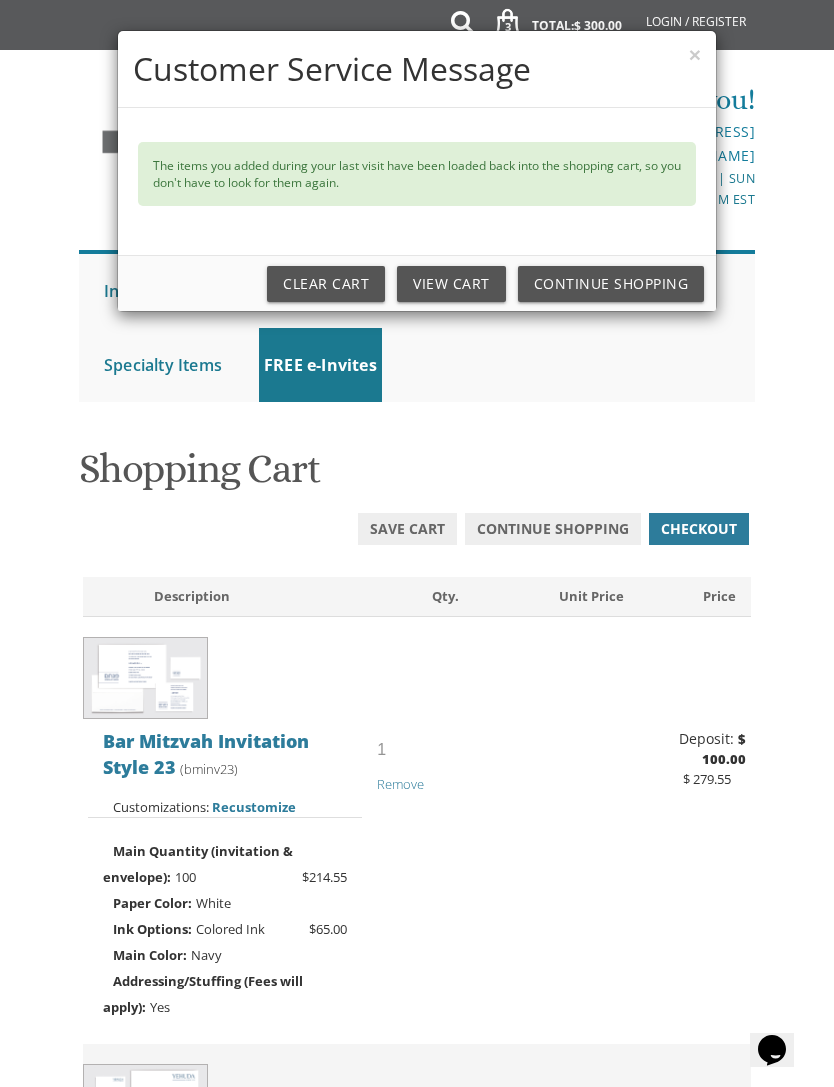 click on "View Cart" at bounding box center [451, 284] 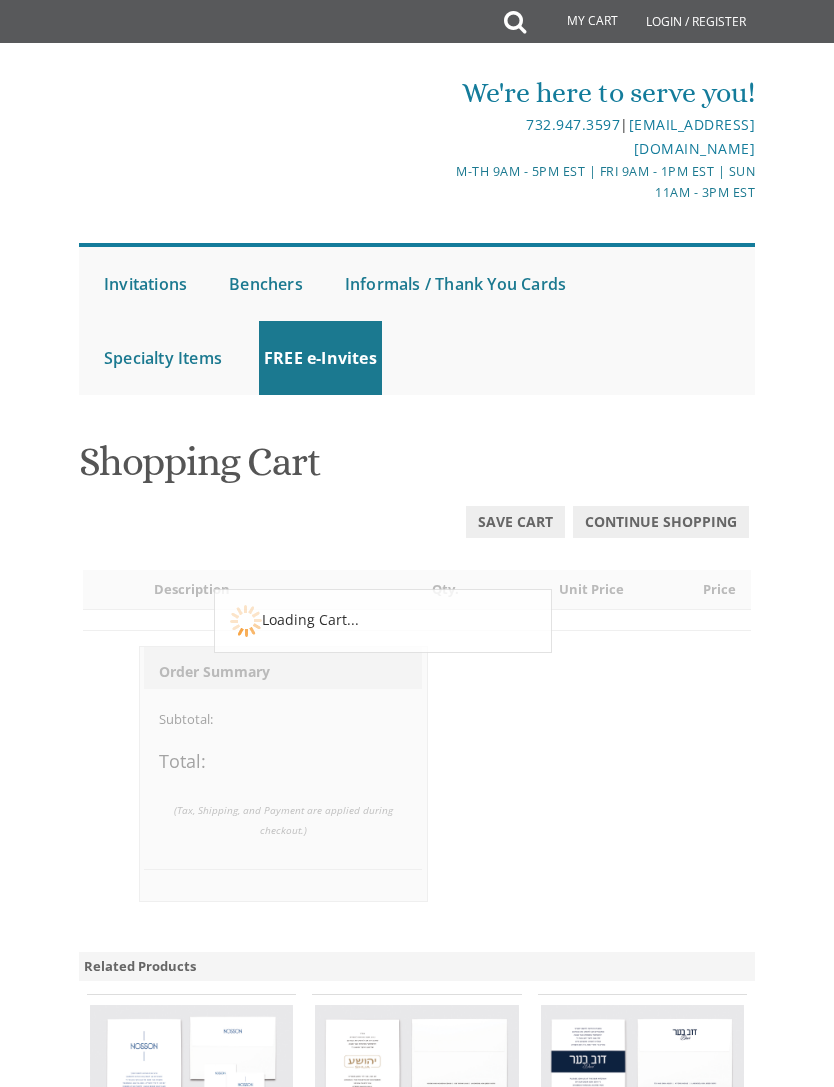 scroll, scrollTop: 0, scrollLeft: 0, axis: both 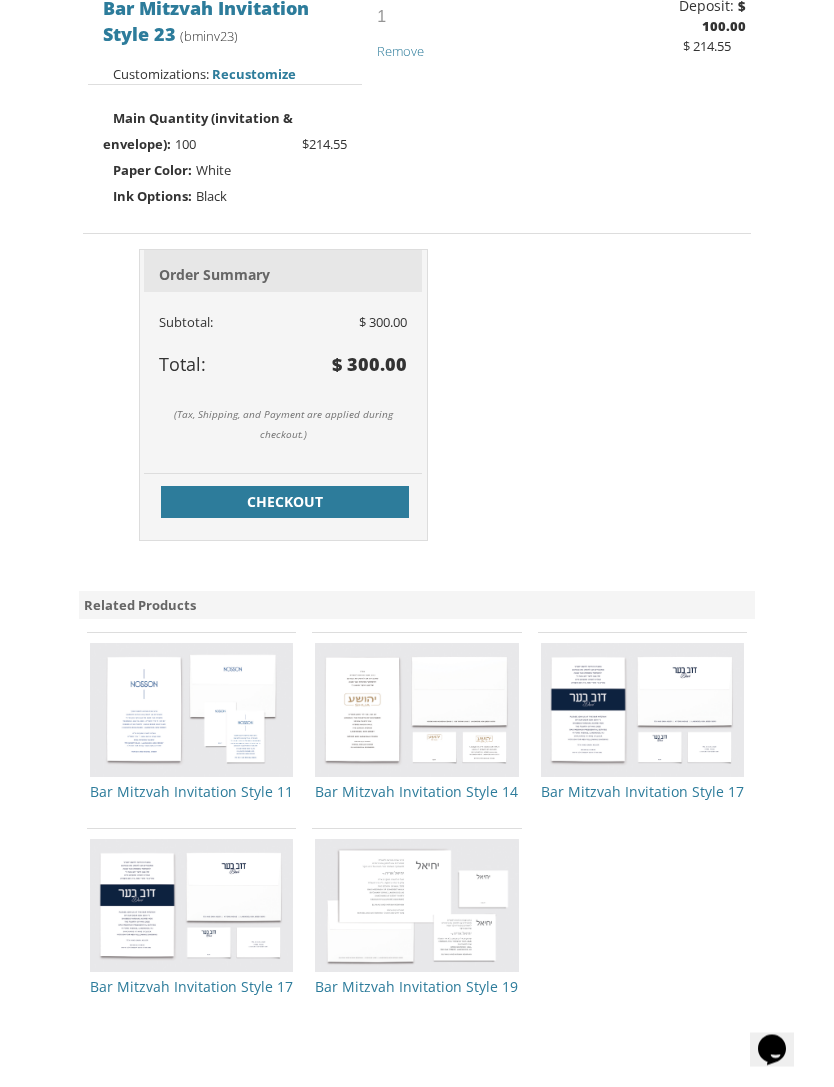 click at bounding box center (416, 711) 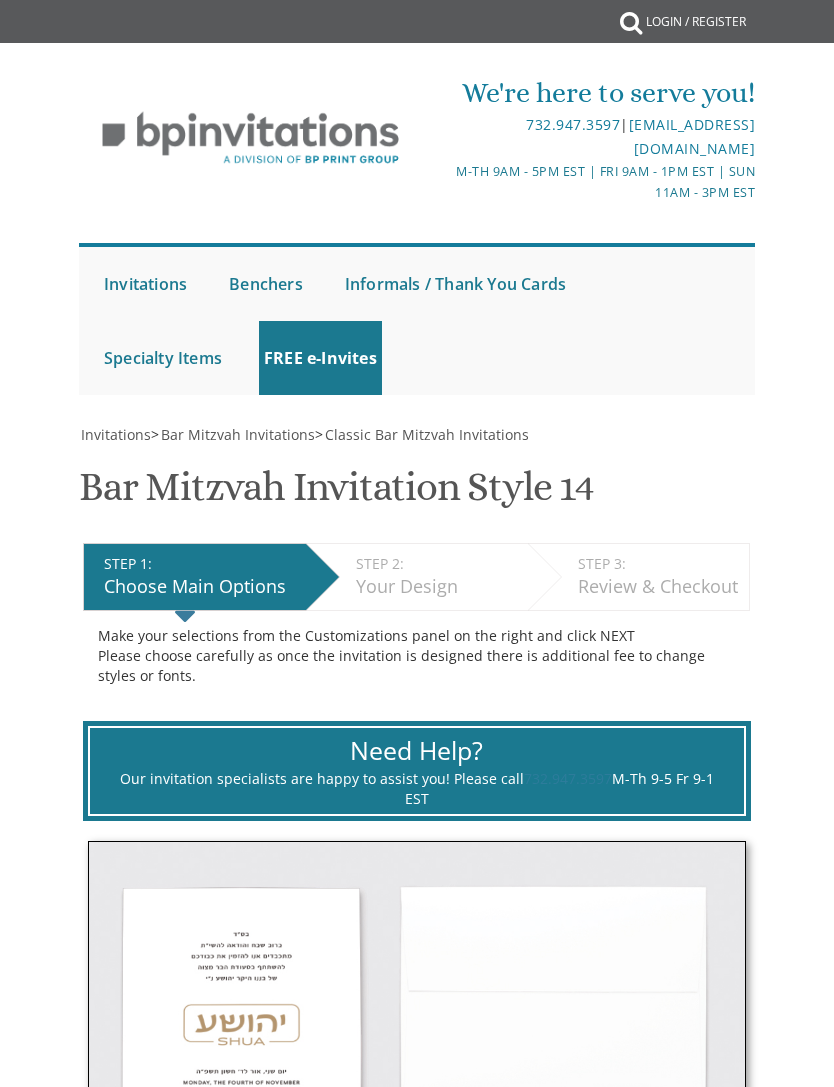 scroll, scrollTop: 0, scrollLeft: 0, axis: both 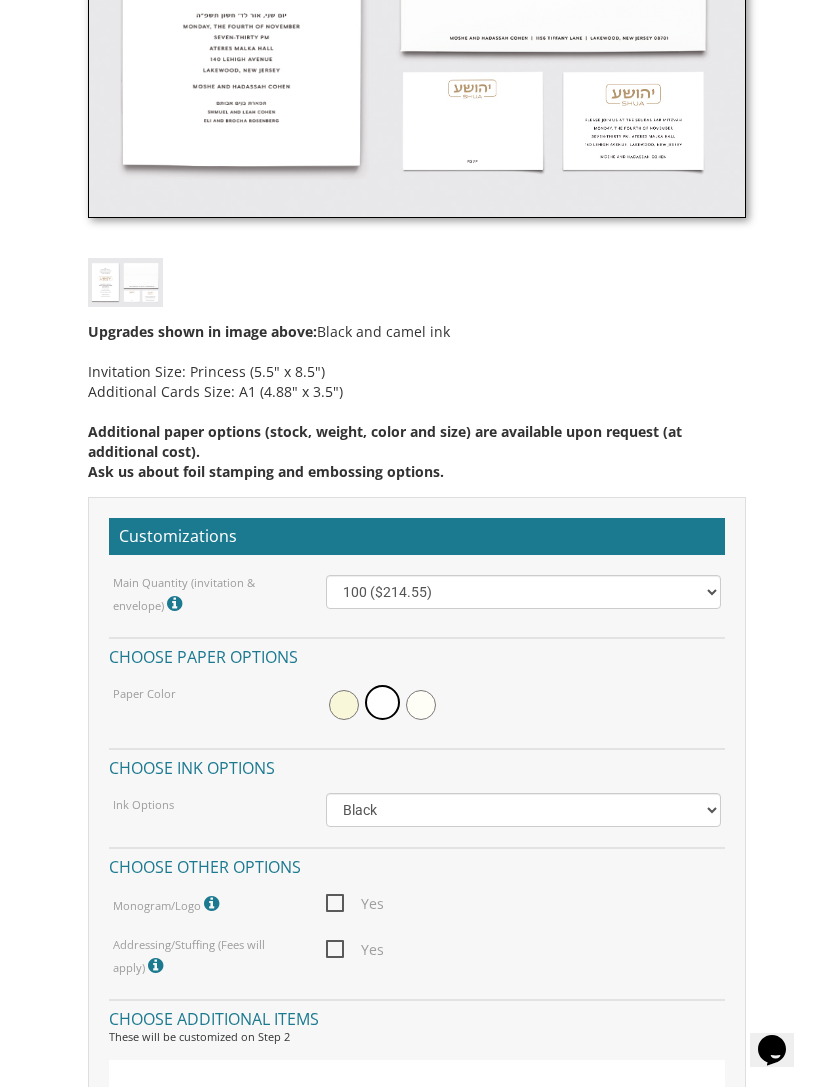 click on "Main Quantity (invitation & envelope) Invitation Size: Princess (5.5" x 8.5") 100 ($214.55) 200 ($254.60) 300 ($294.25) 400 ($333.55) 500 ($373.90) 600 ($413.25) 700 ($452.35) 800 ($491.40) 900 ($528.00) 1000 ($568.05) Choose paper options   Paper Color   Choose ink options   Ink Options Black Colored Ink ($65.00) Black + One Color ($100.00) Two Colors ($137.95) Choose other options   Monogram/Logo For best results, please upload a vector pdf. High res png (transparent background) also acceptable.   Yes     Addressing/Stuffing (Fees will apply) Additional Fees will apply. Please speak to a customer service representative for more information.   Yes" at bounding box center [417, 776] 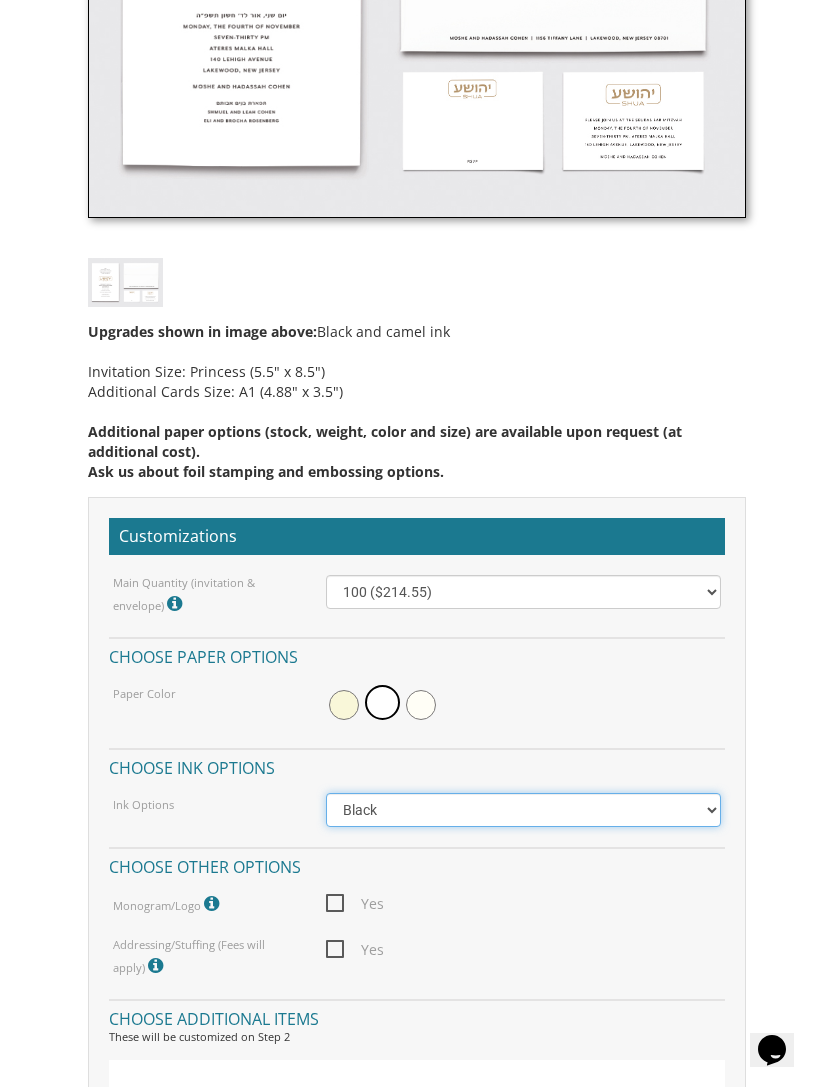 click on "Black Colored Ink ($65.00) Black + One Color ($100.00) Two Colors ($137.95)" at bounding box center [523, 810] 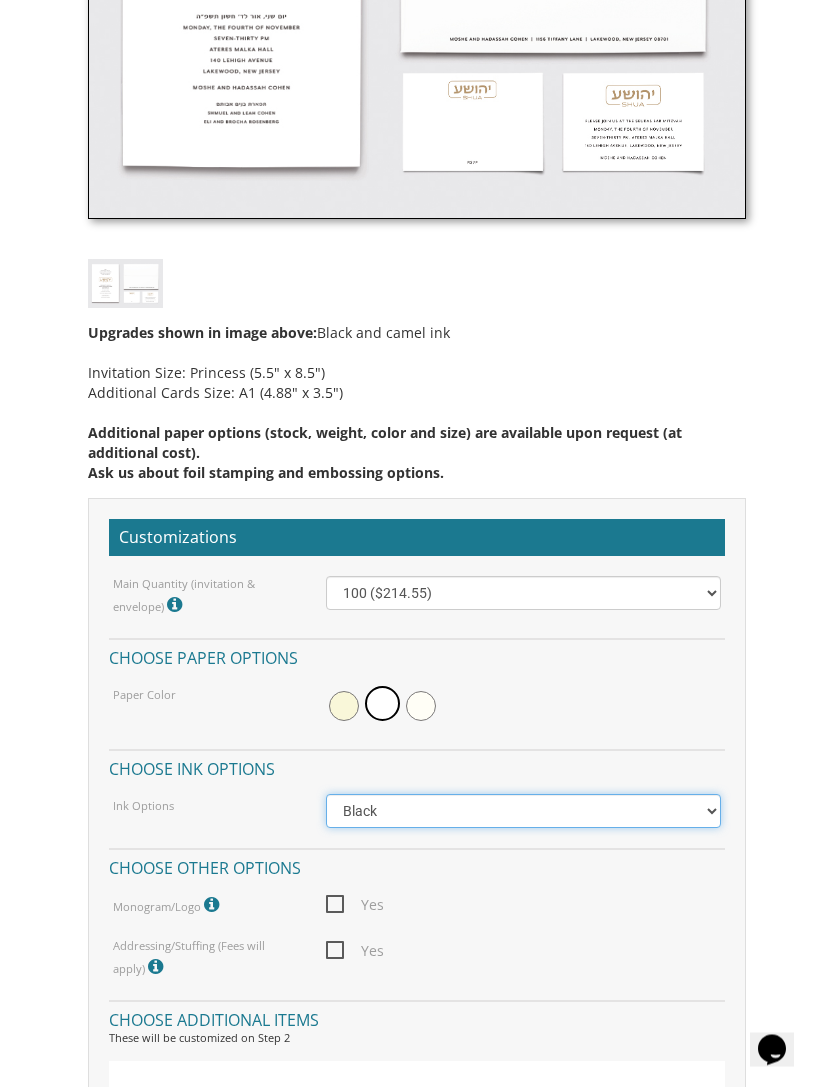 scroll, scrollTop: 1071, scrollLeft: 0, axis: vertical 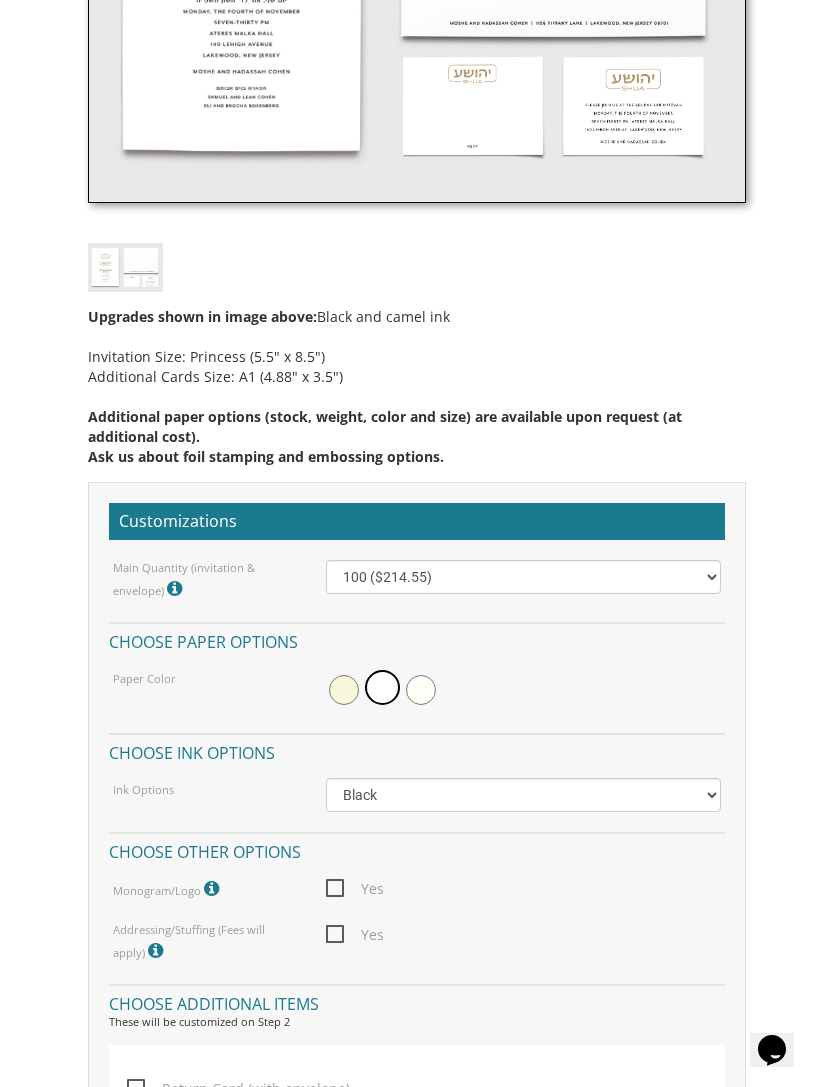 click on "Main Quantity (invitation & envelope) Invitation Size: Princess (5.5" x 8.5") 100 ($214.55) 200 ($254.60) 300 ($294.25) 400 ($333.55) 500 ($373.90) 600 ($413.25) 700 ($452.35) 800 ($491.40) 900 ($528.00) 1000 ($568.05) Choose paper options   Paper Color   Choose ink options   Ink Options Black Colored Ink ($65.00) Black + One Color ($100.00) Two Colors ($137.95) Choose other options   Monogram/Logo For best results, please upload a vector pdf. High res png (transparent background) also acceptable.   Yes     Addressing/Stuffing (Fees will apply) Additional Fees will apply. Please speak to a customer service representative for more information.   Yes" at bounding box center [417, 761] 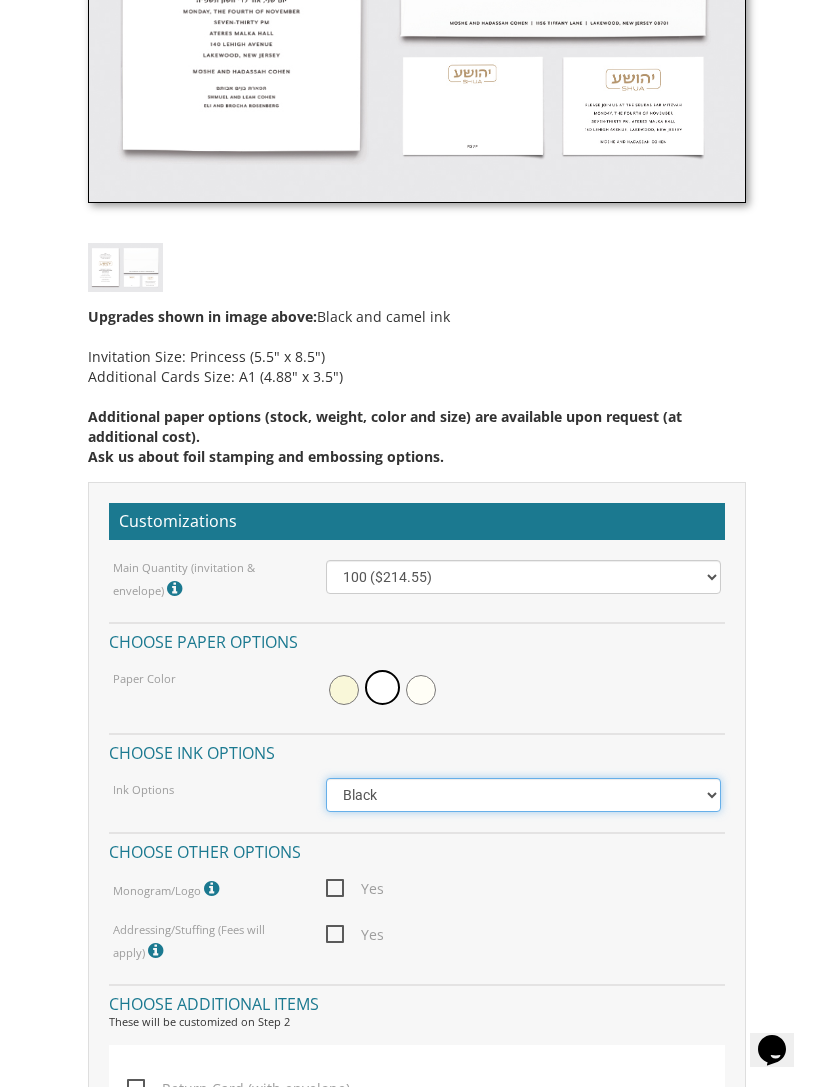click on "Black Colored Ink ($65.00) Black + One Color ($100.00) Two Colors ($137.95)" at bounding box center (523, 795) 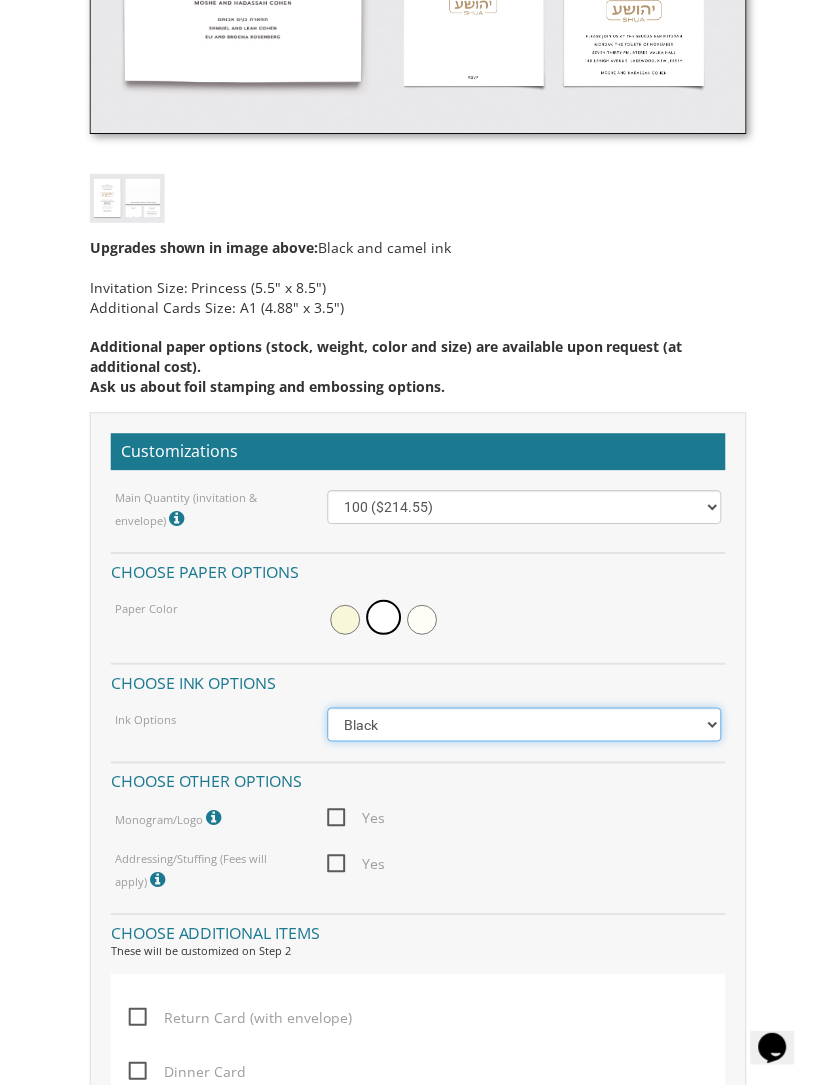 scroll, scrollTop: 1140, scrollLeft: 0, axis: vertical 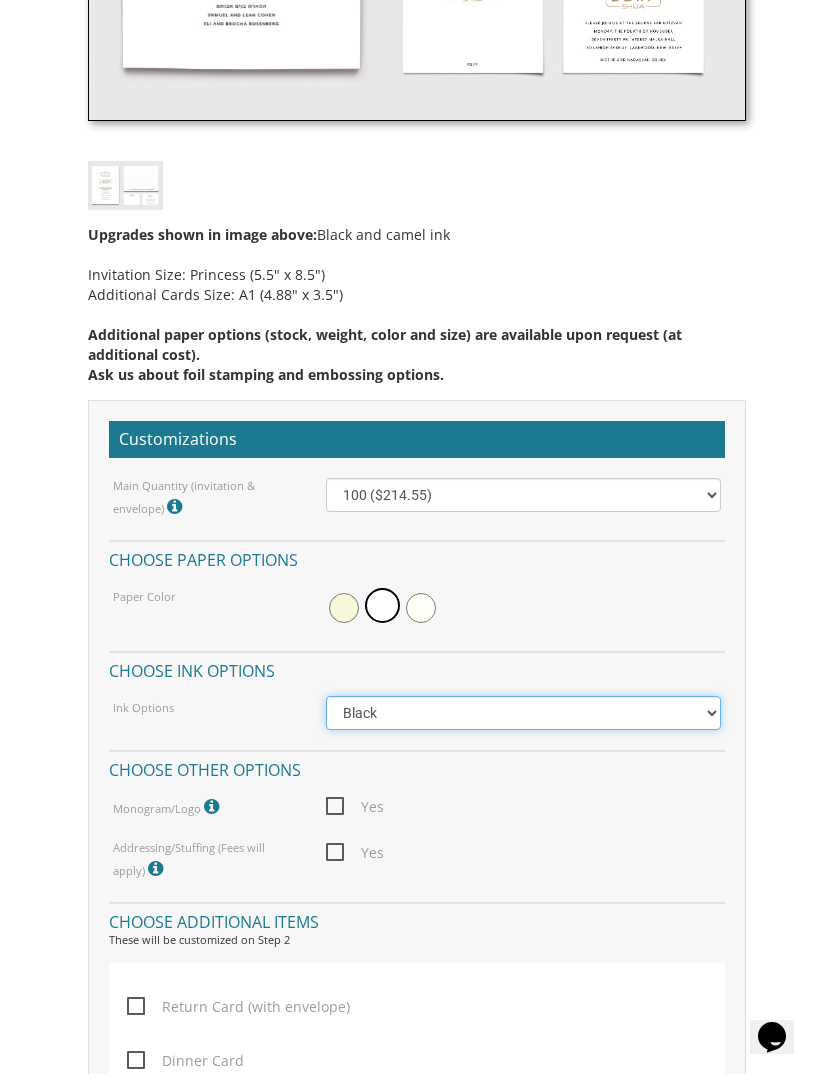 click on "Black Colored Ink ($65.00) Black + One Color ($100.00) Two Colors ($137.95)" at bounding box center [523, 726] 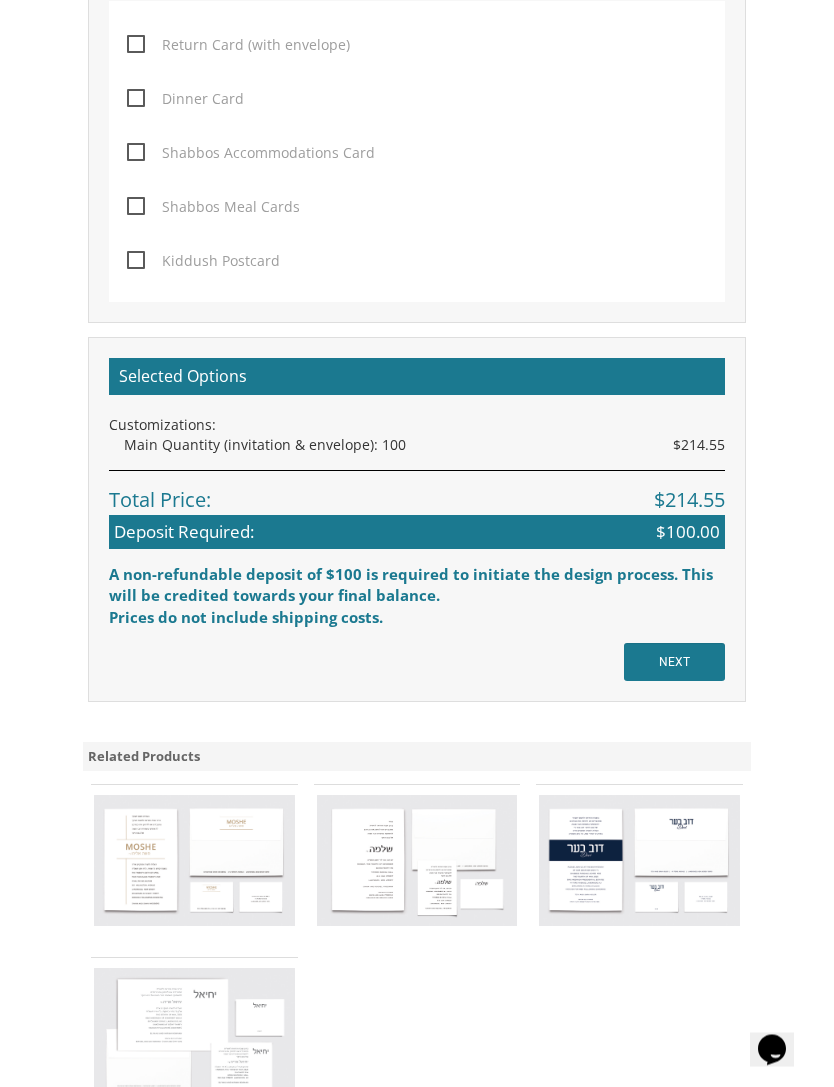 scroll, scrollTop: 2116, scrollLeft: 0, axis: vertical 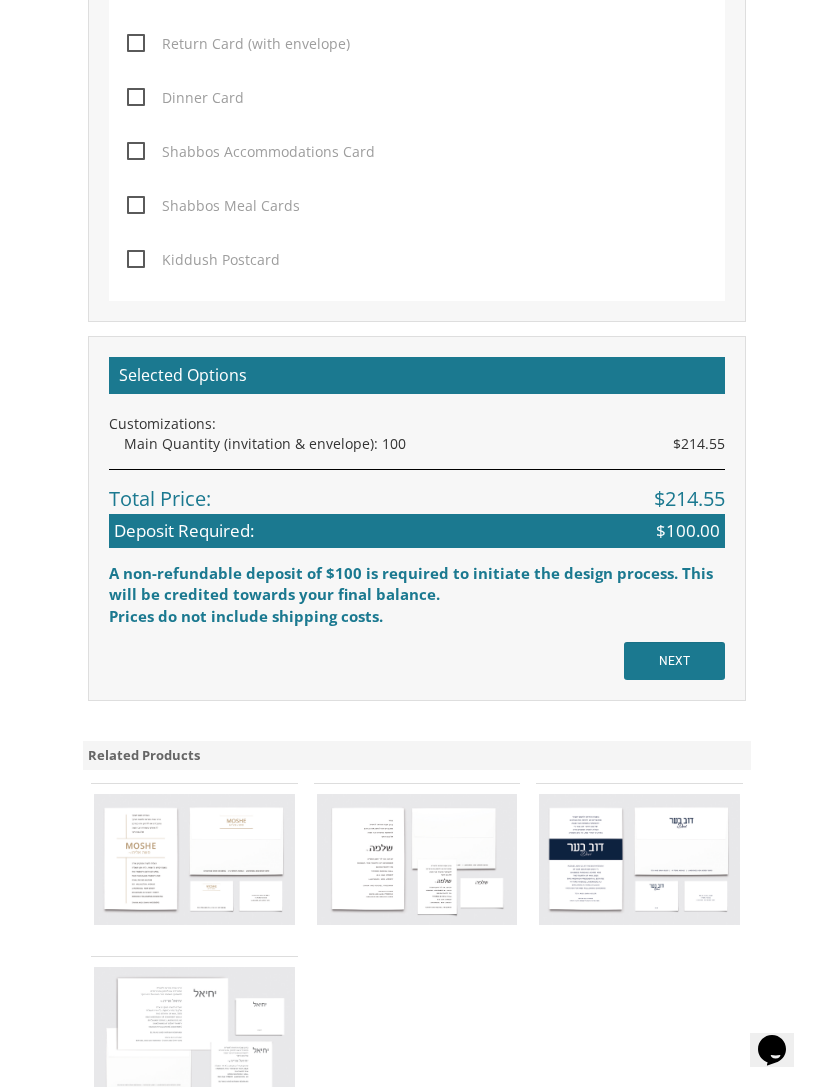 click at bounding box center (194, 1033) 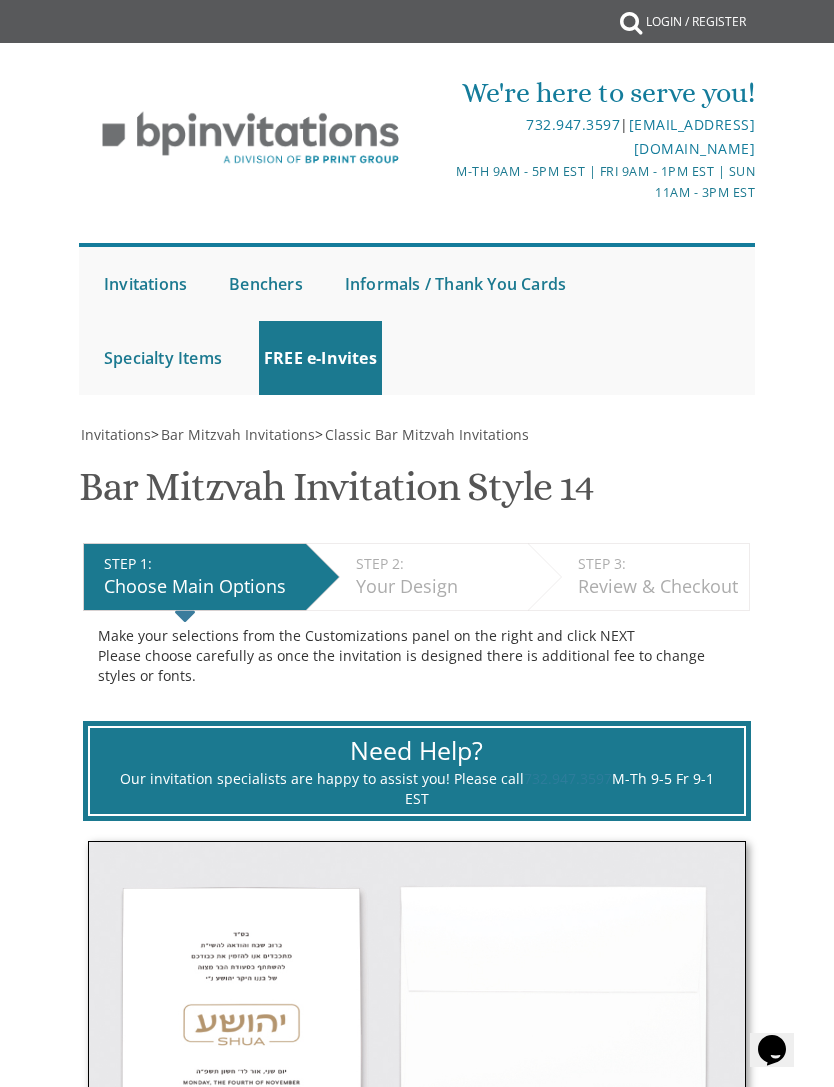 scroll, scrollTop: 2180, scrollLeft: 0, axis: vertical 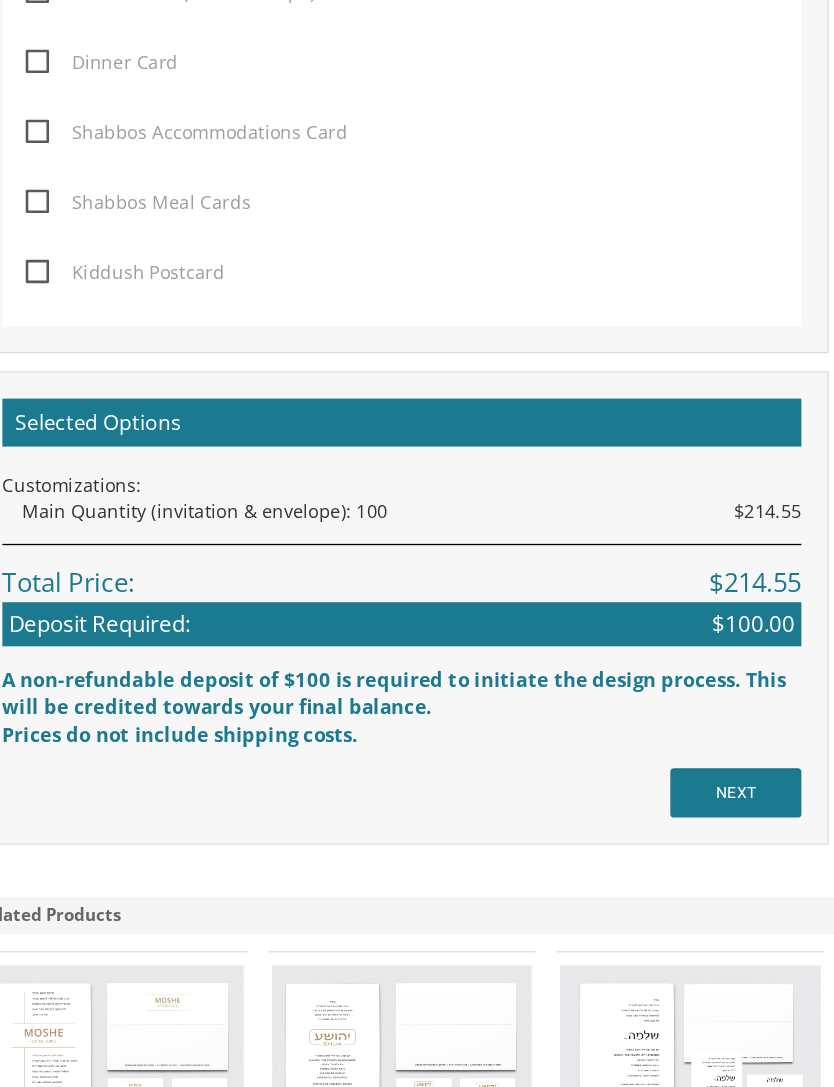 click on "Selected Options Customizations: Main Quantity (invitation & envelope): 100 $214.55 Total Price:  $214.55 Deposit Required:  $100.00 A non-refundable deposit of $100 is required to initiate the design process. This will be credited towards your final balance. Prices do  not include shipping costs.
NEXT" at bounding box center [417, 669] 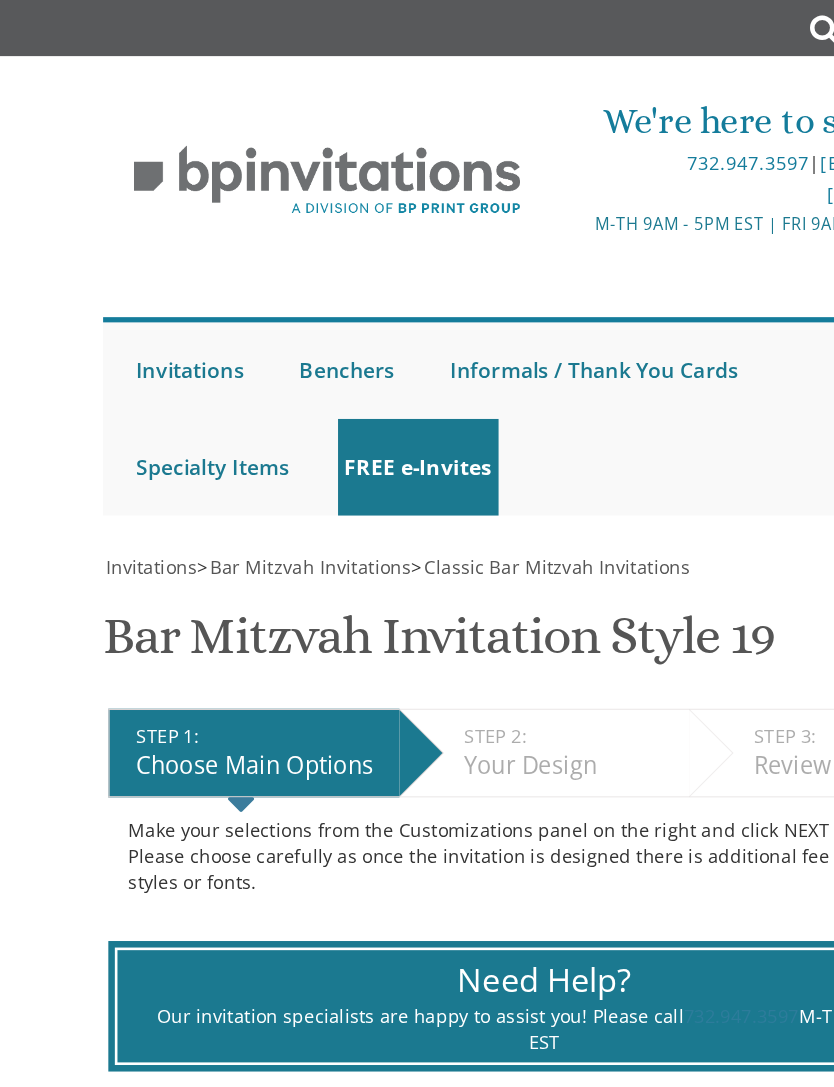 scroll, scrollTop: 1962, scrollLeft: 0, axis: vertical 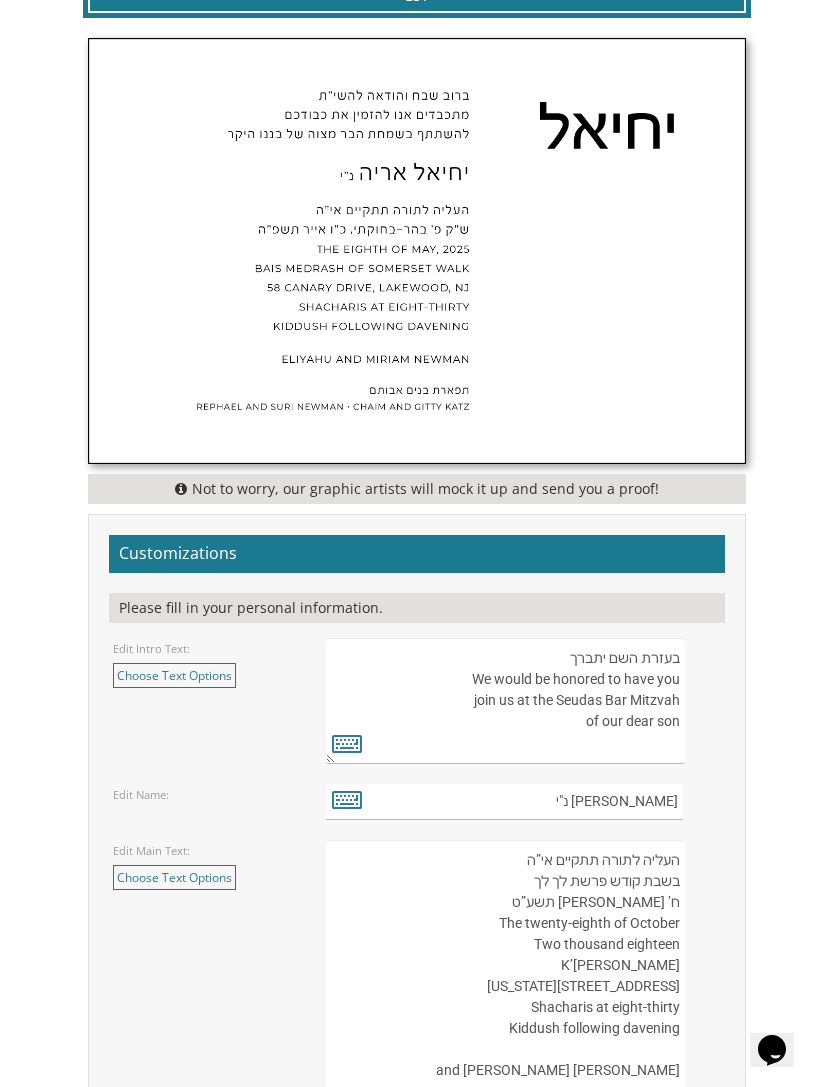click on "Choose Text Options" at bounding box center [174, 675] 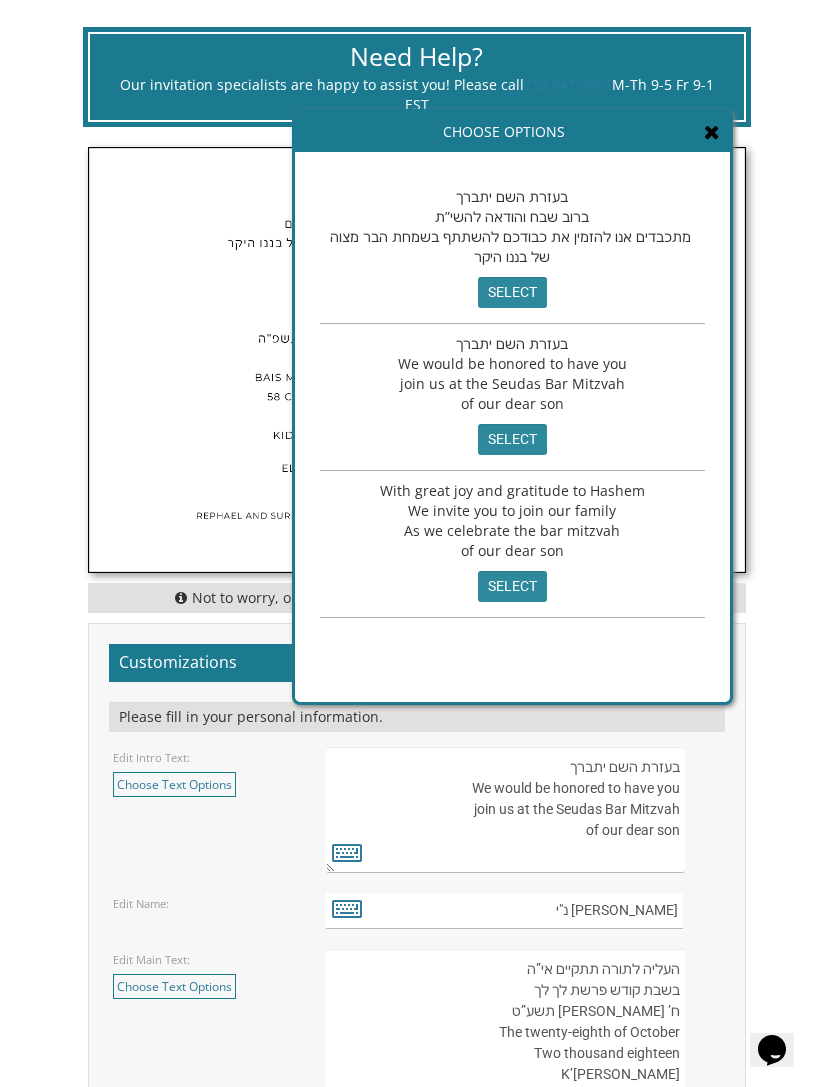 scroll, scrollTop: 704, scrollLeft: 0, axis: vertical 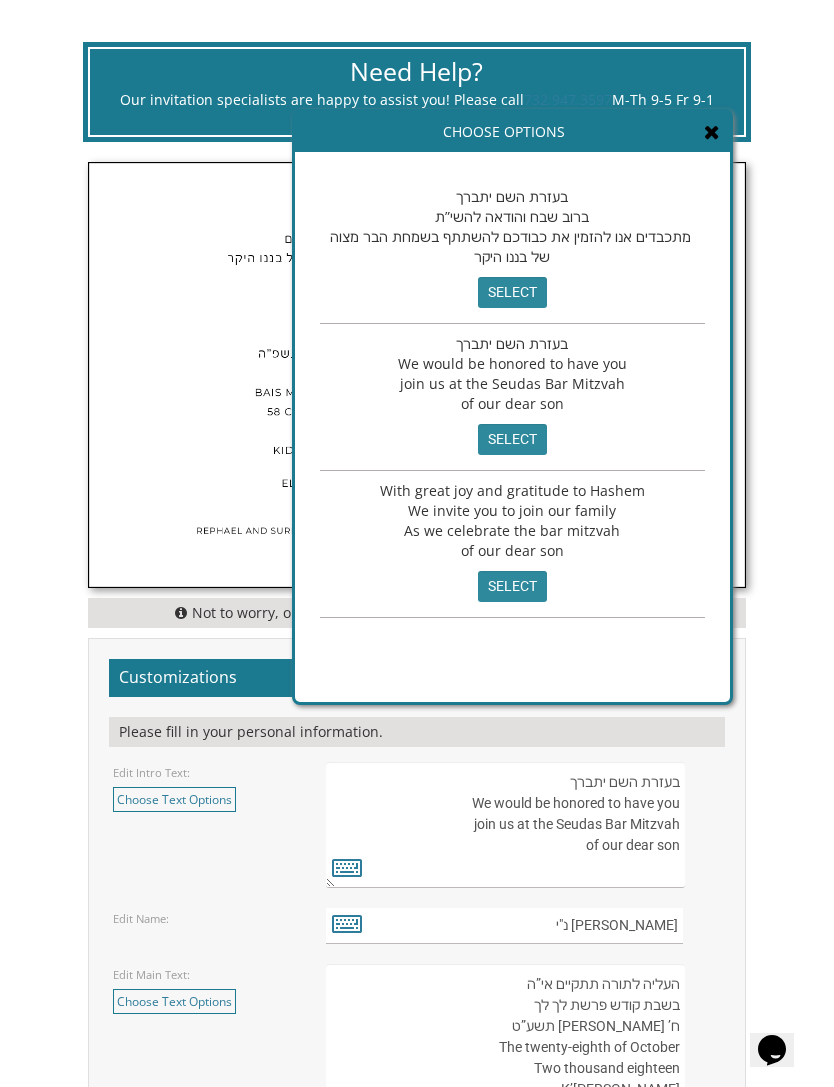click on "Choose Text Options" at bounding box center (174, 1001) 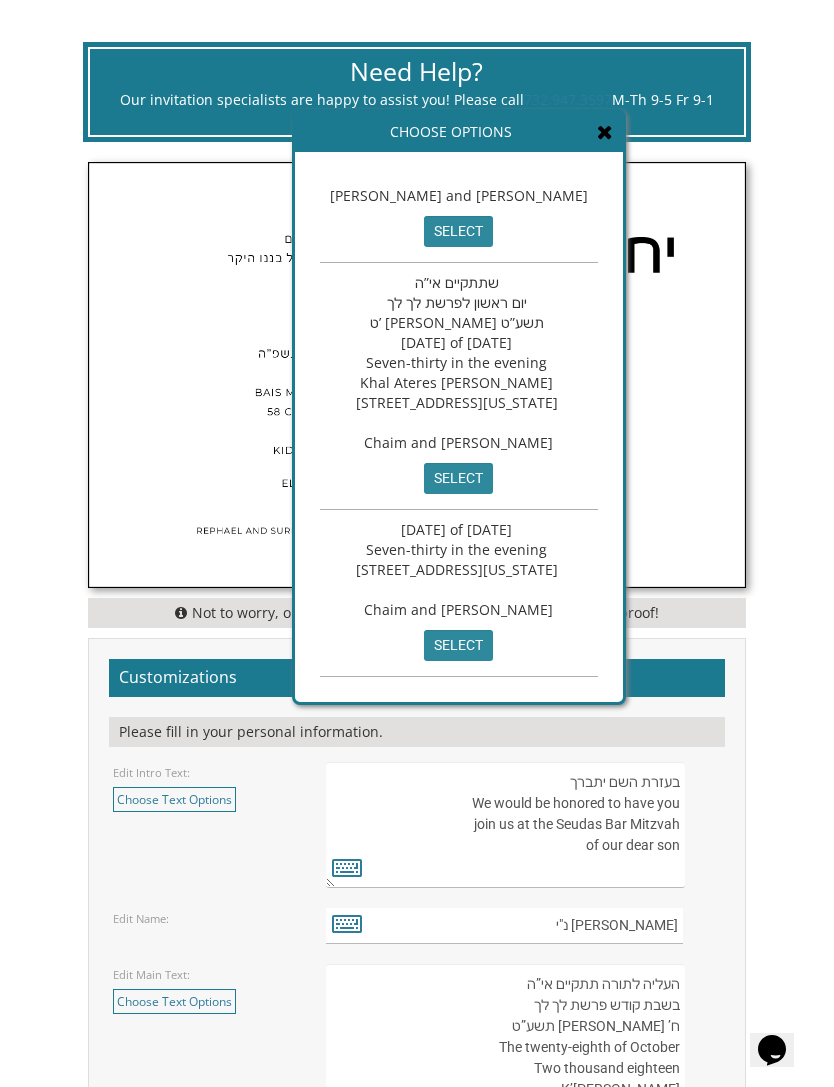 click at bounding box center (417, 375) 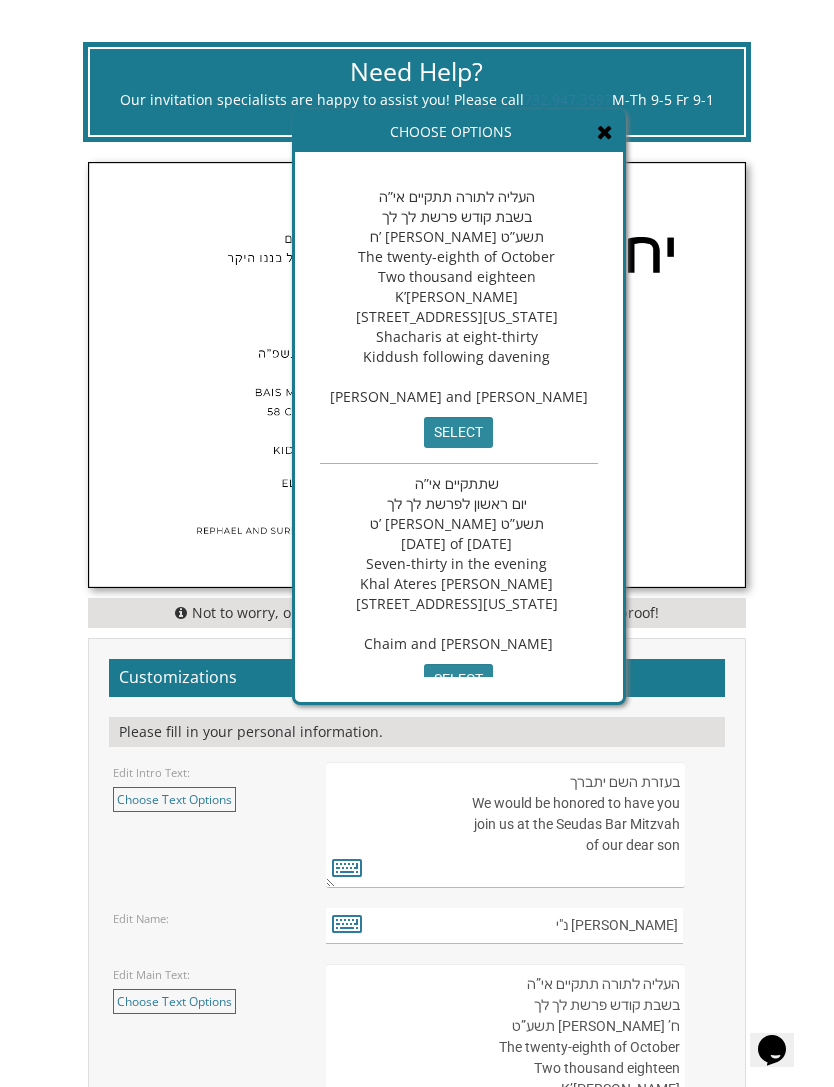 click on "Edit Main Text:
Choose Text Options העליה לתורה תתקיים אי”ה
בשבת קודש פרשת לך לך
ח’ [PERSON_NAME] תשע”ט
The twenty-eighth of October
Two thousand eighteen
K’[PERSON_NAME]
[STREET_ADDRESS][US_STATE]
Shacharis at eight-thirty
Kiddush following davening
[PERSON_NAME] and [PERSON_NAME]
select שתתקיים אי”ה
יום ראשון לפרשת לך לך
ט’ [PERSON_NAME] תשע”ט
[DATE] of [DATE]
Seven-thirty in the evening
Khal Ateres [PERSON_NAME]
[STREET_ADDRESS][US_STATE]
Chaim and [PERSON_NAME]
select [DATE] of [DATE]
Seven-thirty in the evening
[STREET_ADDRESS][US_STATE]
Chaim and [PERSON_NAME]
select" at bounding box center [204, 989] 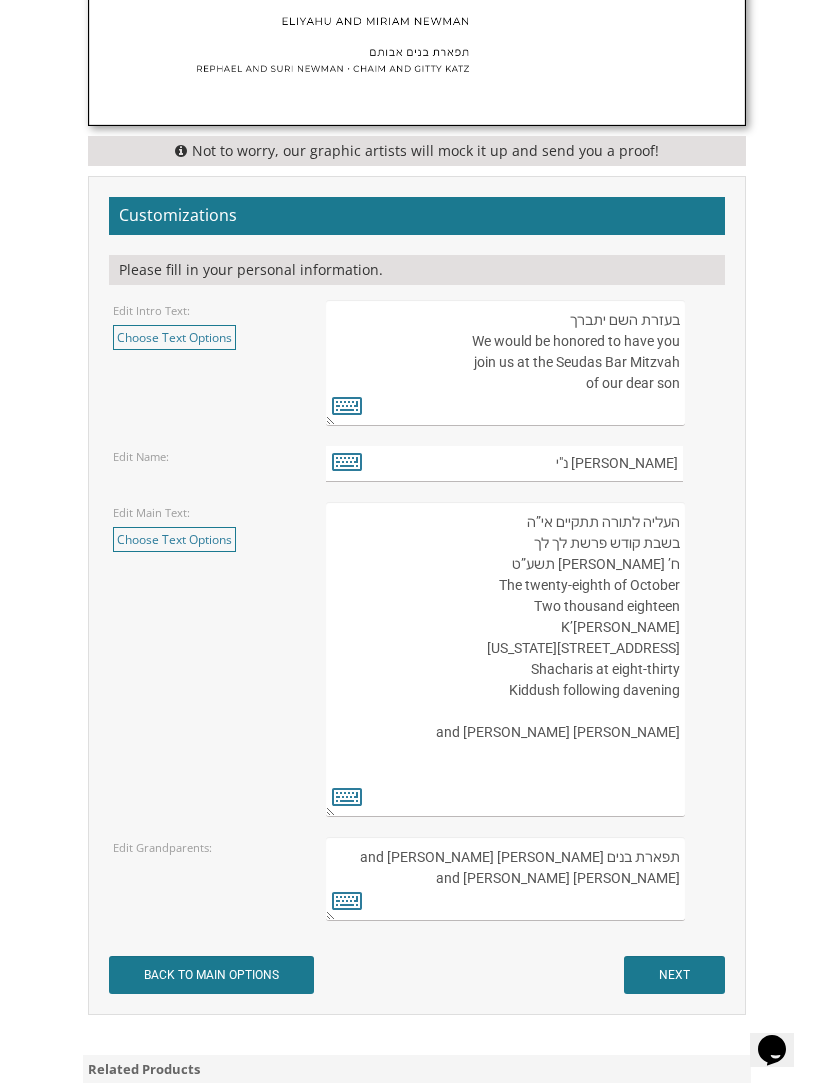 scroll, scrollTop: 1150, scrollLeft: 0, axis: vertical 